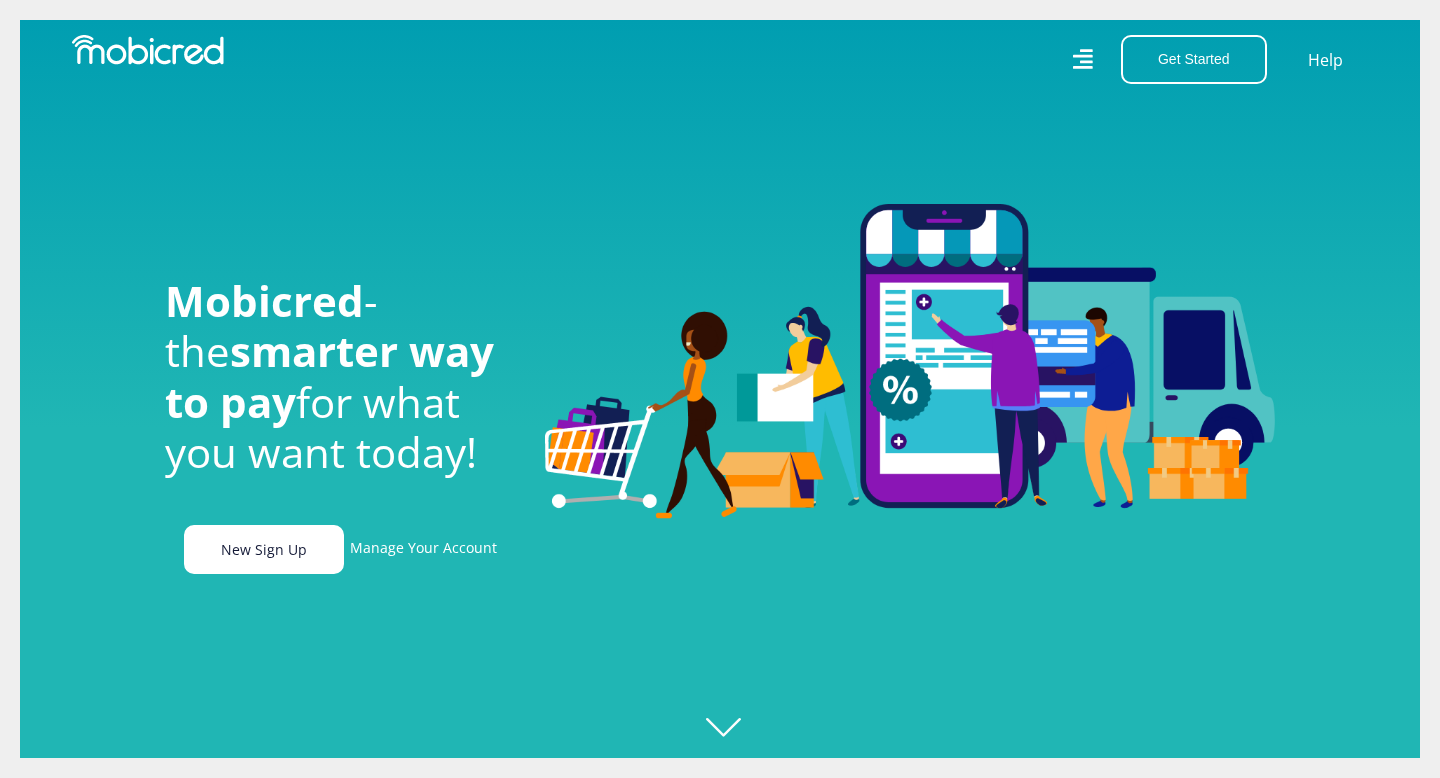 scroll, scrollTop: 0, scrollLeft: 0, axis: both 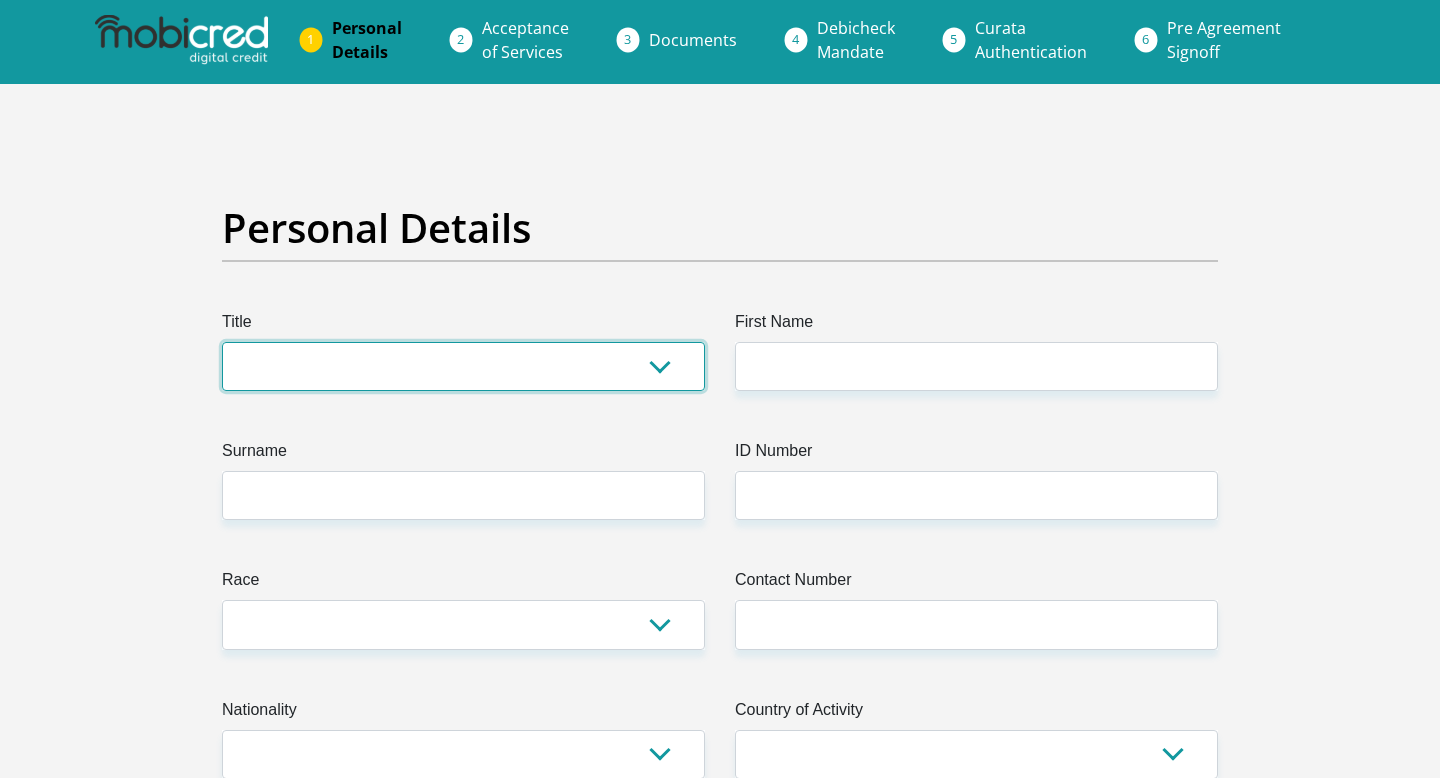 click on "Mr
Ms
Mrs
Dr
Other" at bounding box center [463, 366] 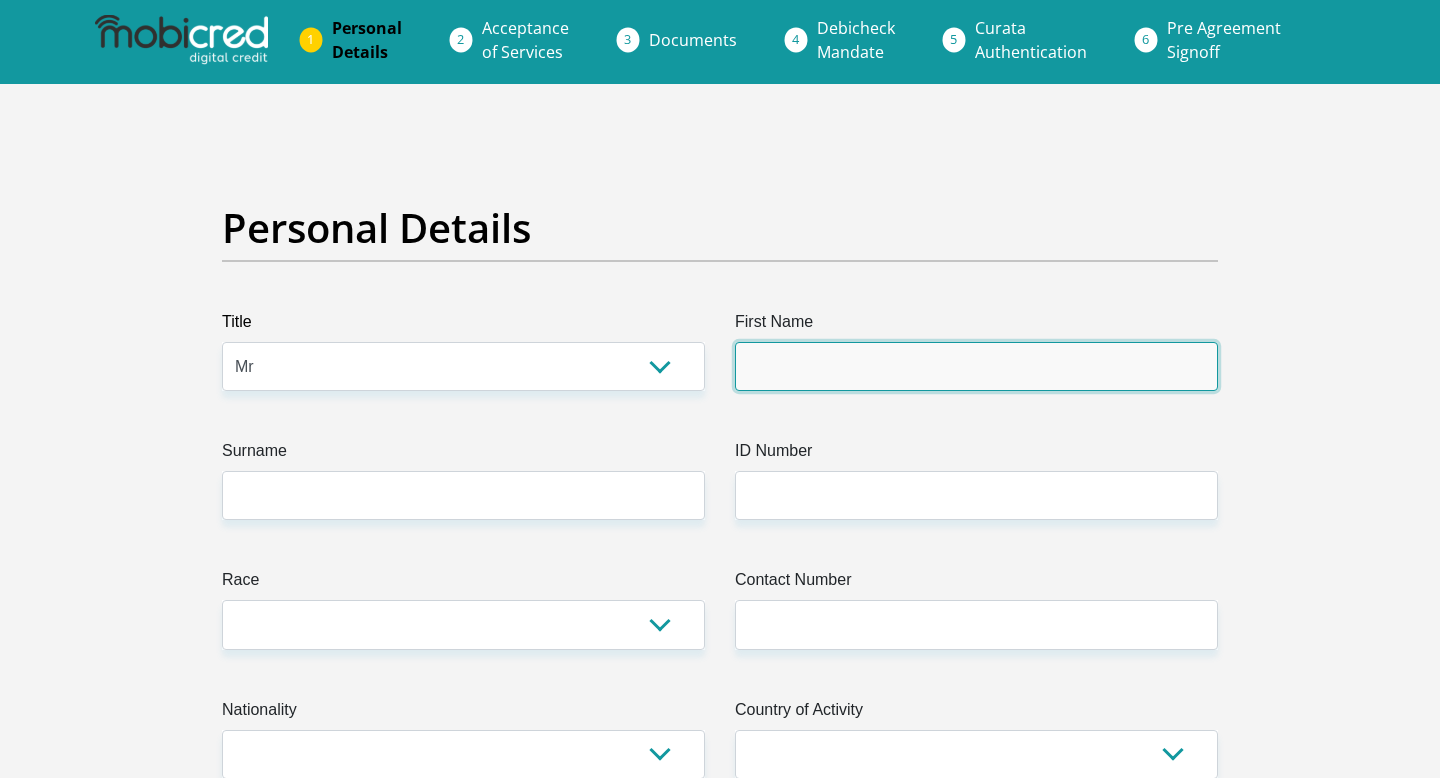 click on "First Name" at bounding box center [976, 366] 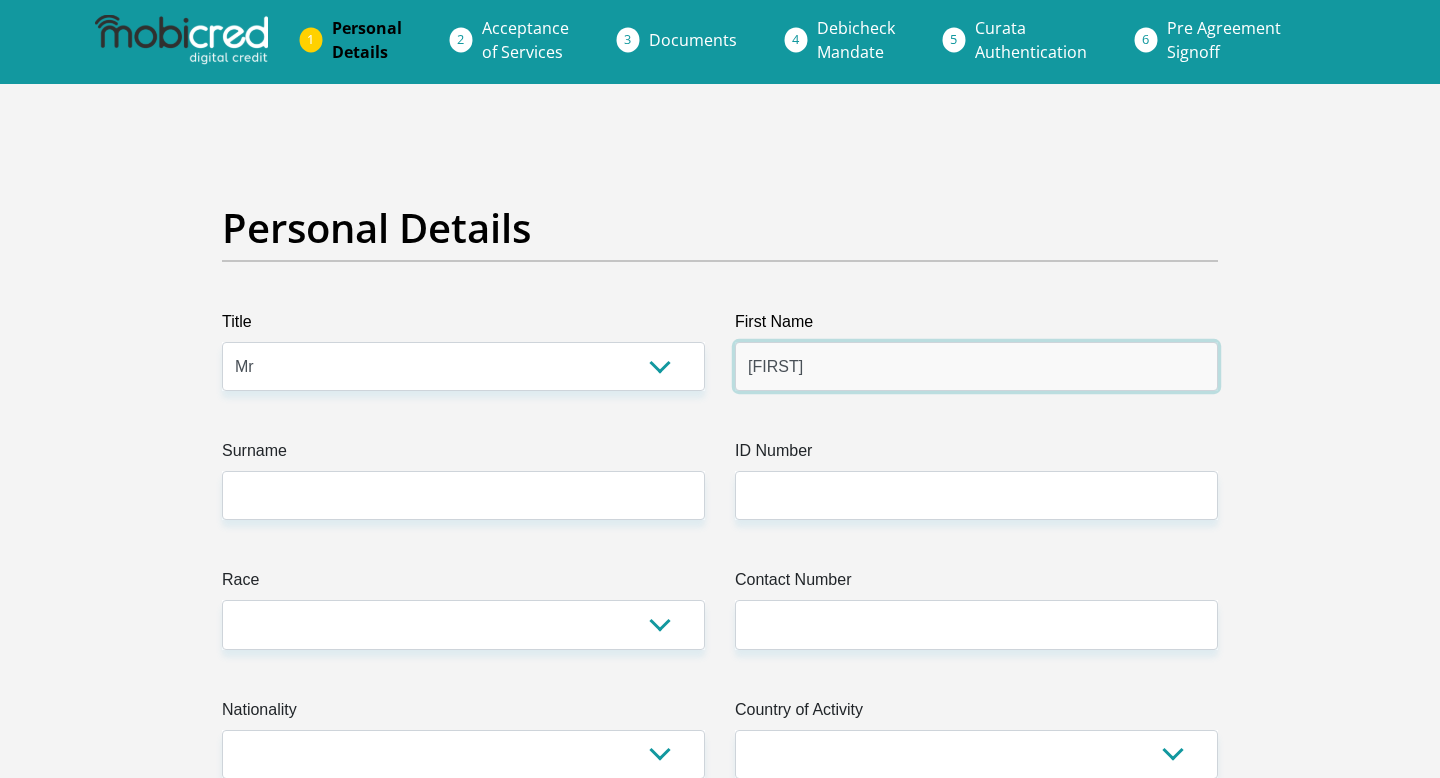 type on "Khotso" 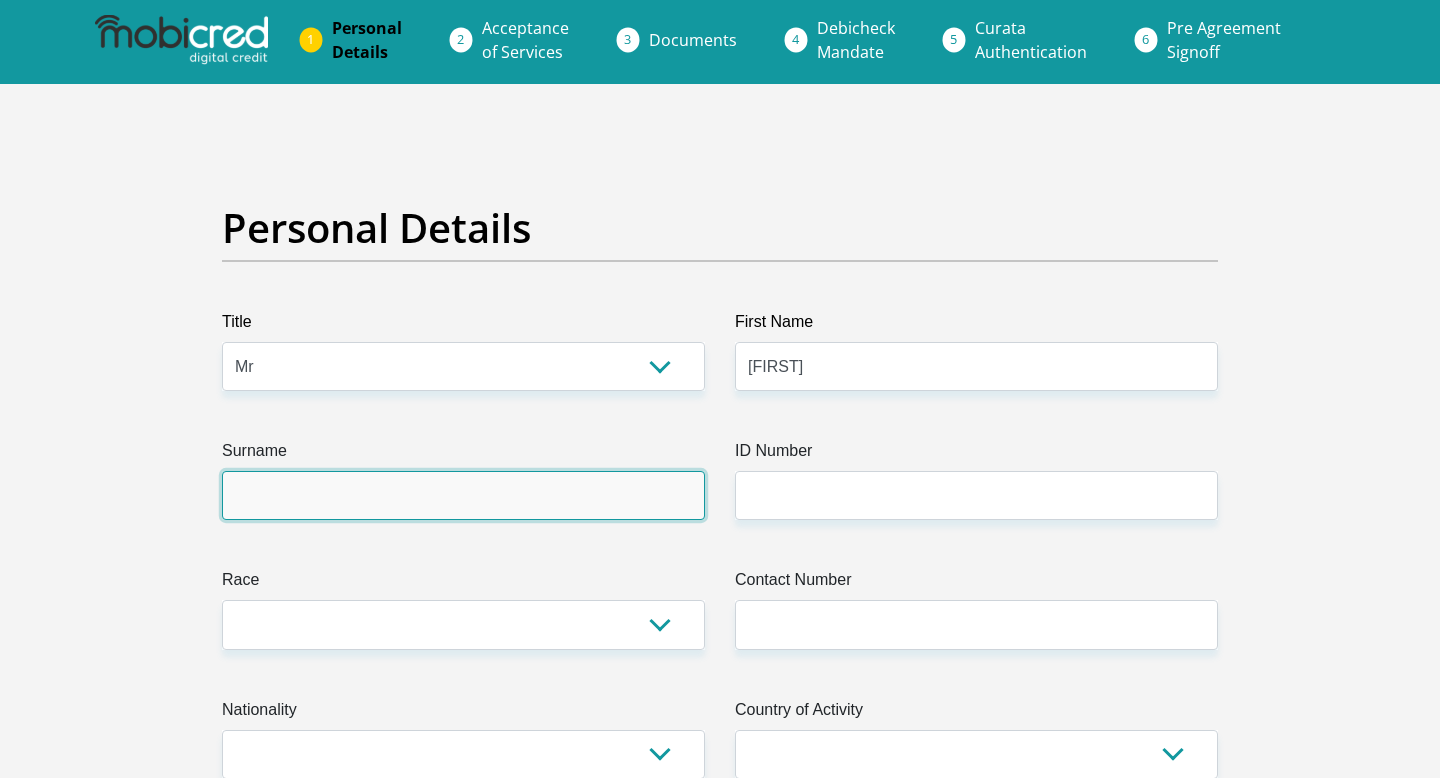 type on "r" 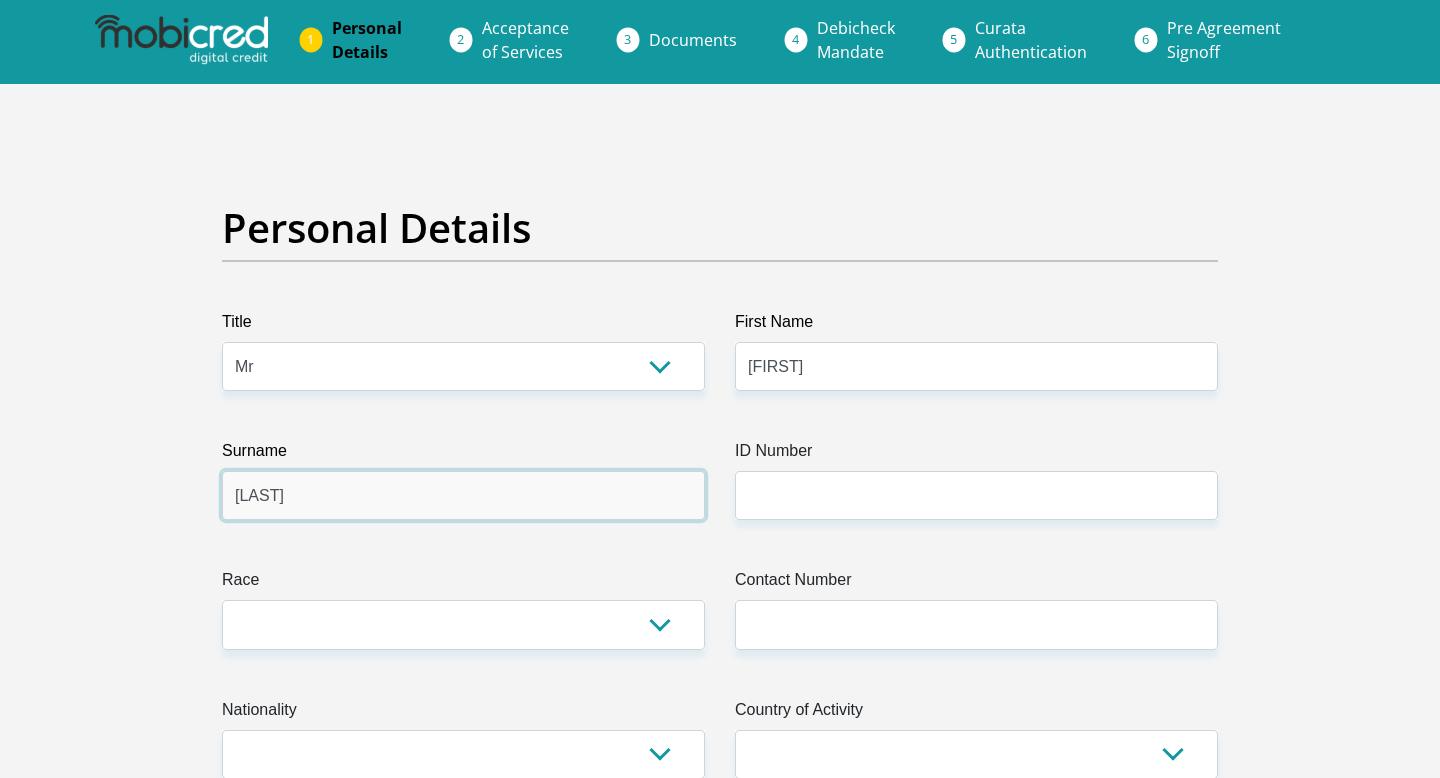 type on "Ratsibela" 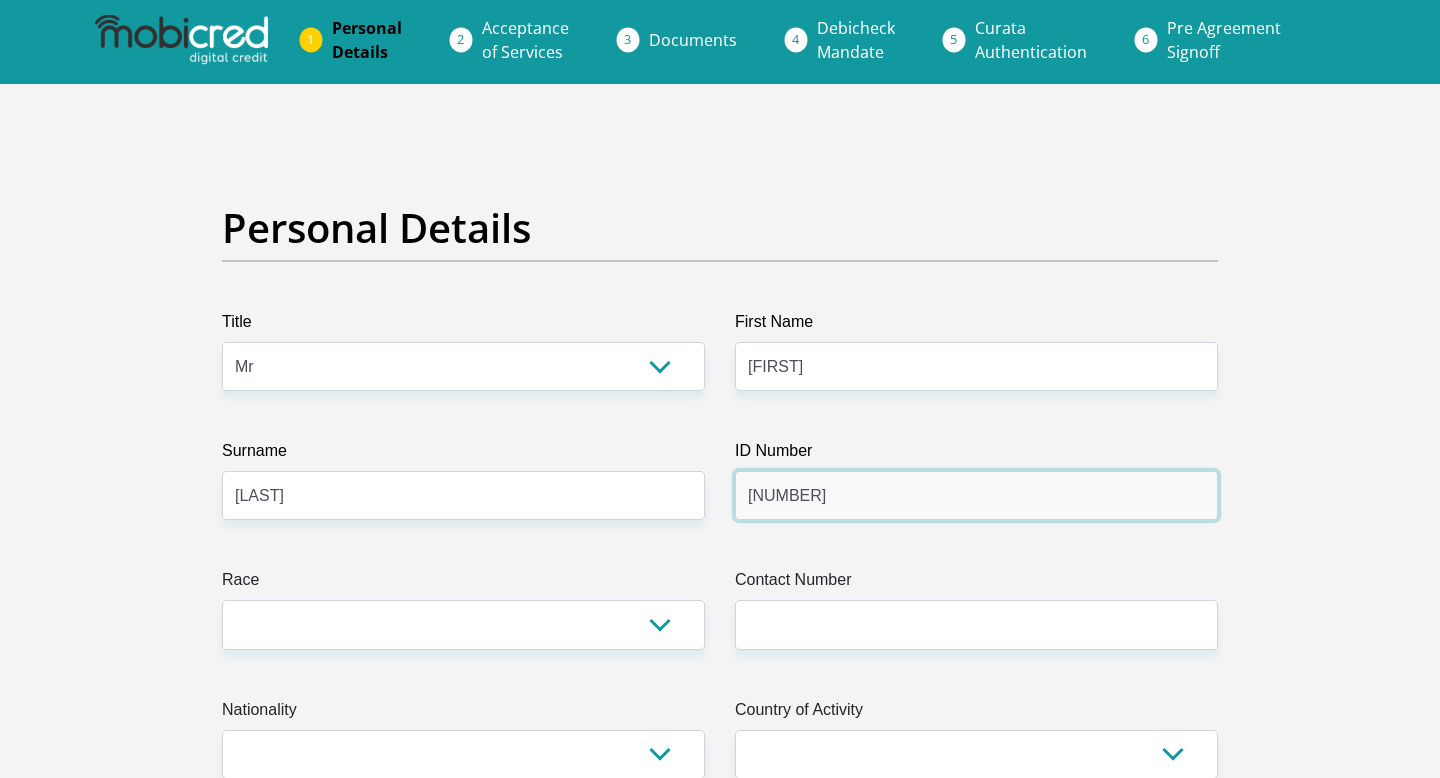 type on "8610026118081" 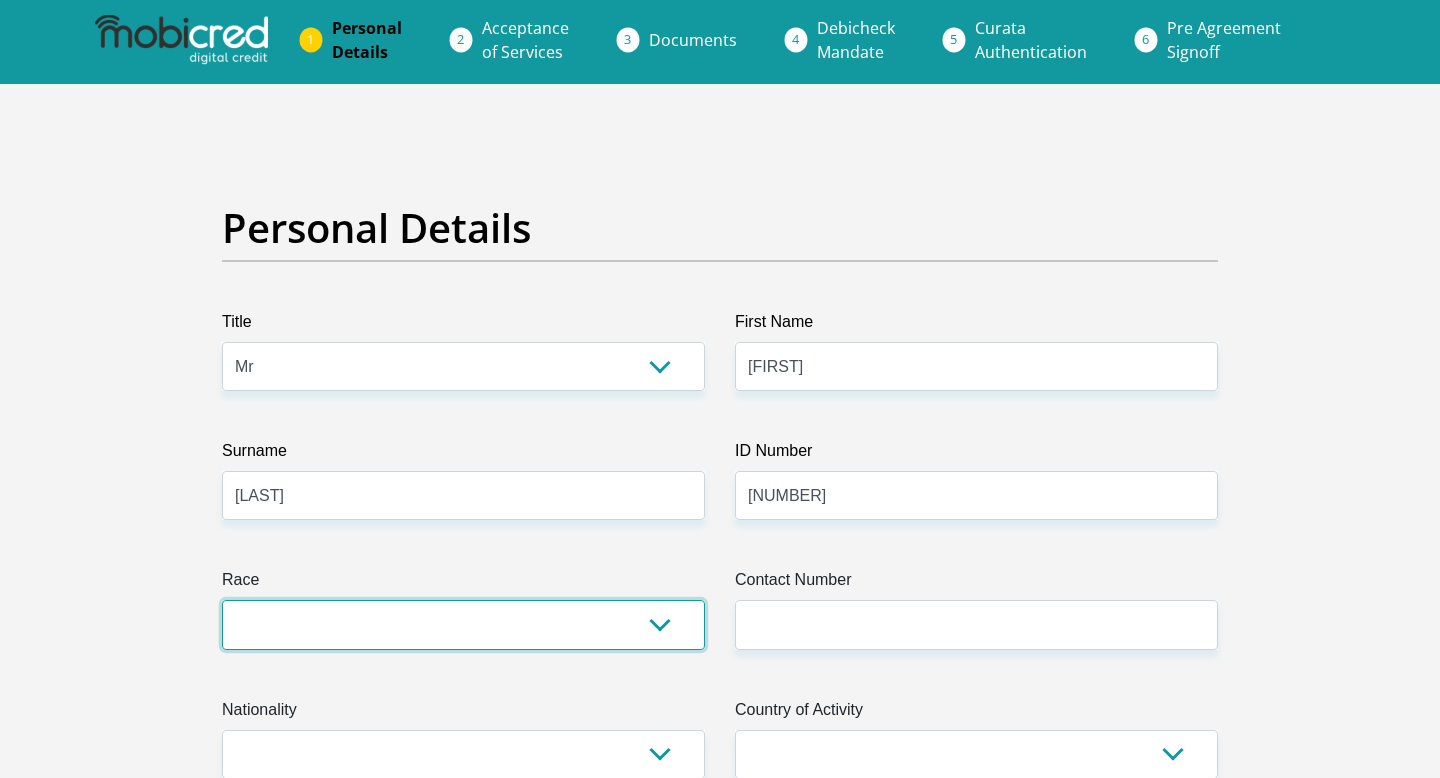 select on "1" 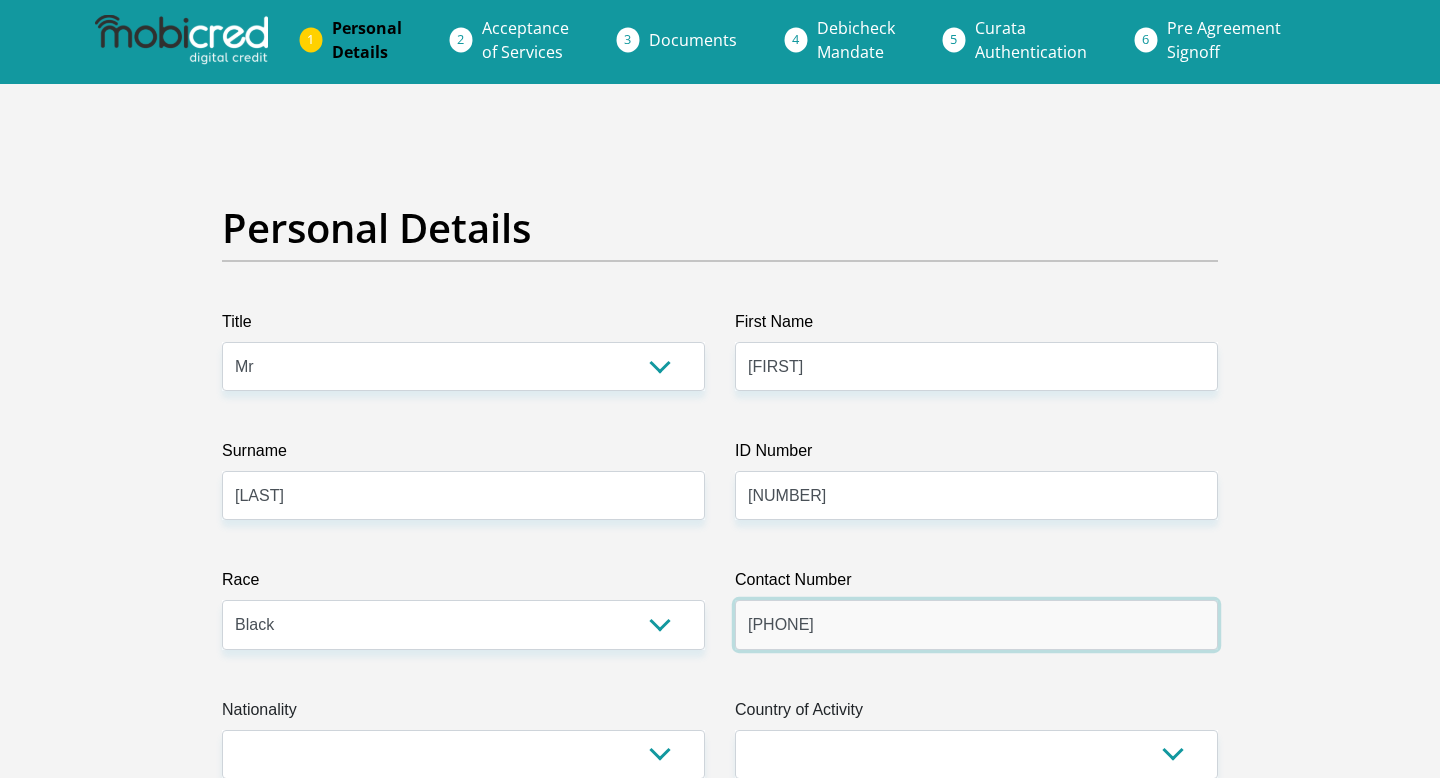 type on "0769227515" 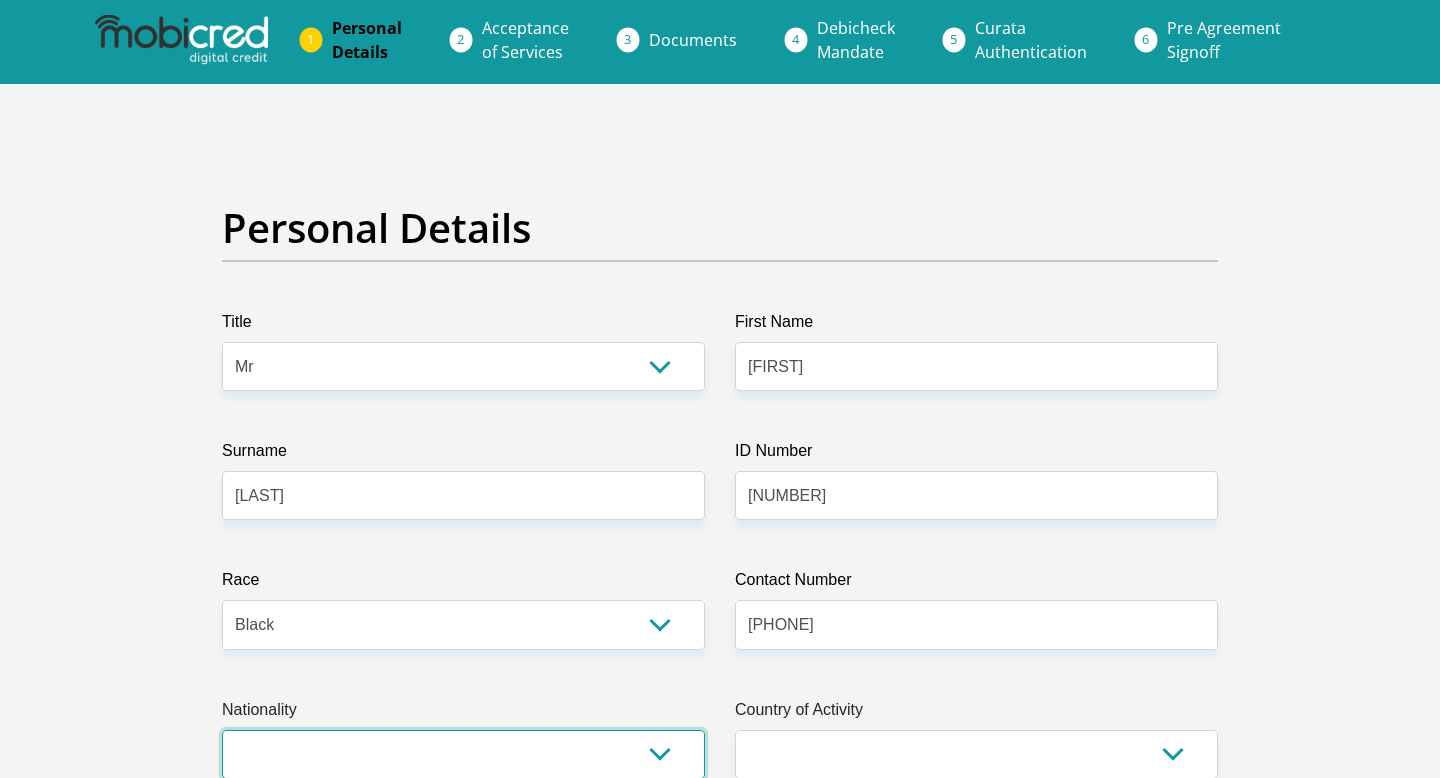 scroll, scrollTop: 5, scrollLeft: 0, axis: vertical 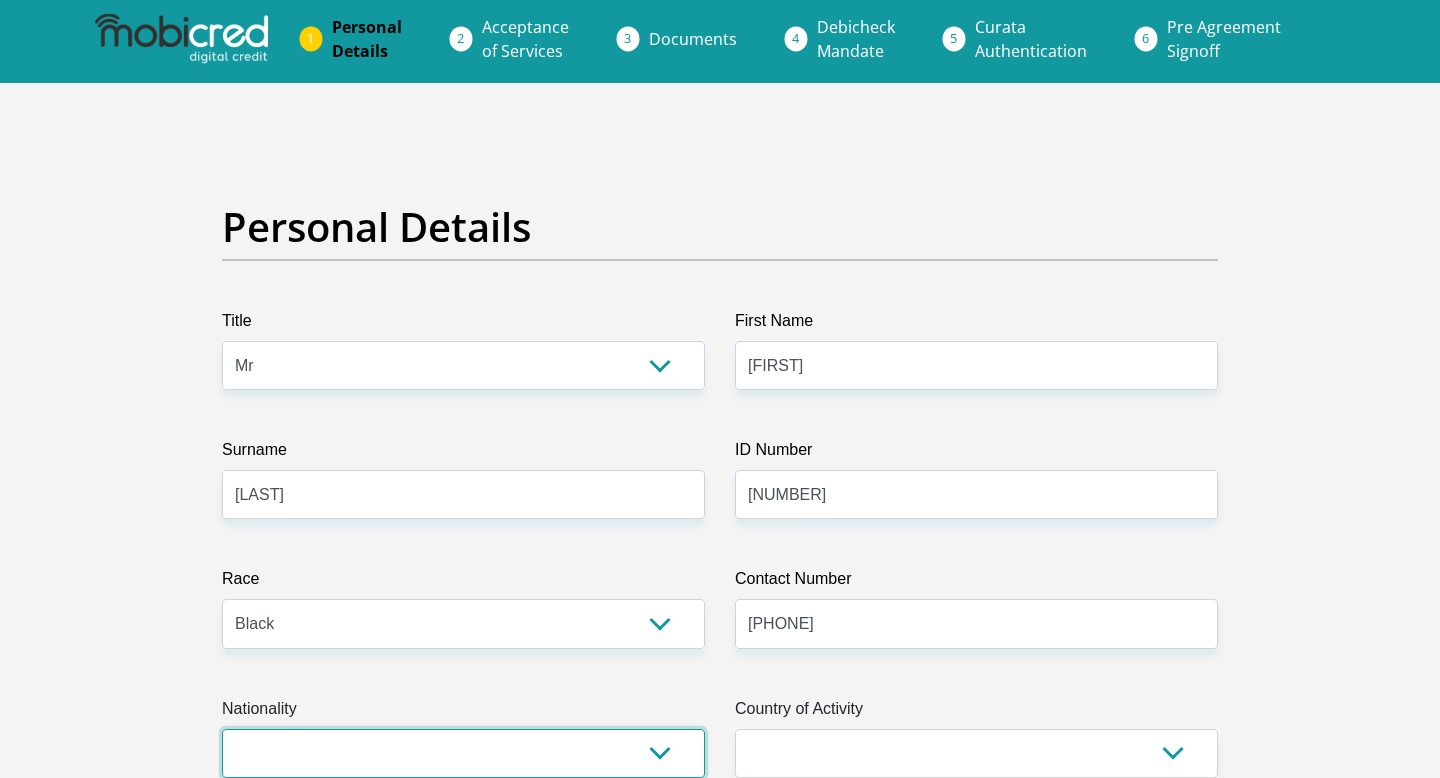 select on "ZAF" 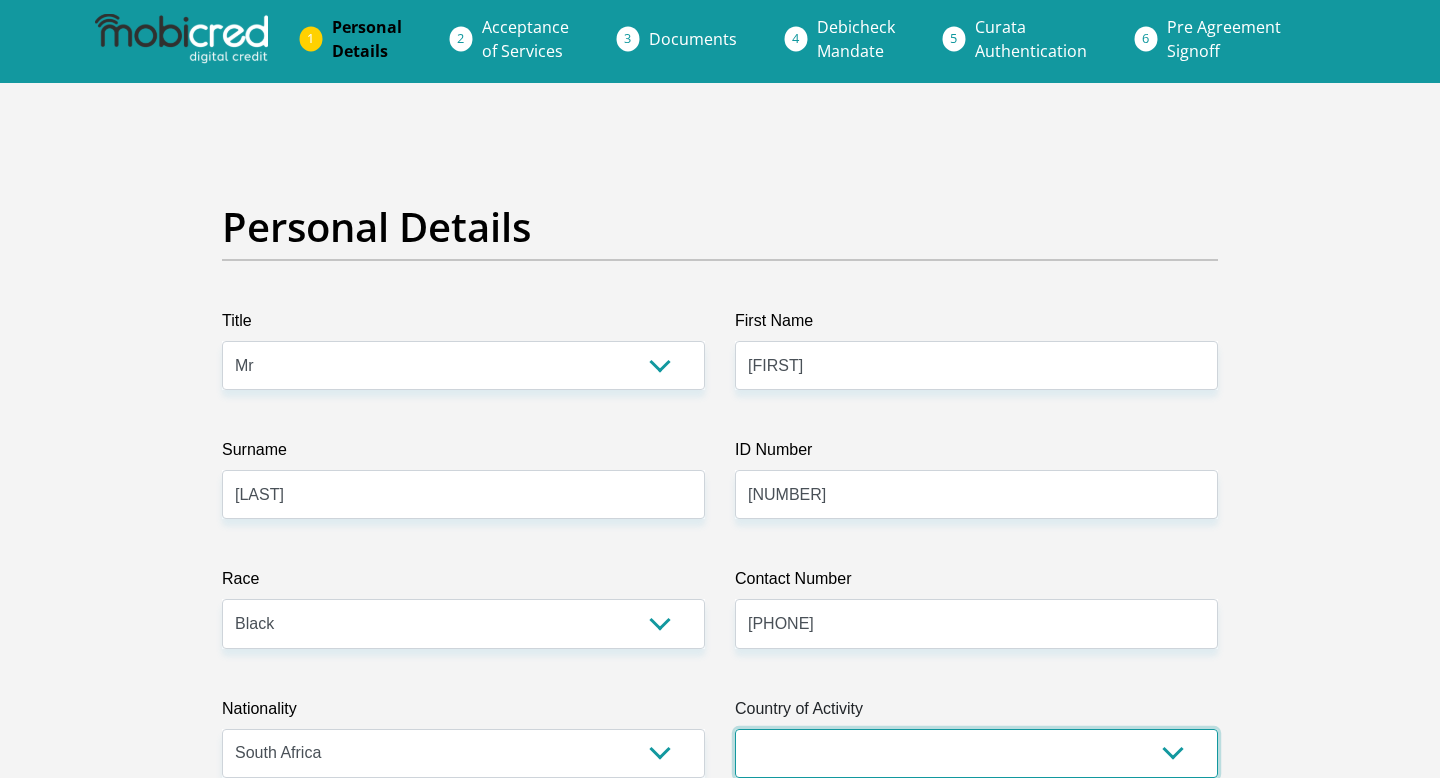 select on "ZAF" 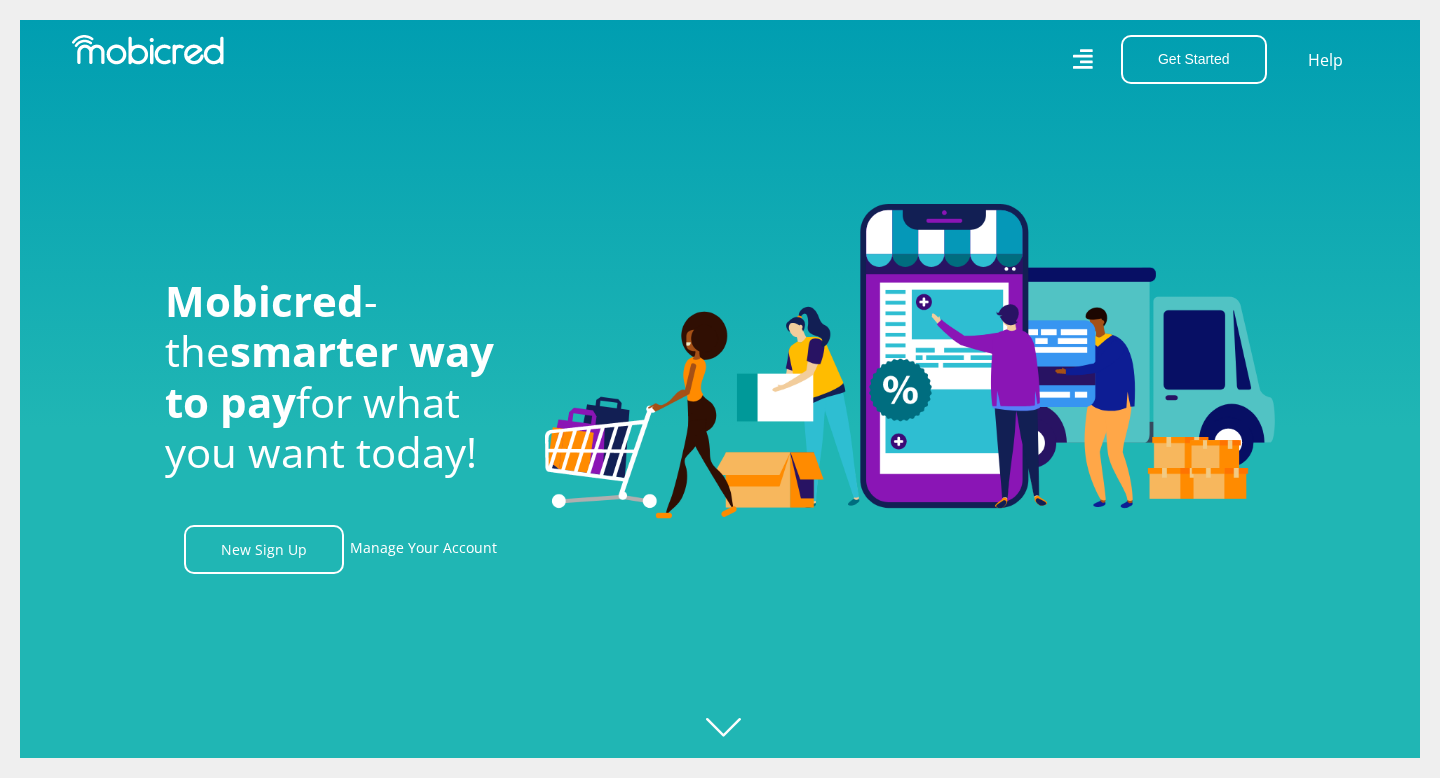 scroll, scrollTop: 0, scrollLeft: 20, axis: horizontal 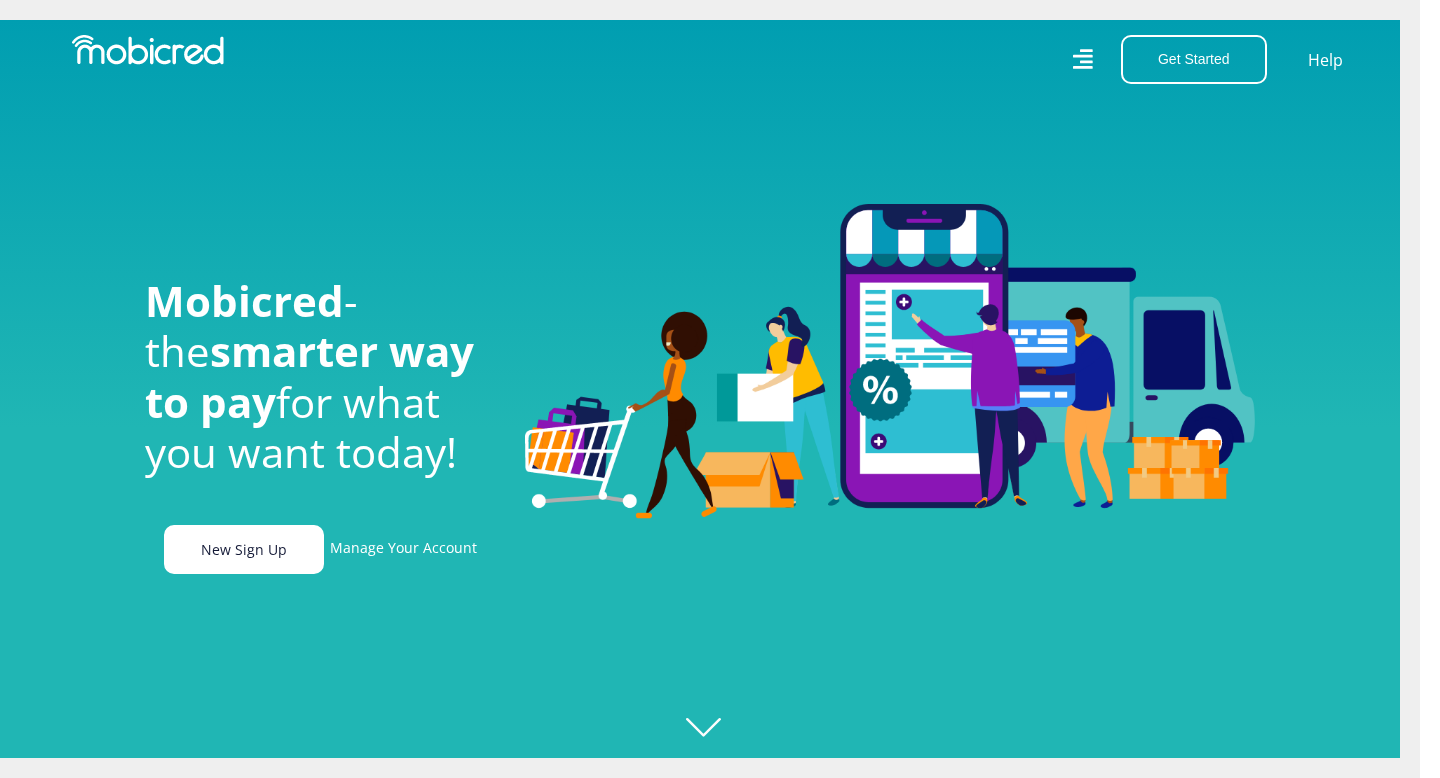 click on "New Sign Up" at bounding box center (244, 549) 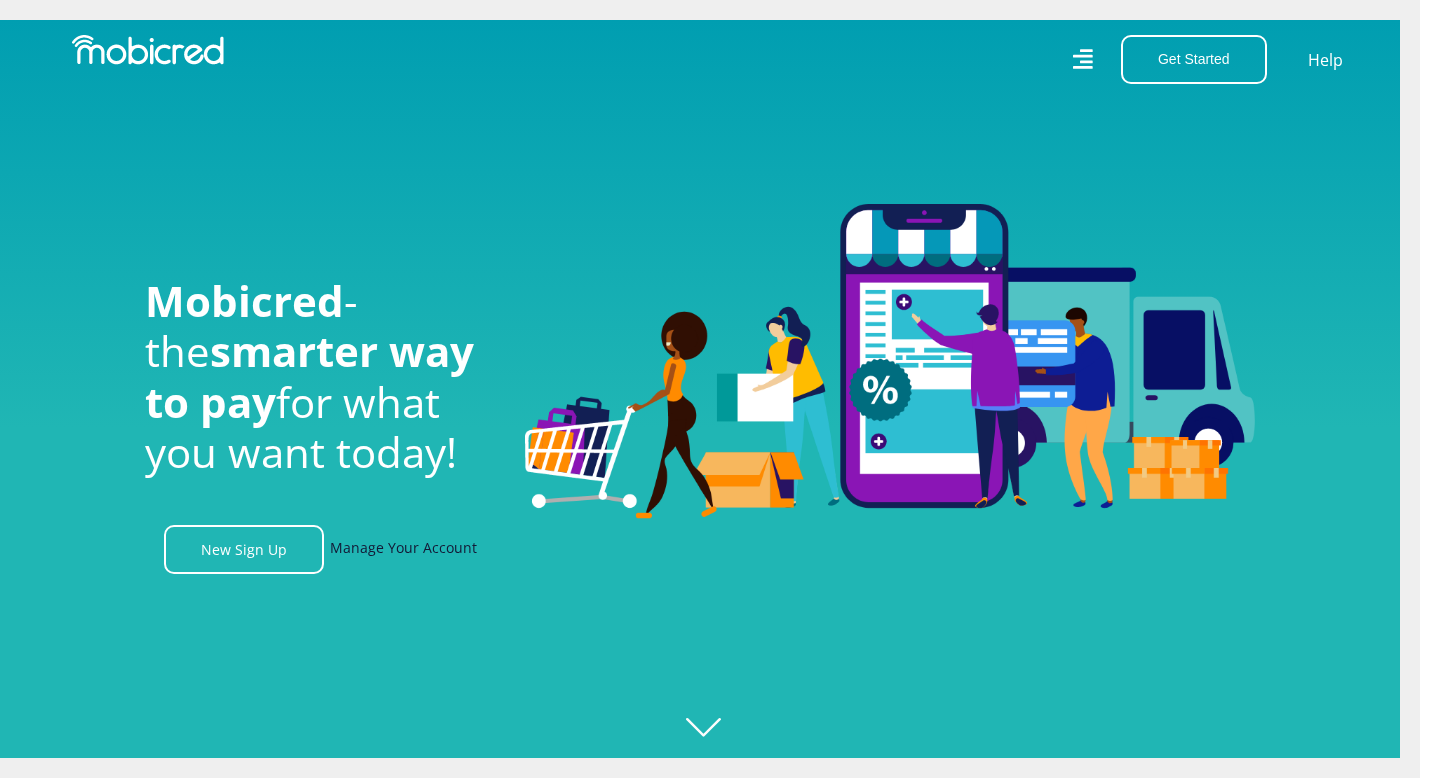 scroll, scrollTop: 0, scrollLeft: 2565, axis: horizontal 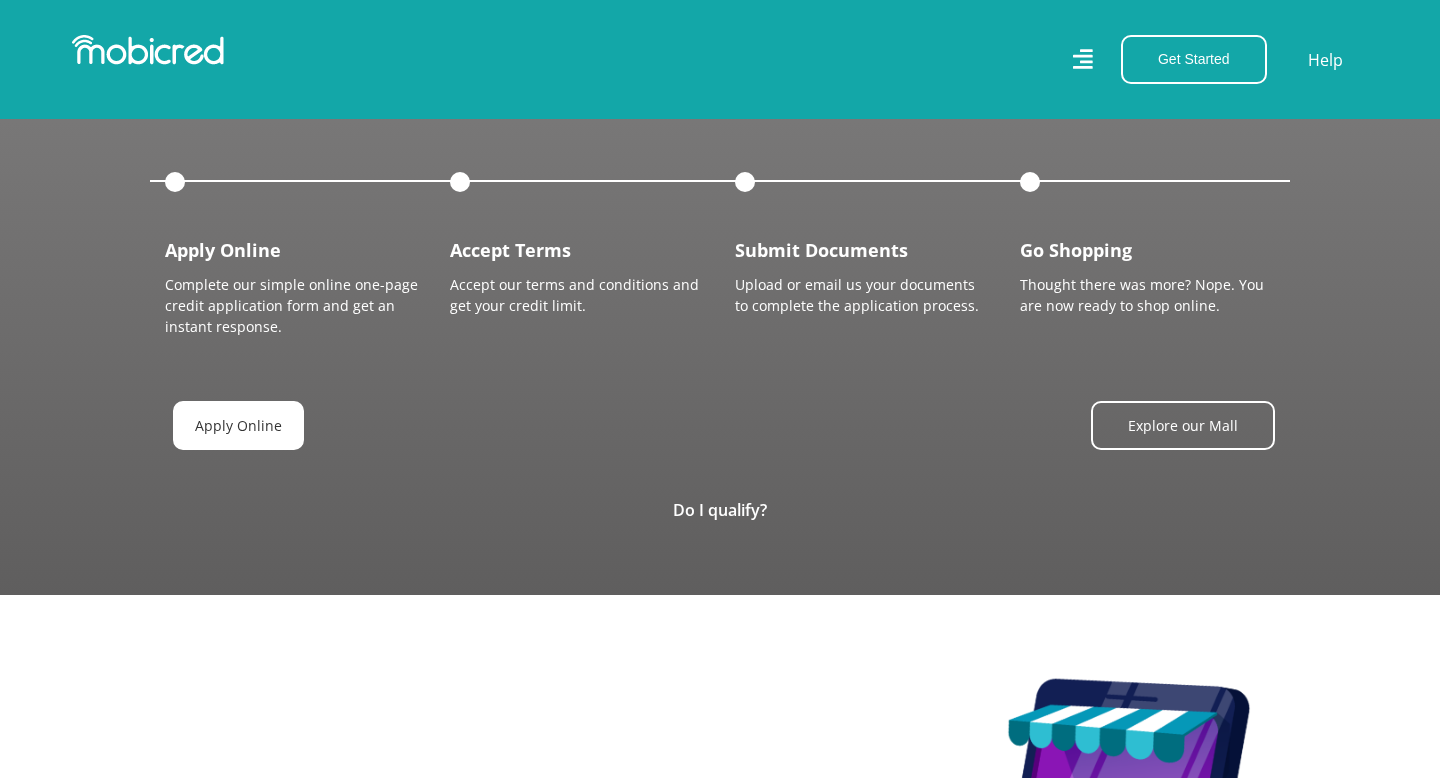 click on "Apply
Online" at bounding box center (238, 425) 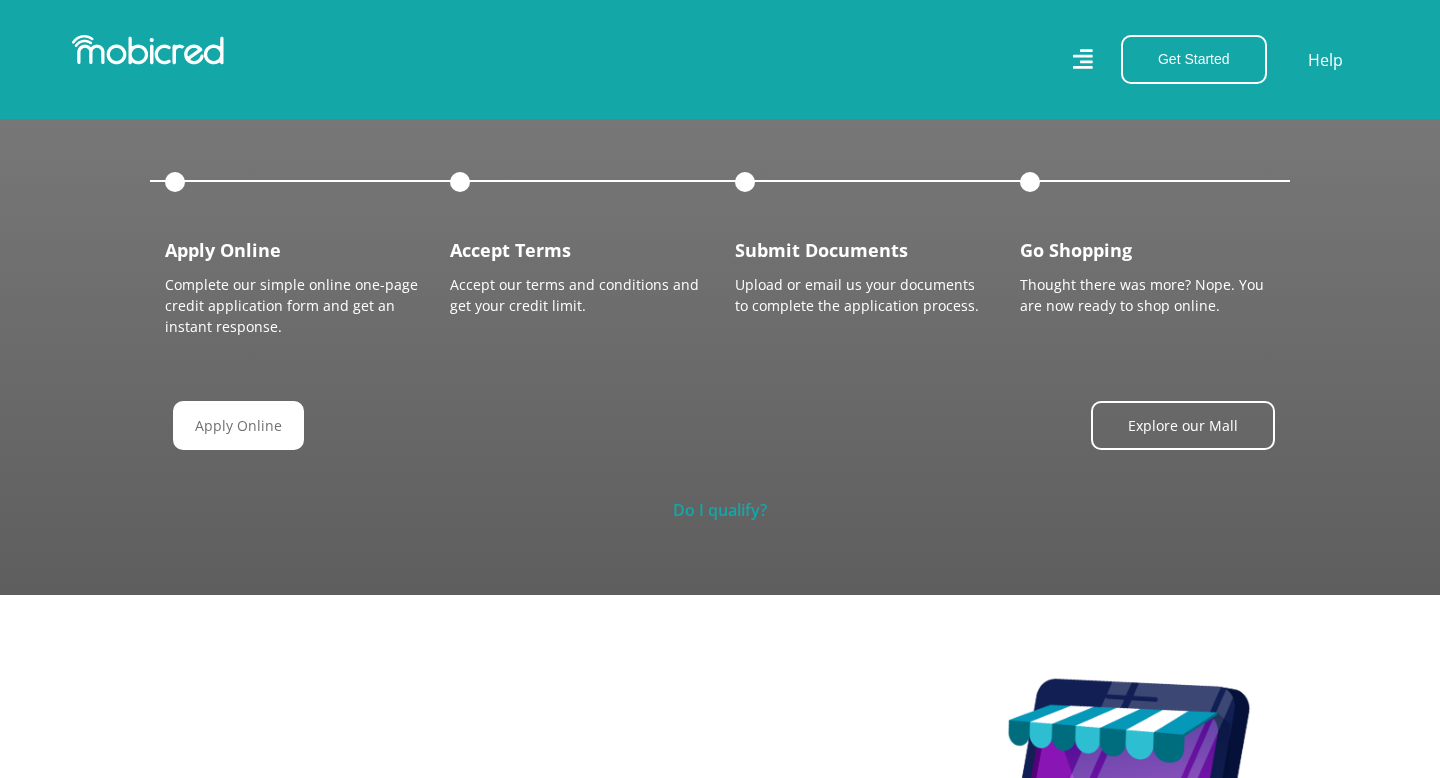 scroll, scrollTop: 0, scrollLeft: 1140, axis: horizontal 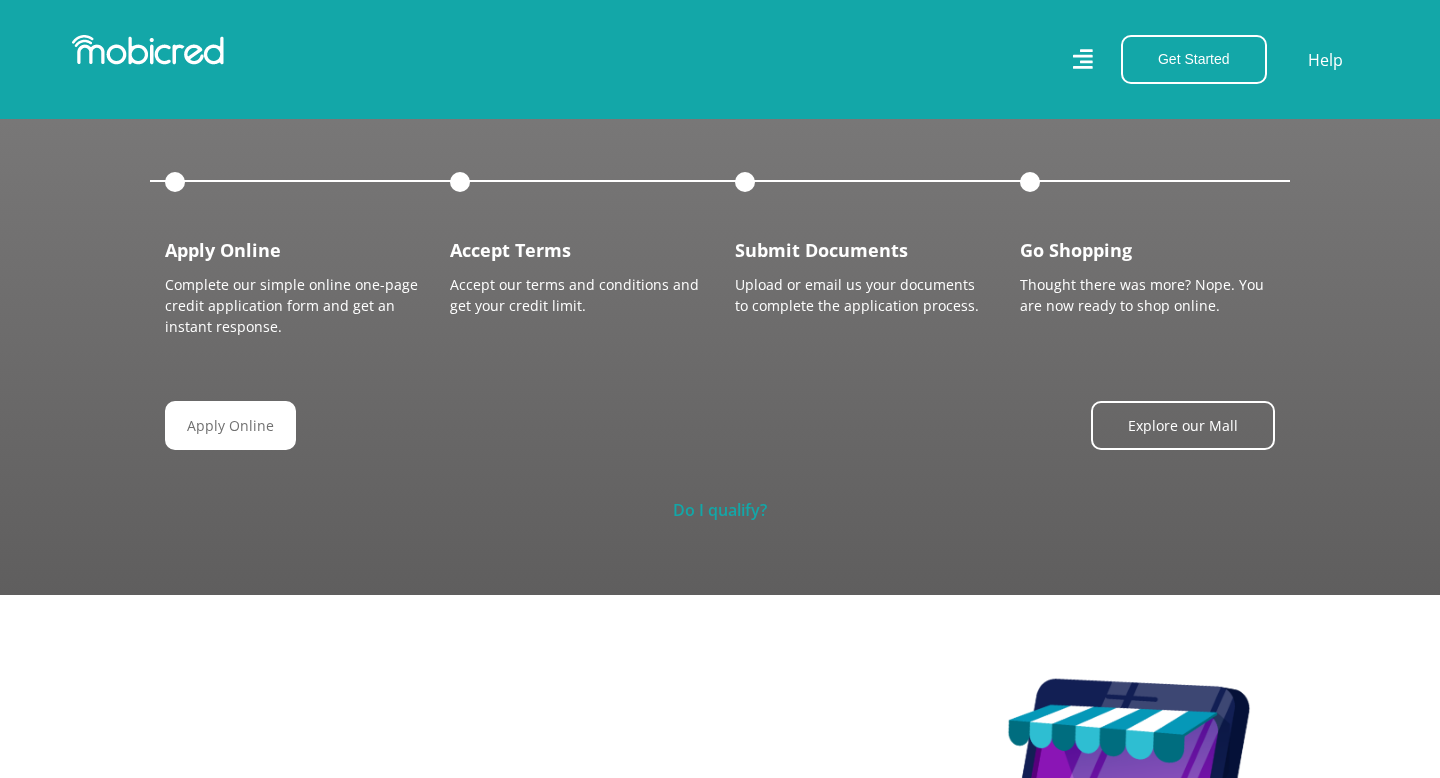 click on "Do I qualify?" at bounding box center (720, 510) 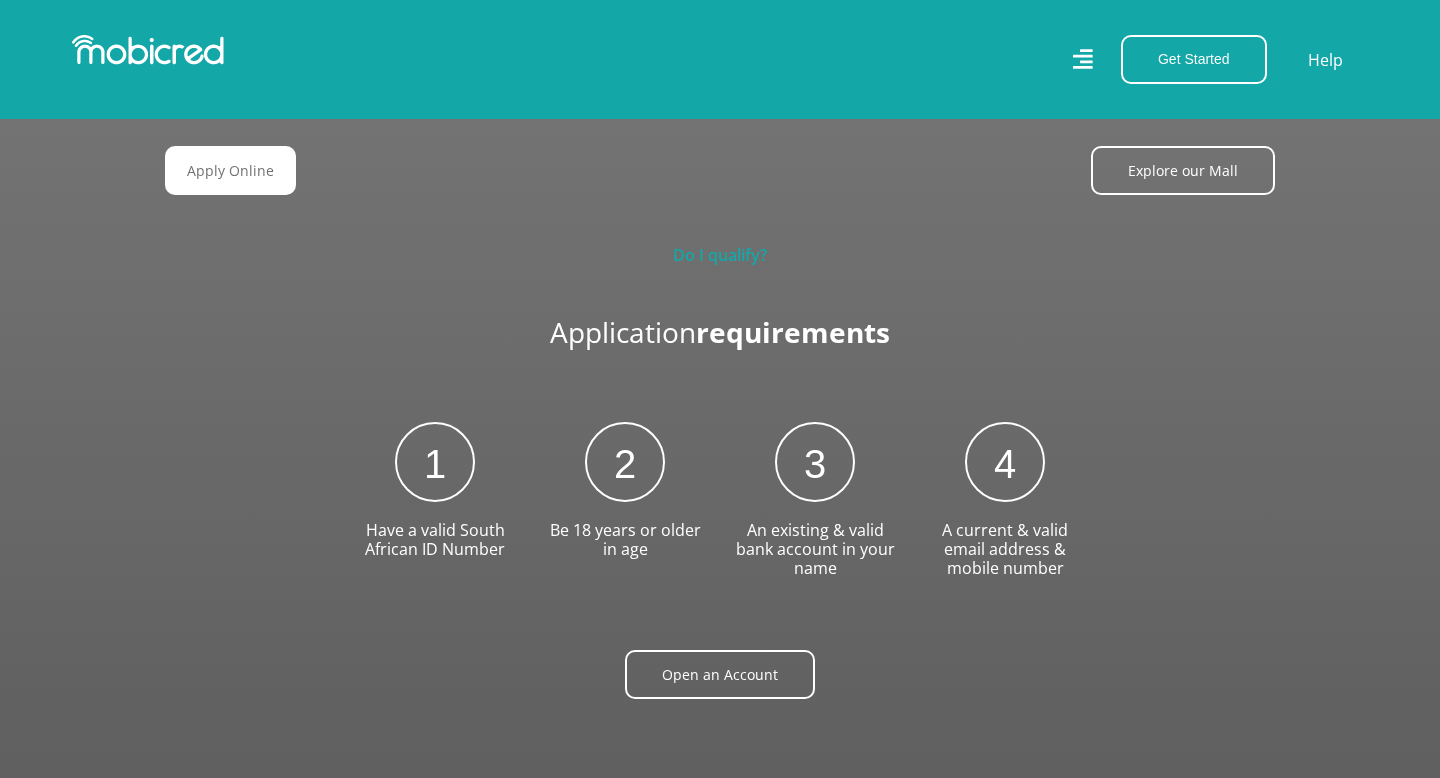 scroll, scrollTop: 2493, scrollLeft: 0, axis: vertical 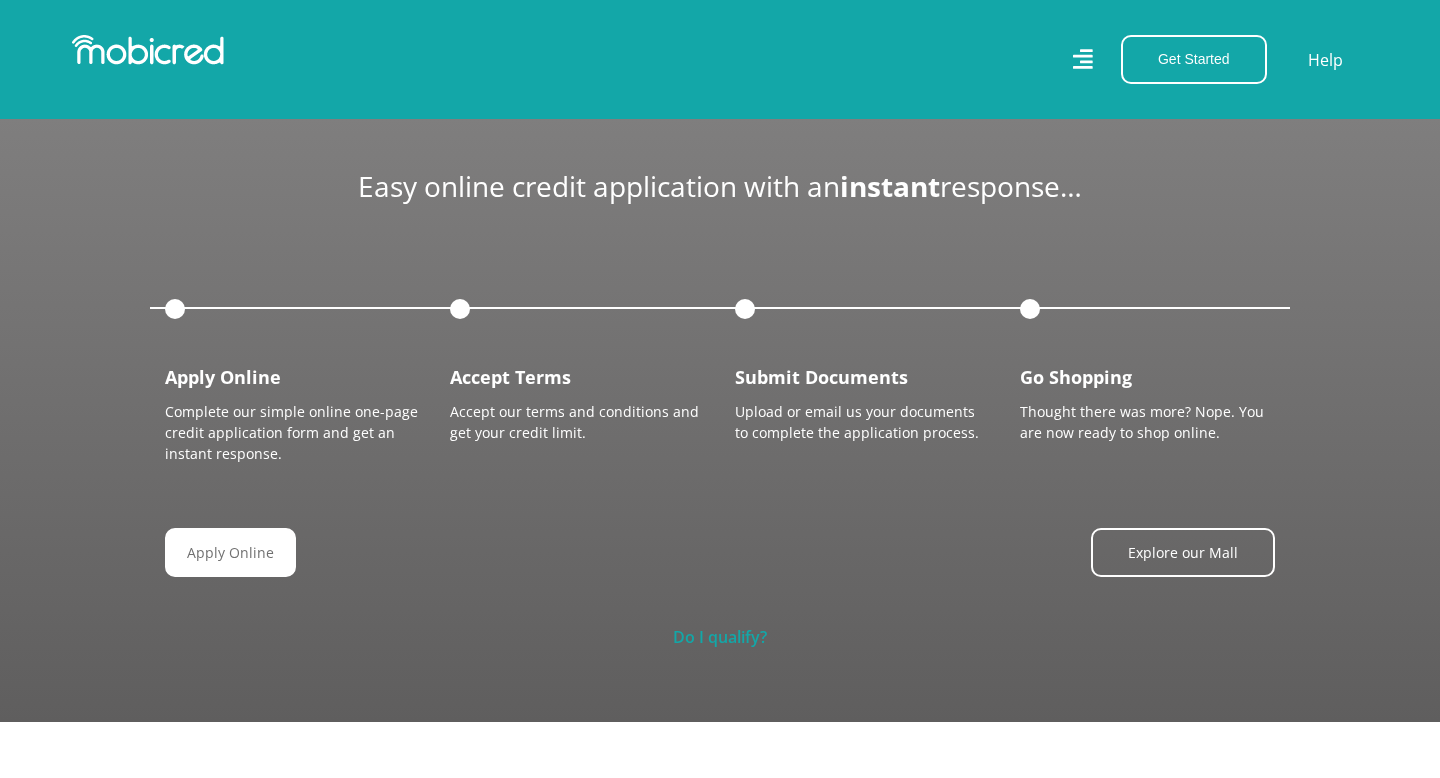 click on "Do I qualify?" at bounding box center [720, 637] 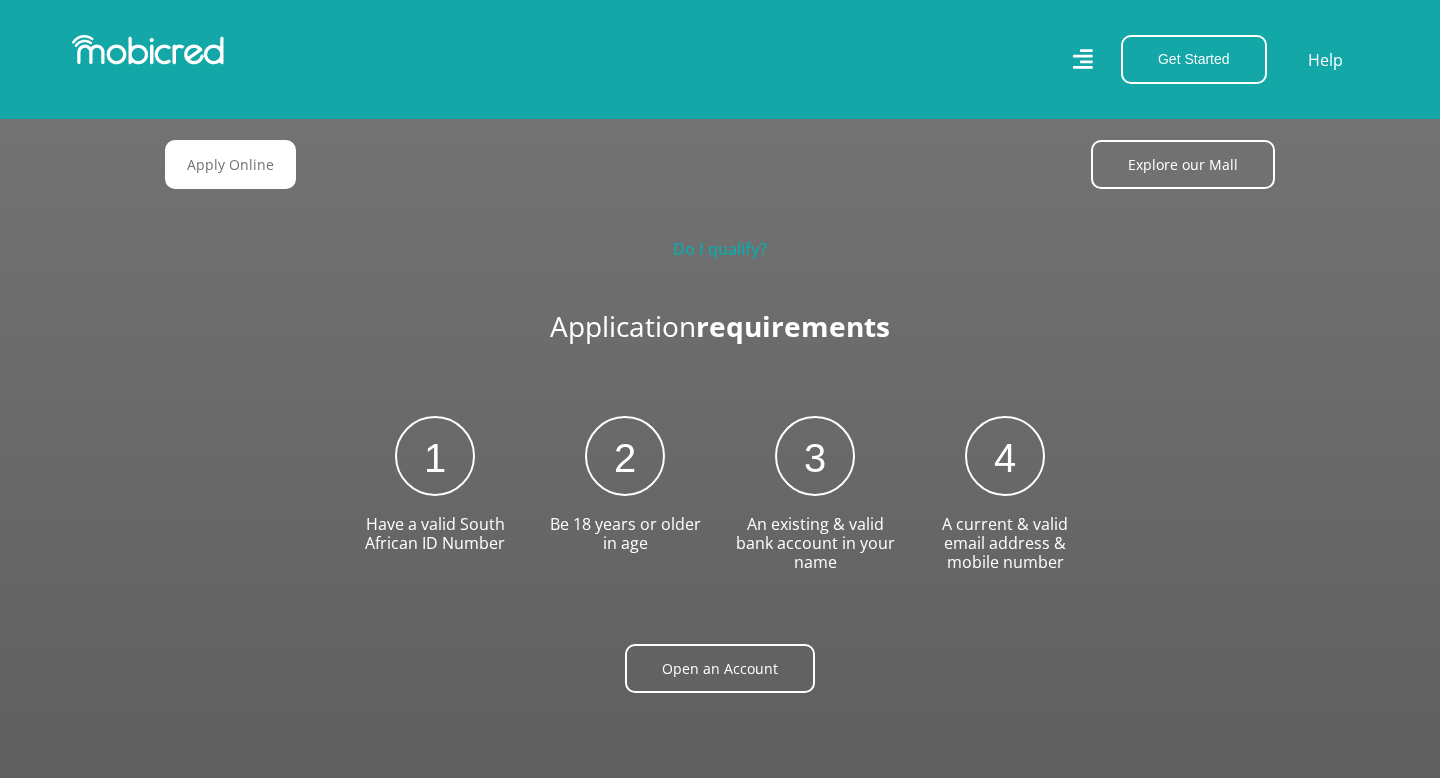 scroll, scrollTop: 2294, scrollLeft: 0, axis: vertical 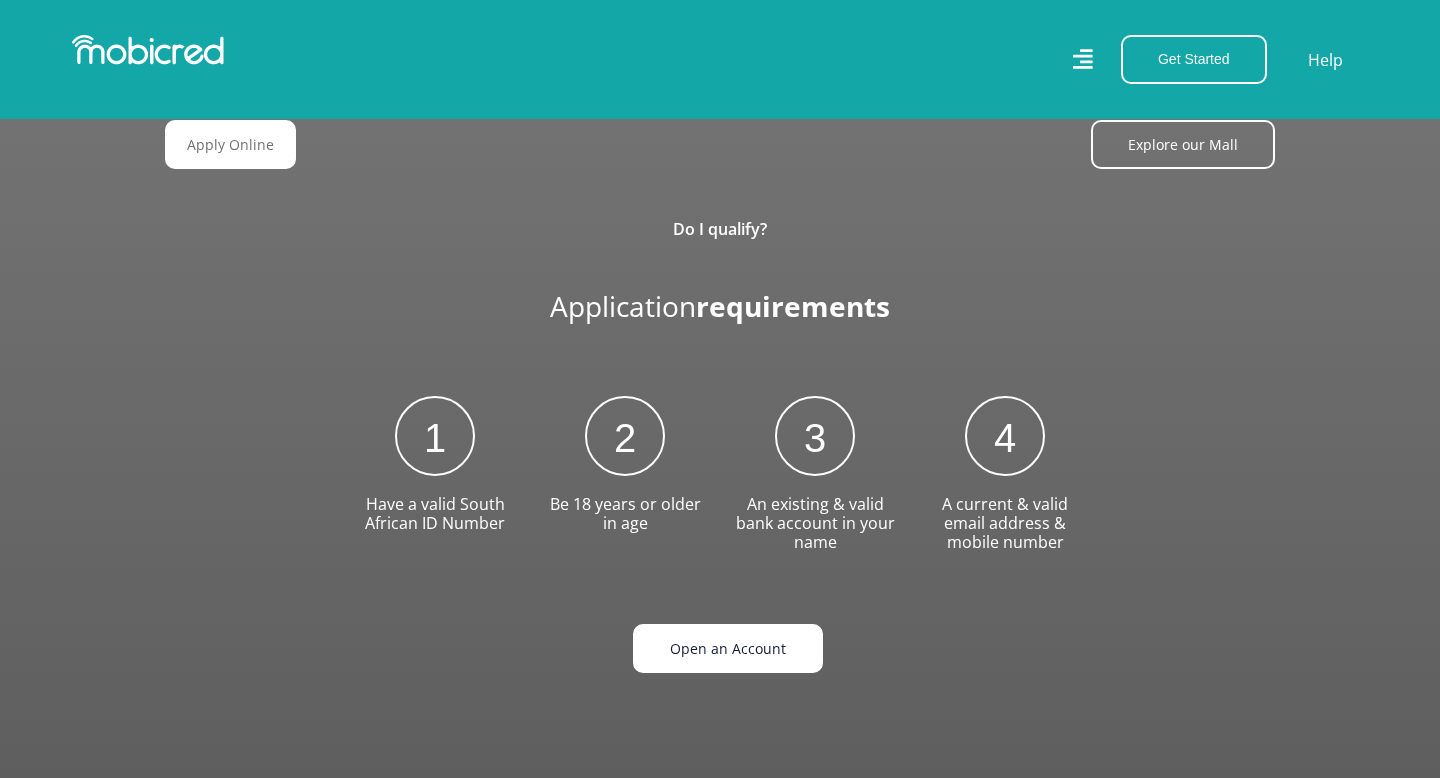 click on "Open an Account" at bounding box center (728, 648) 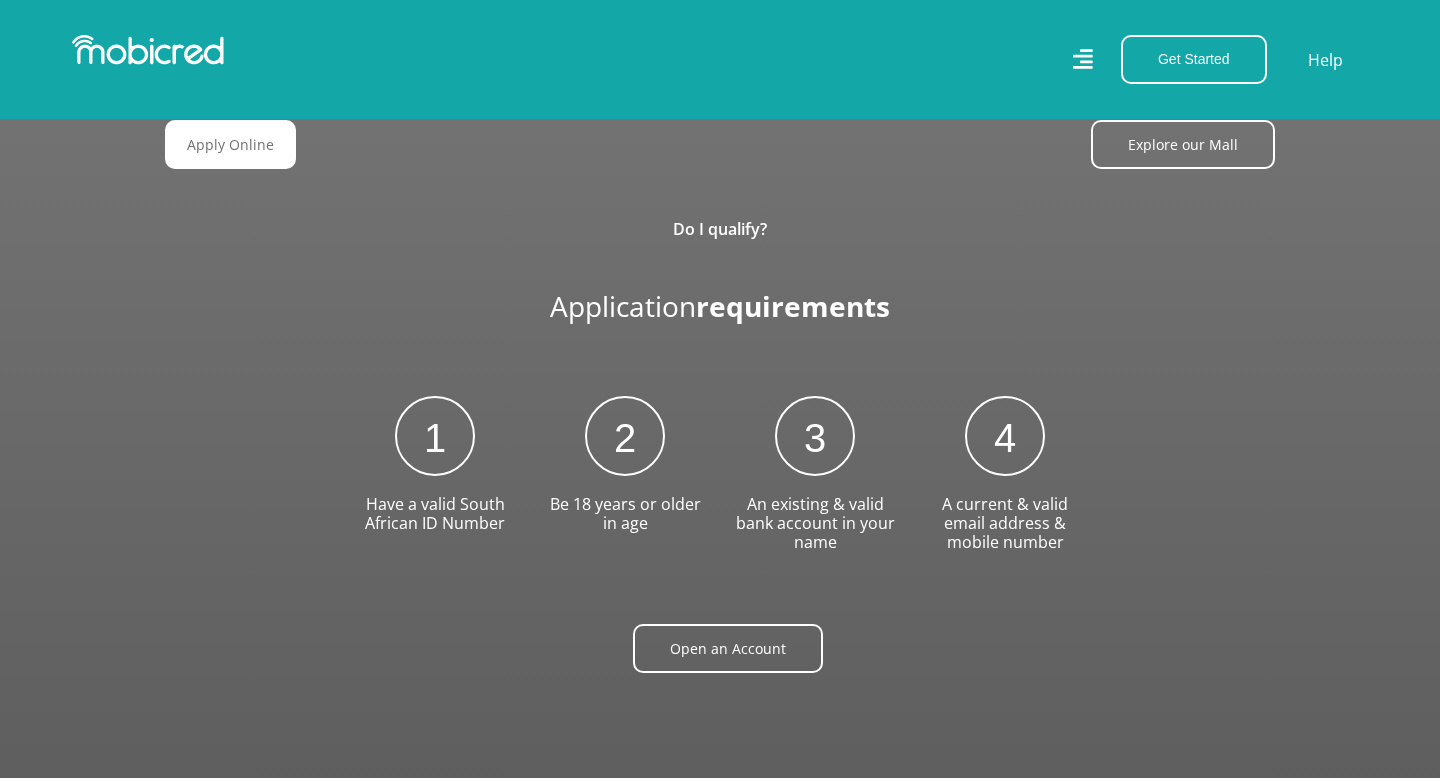 scroll, scrollTop: 0, scrollLeft: 4560, axis: horizontal 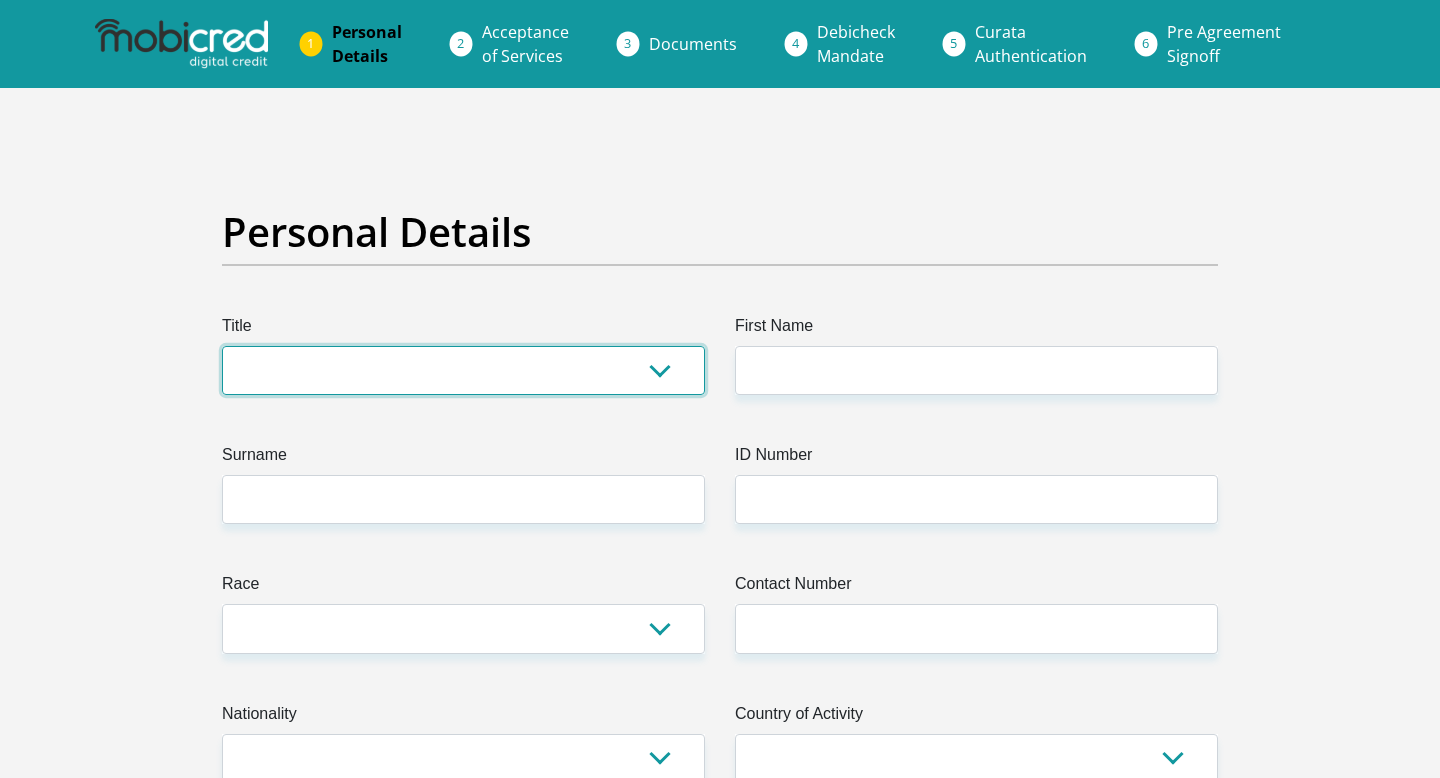 click on "Mr
Ms
Mrs
Dr
Other" at bounding box center [463, 370] 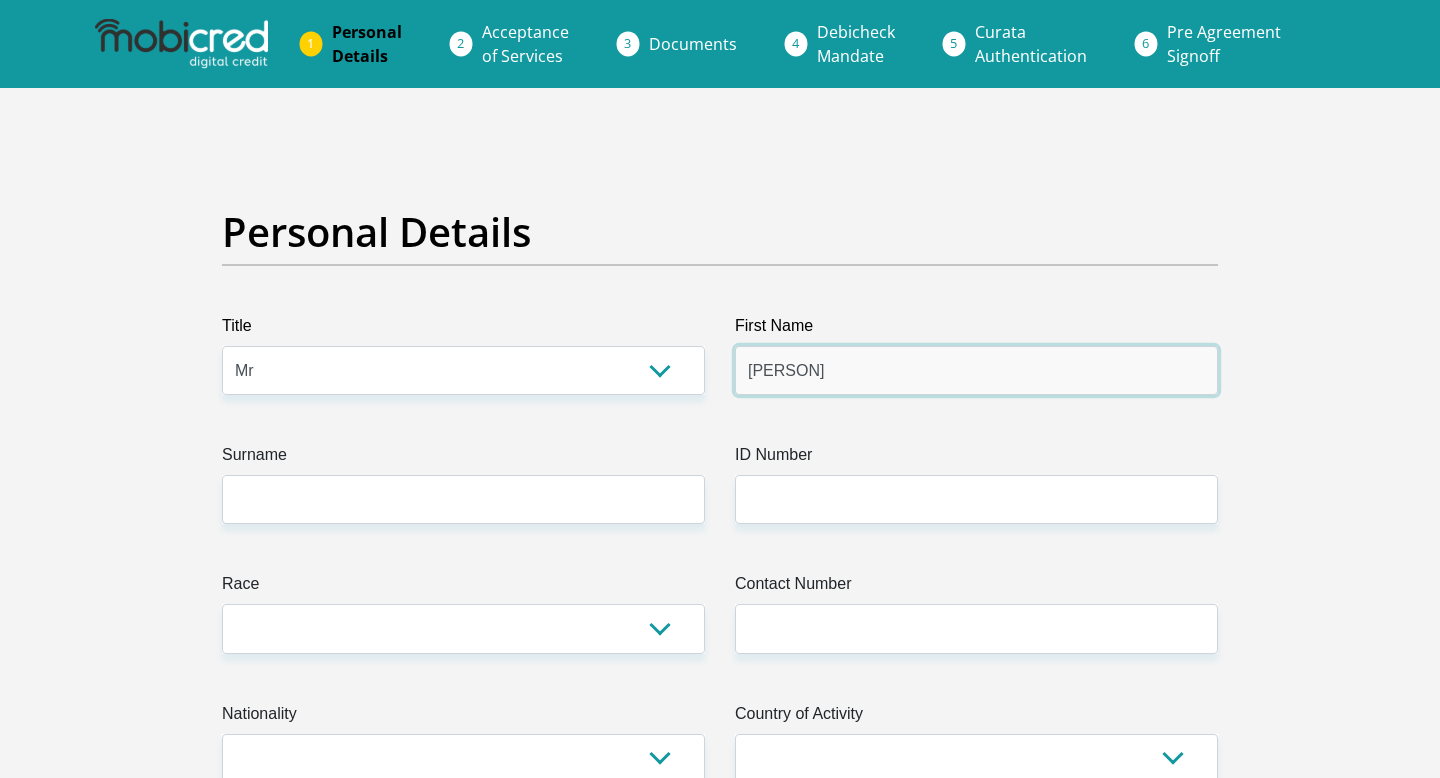 type on "Khotso" 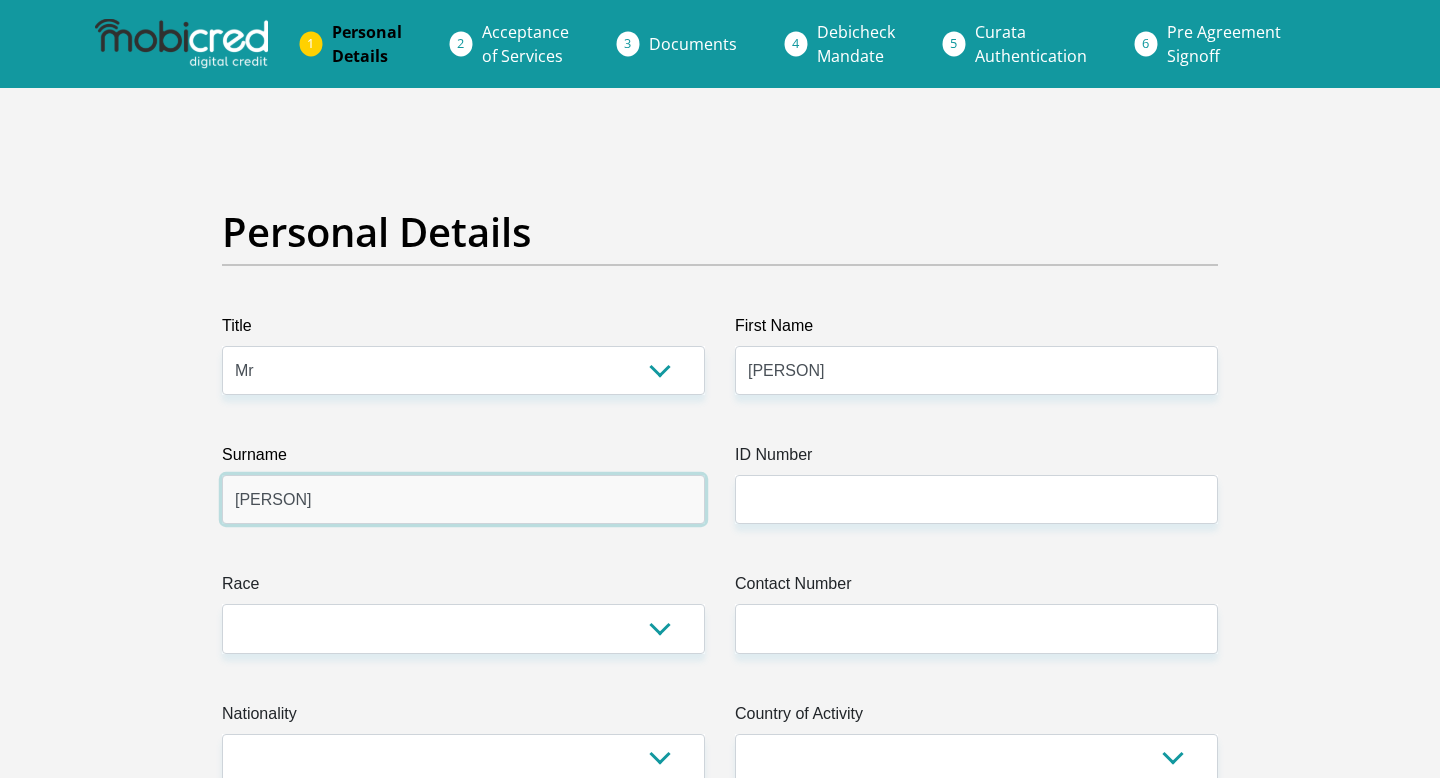 type on "Ratsibela" 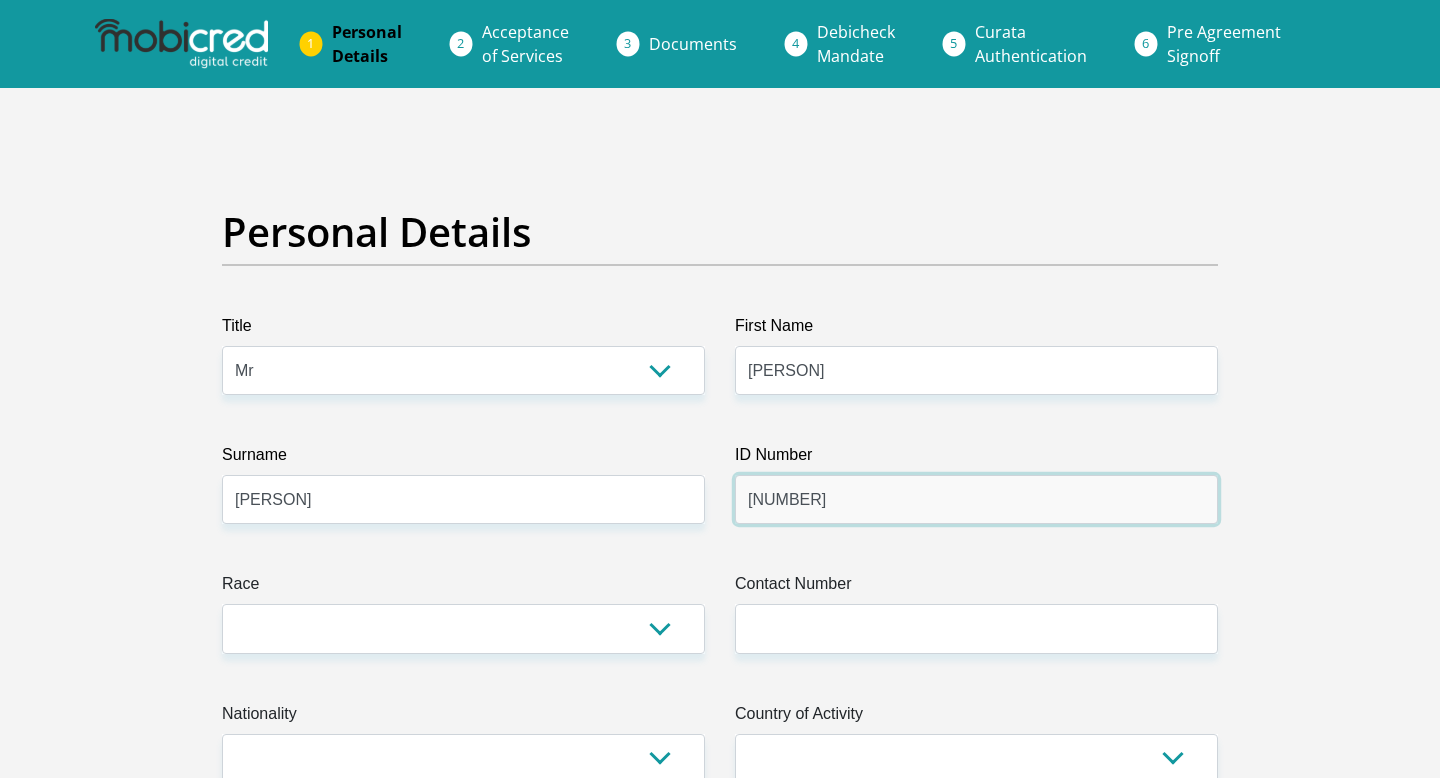 type on "8610026118081" 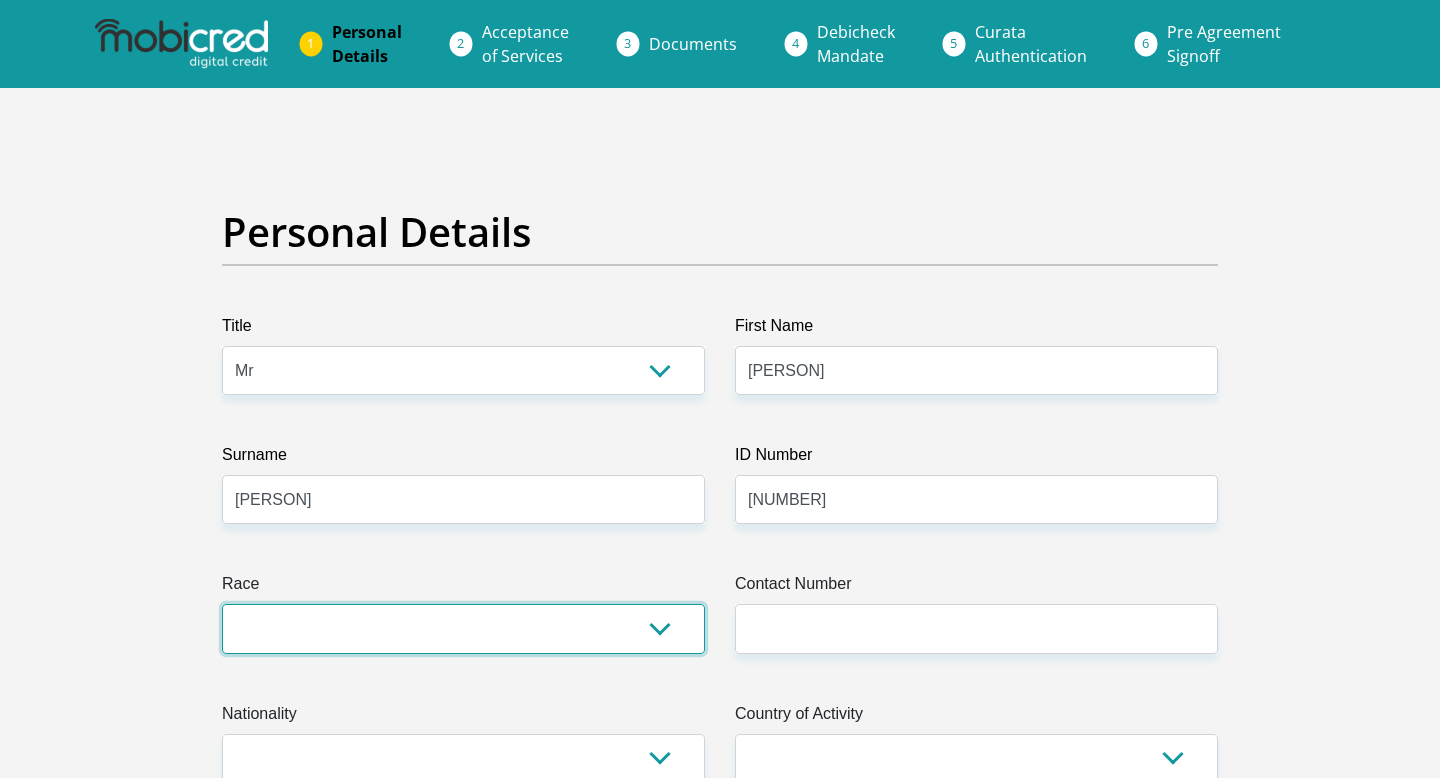 select on "1" 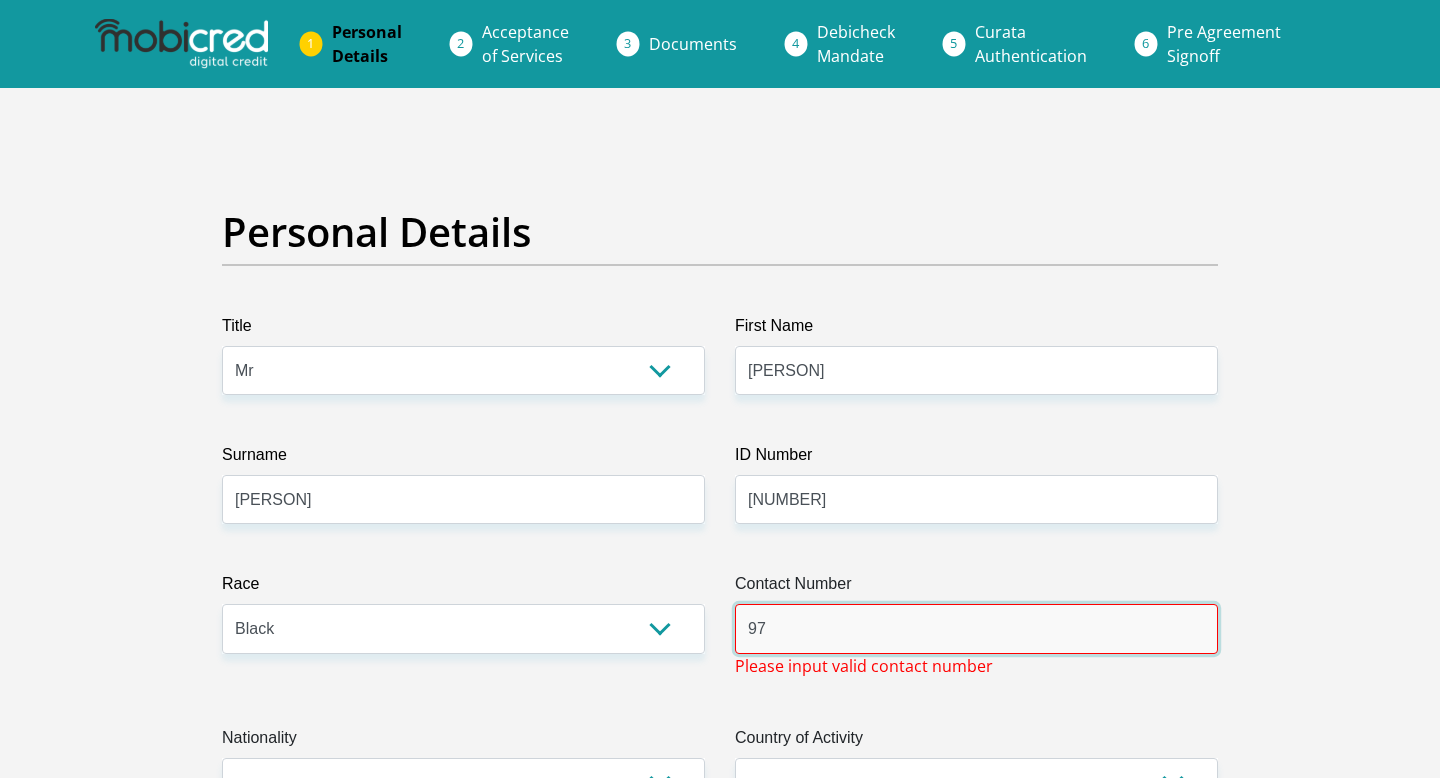 type on "9" 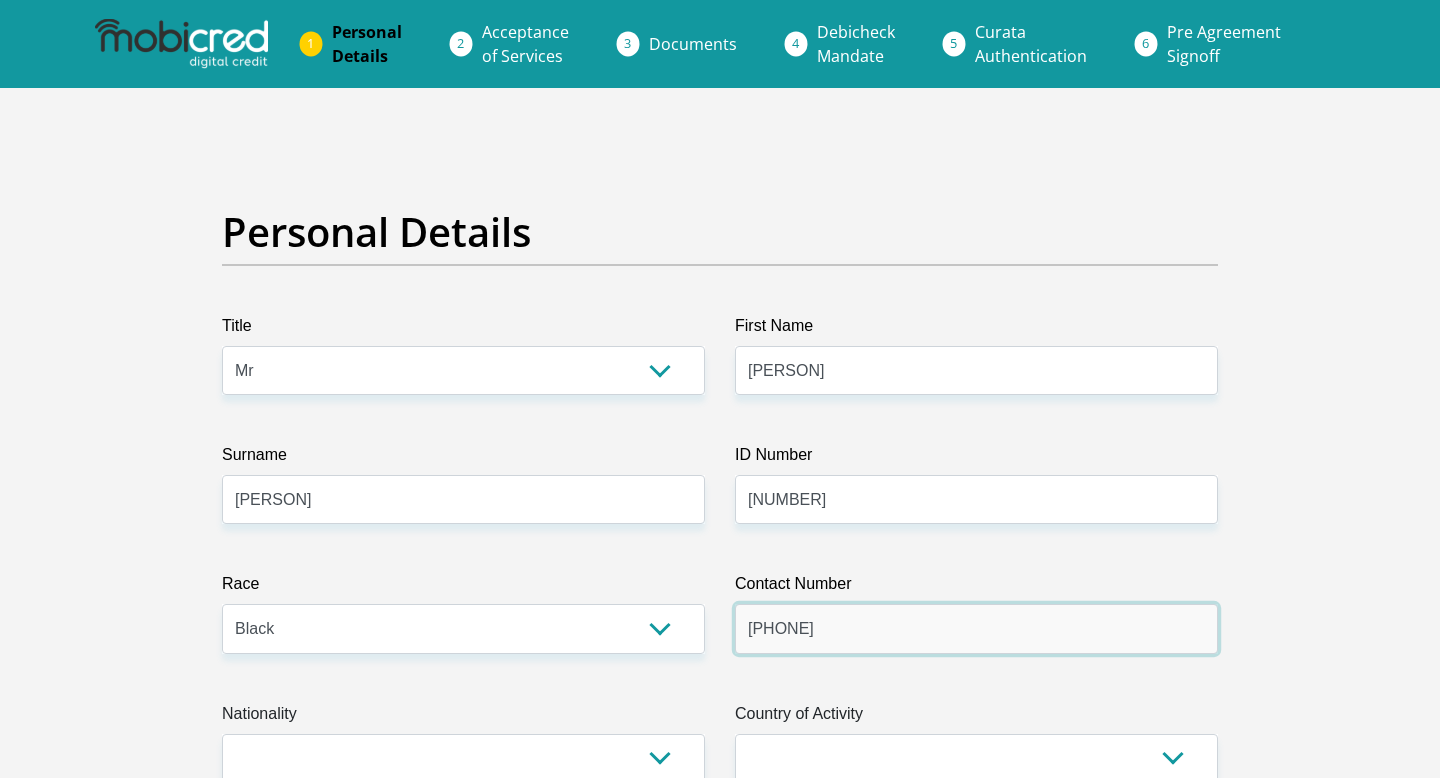 type on "0769227515" 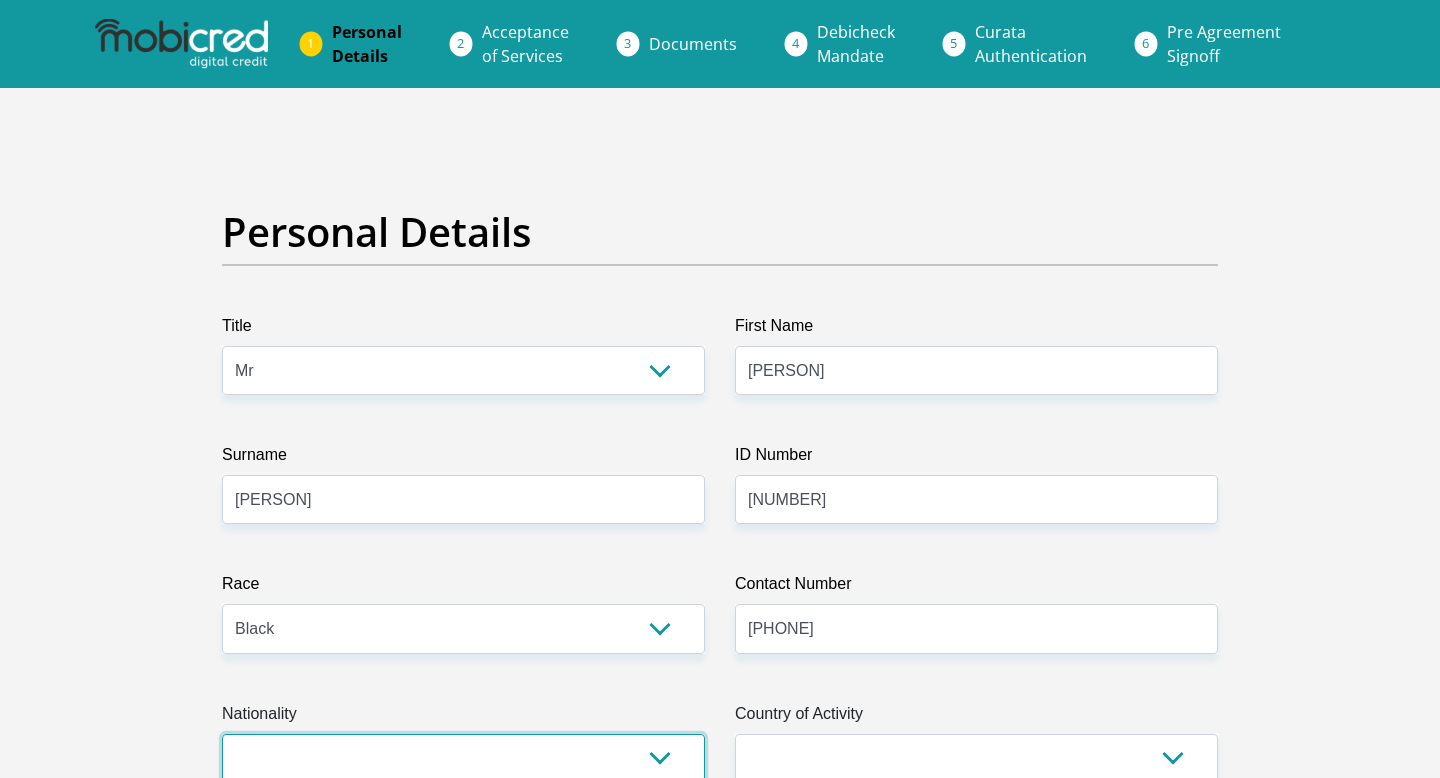 scroll, scrollTop: 5, scrollLeft: 0, axis: vertical 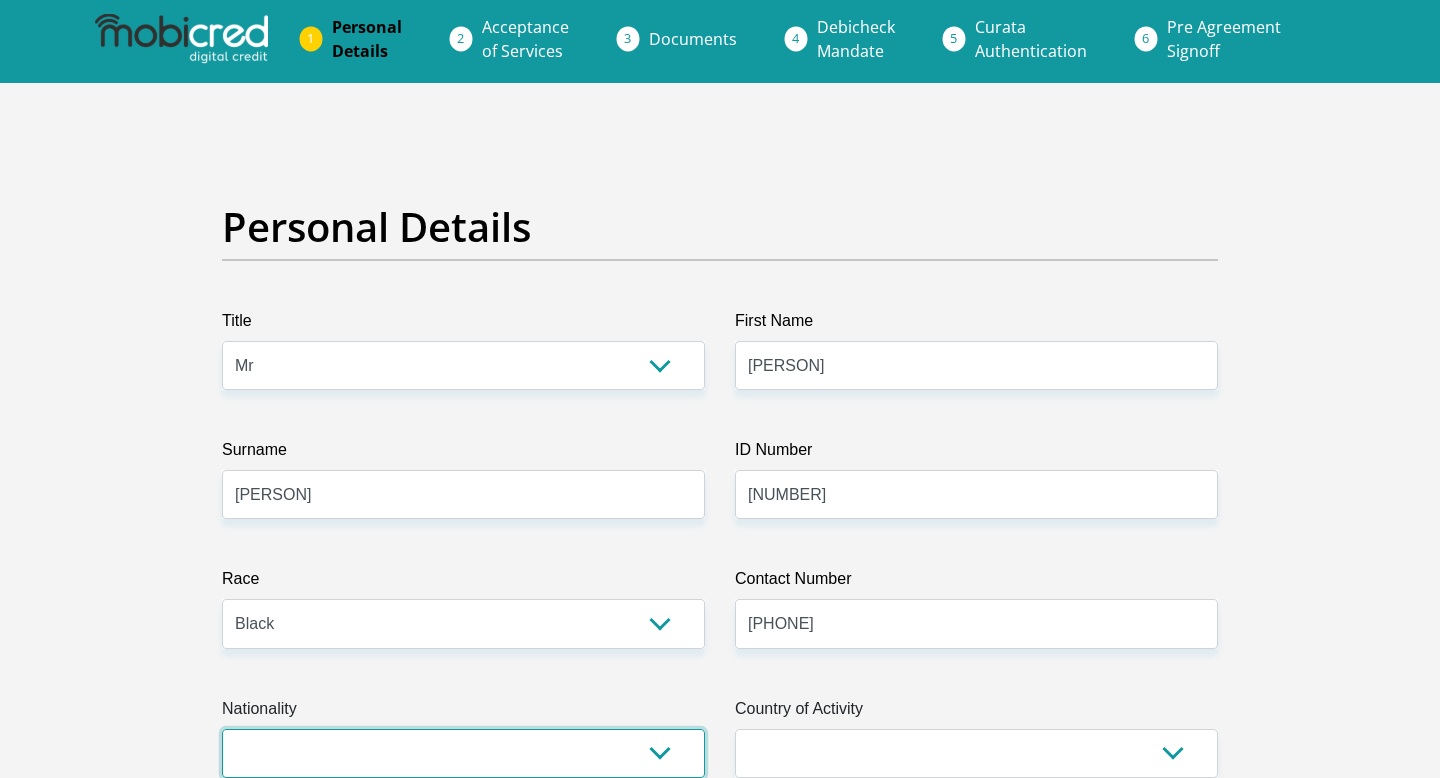 select on "ZAF" 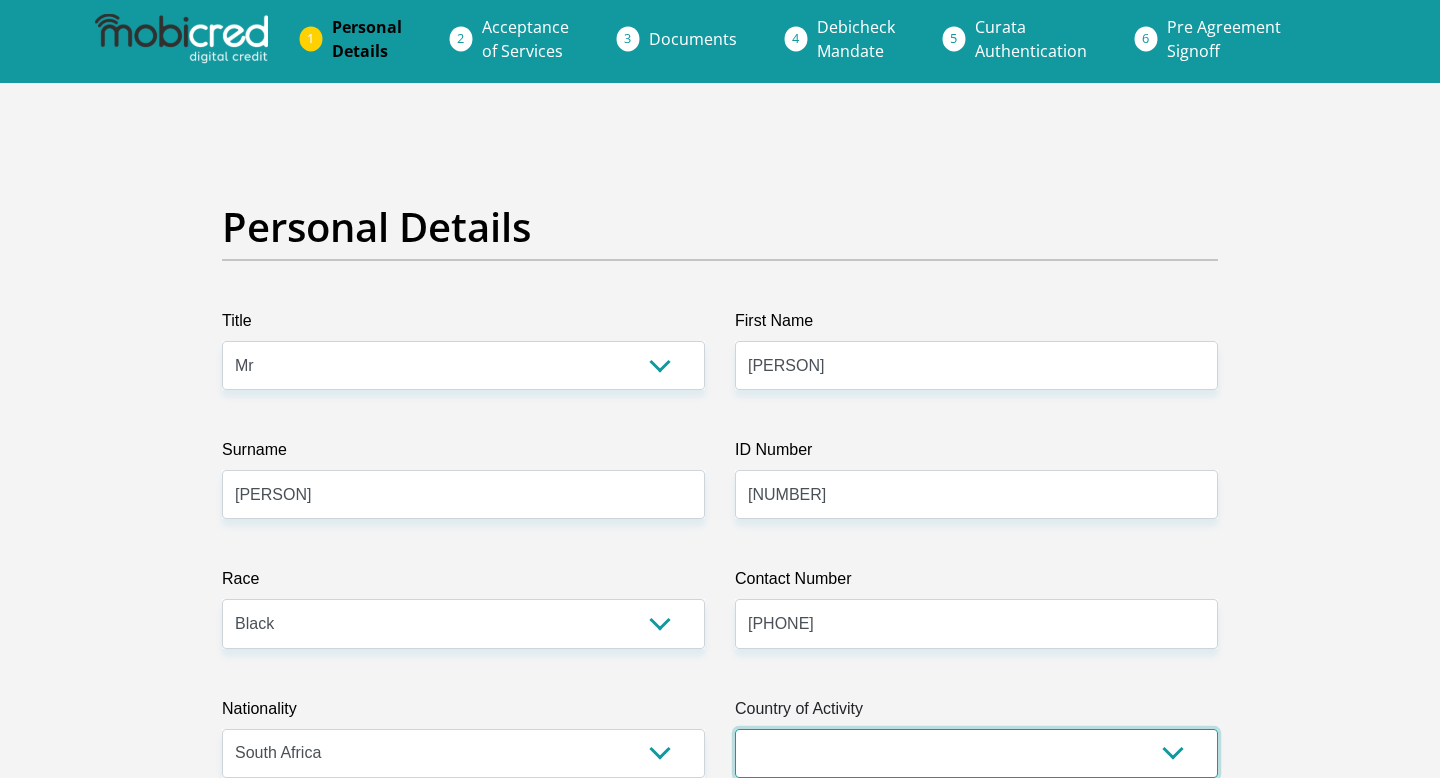 select on "ZAF" 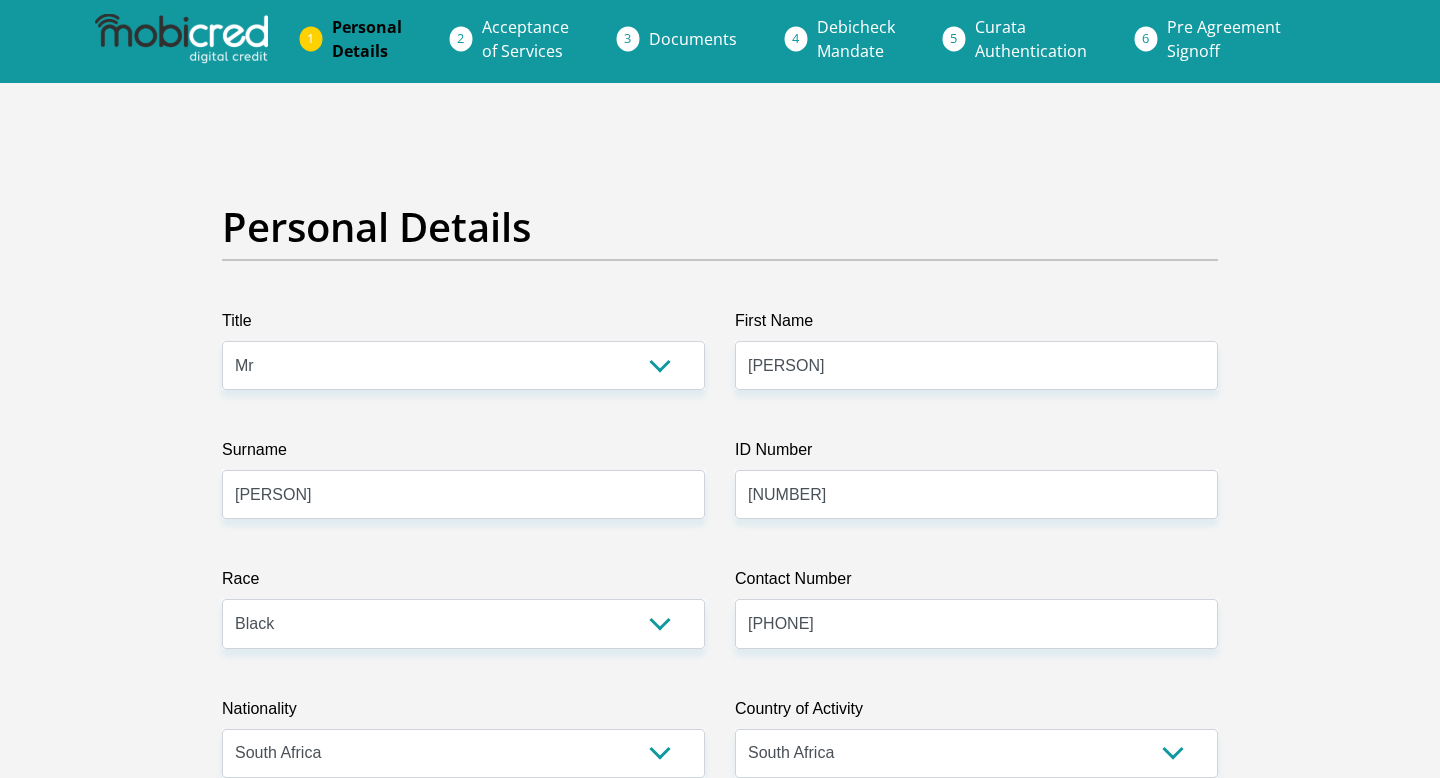 scroll, scrollTop: 498, scrollLeft: 0, axis: vertical 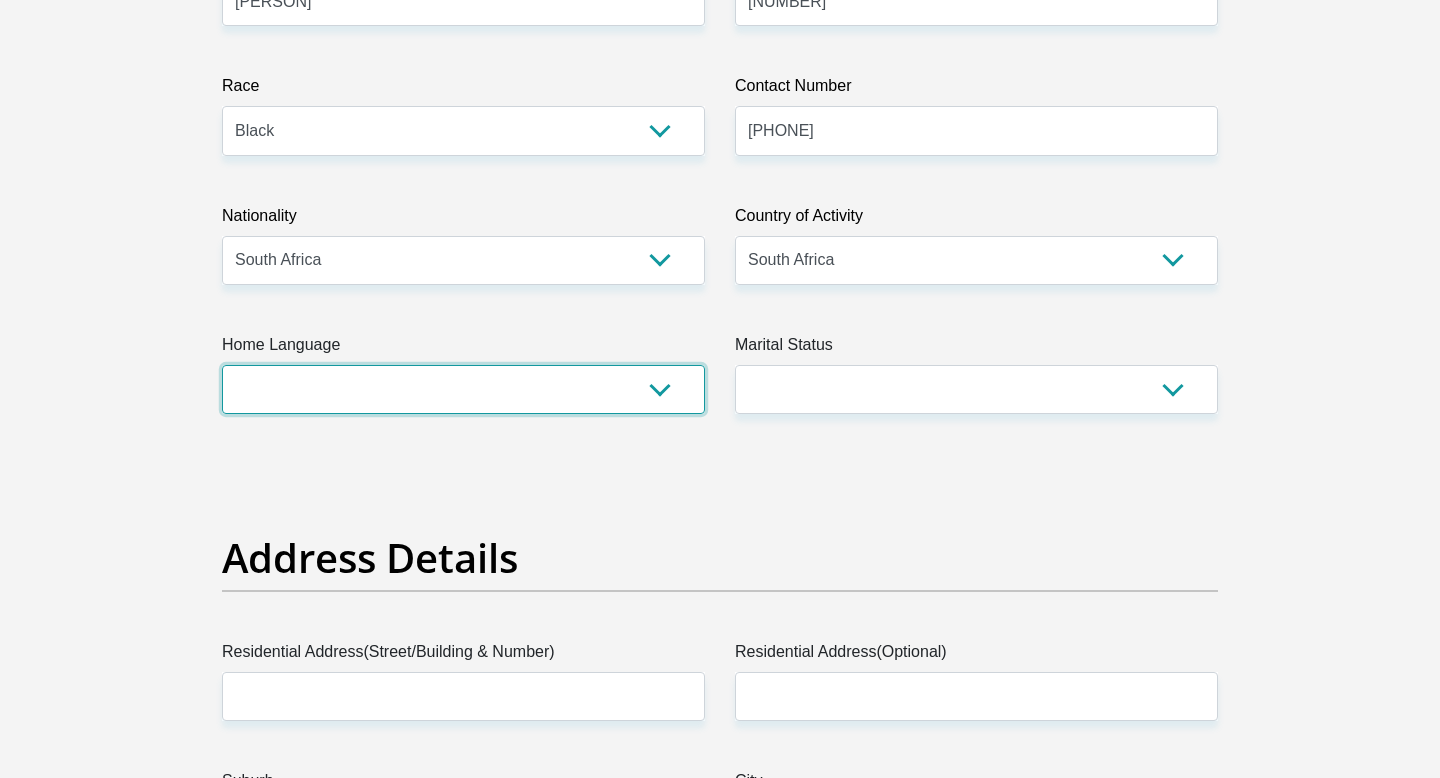 select on "eng" 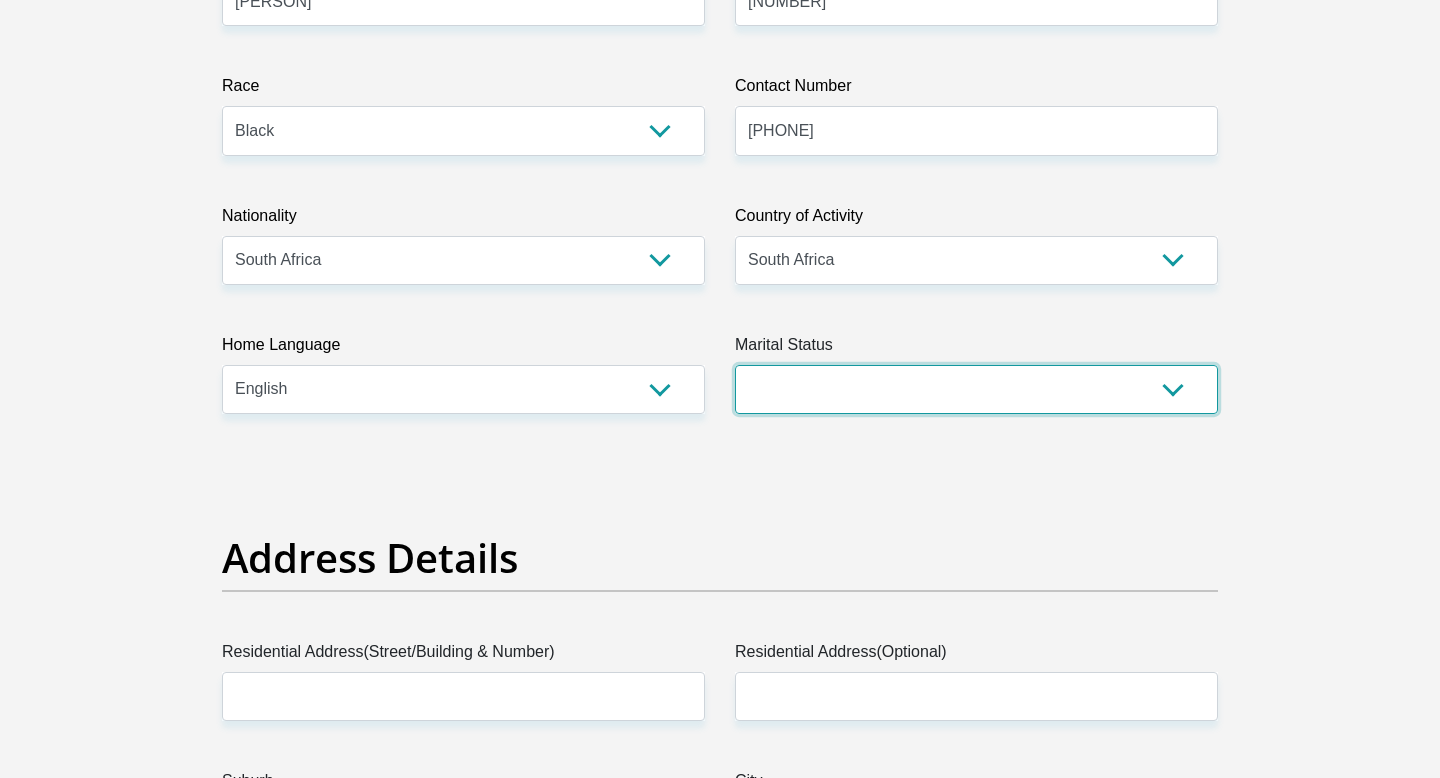 select on "1" 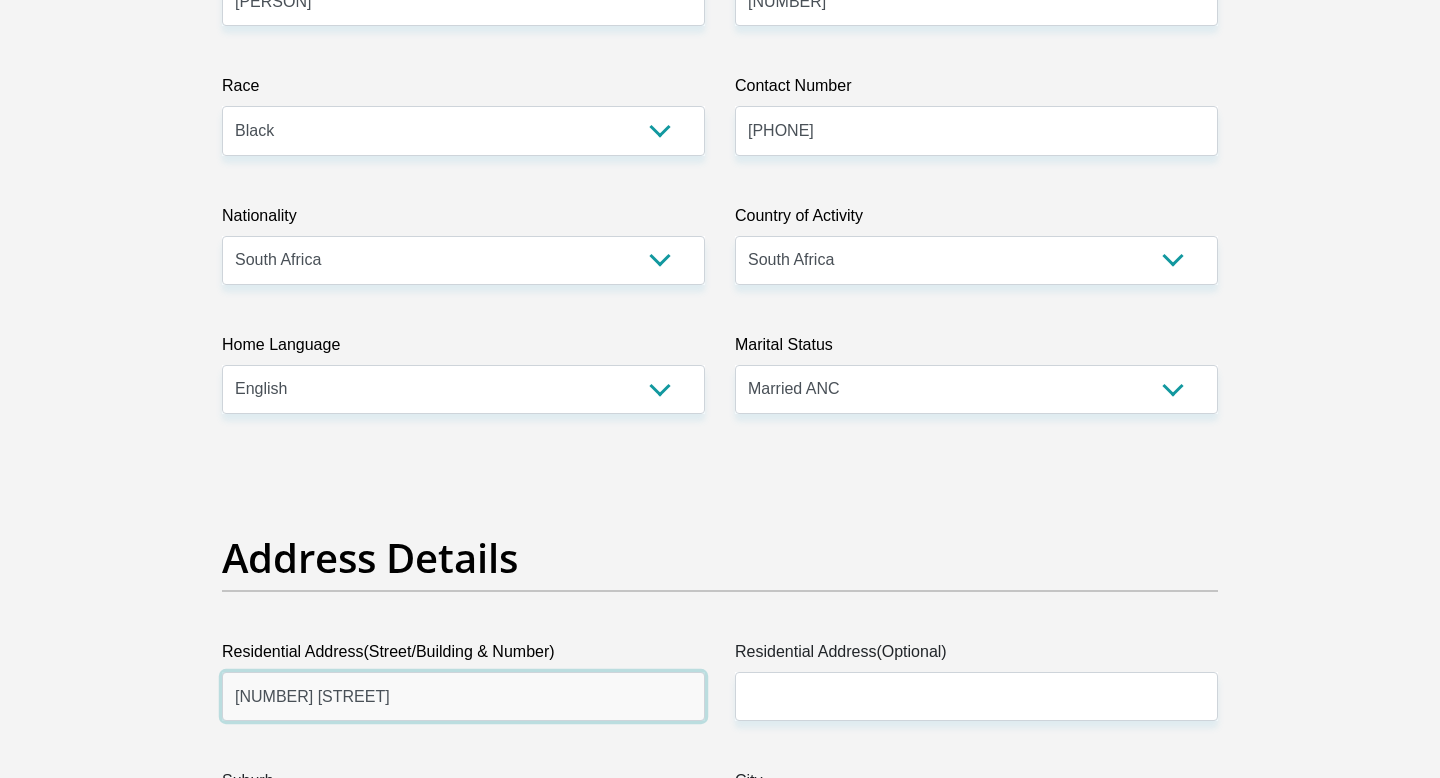 type on "07 Blue Street" 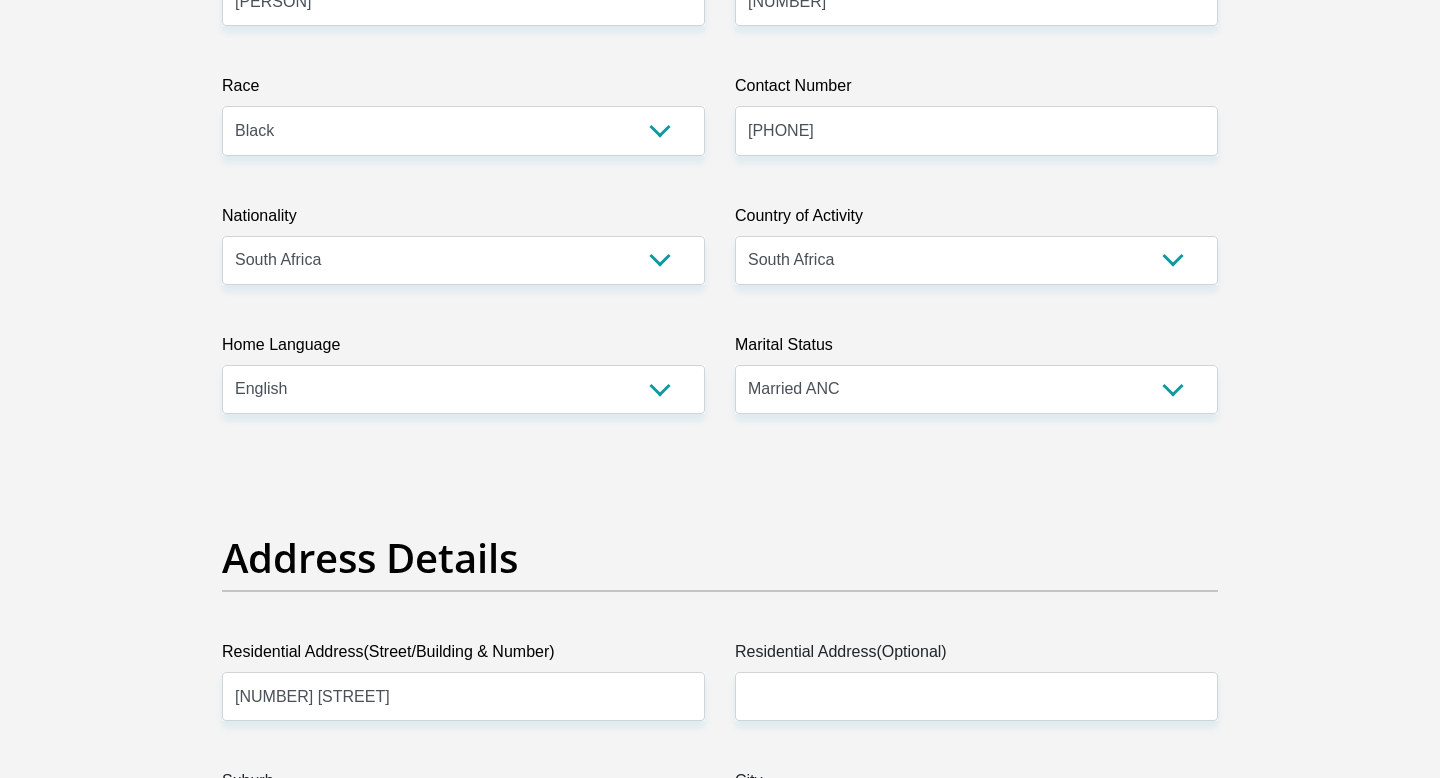 scroll, scrollTop: 935, scrollLeft: 0, axis: vertical 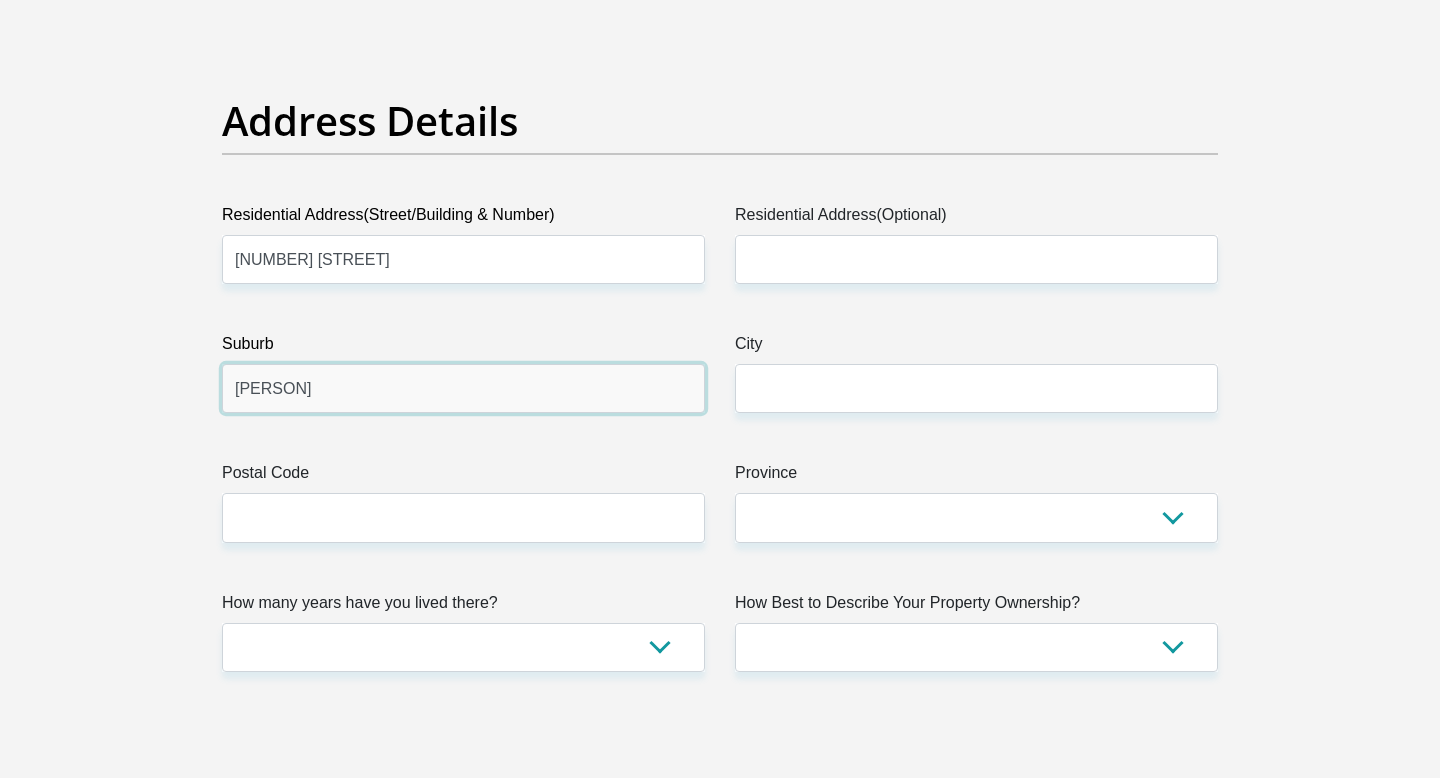 type on "Paballelo" 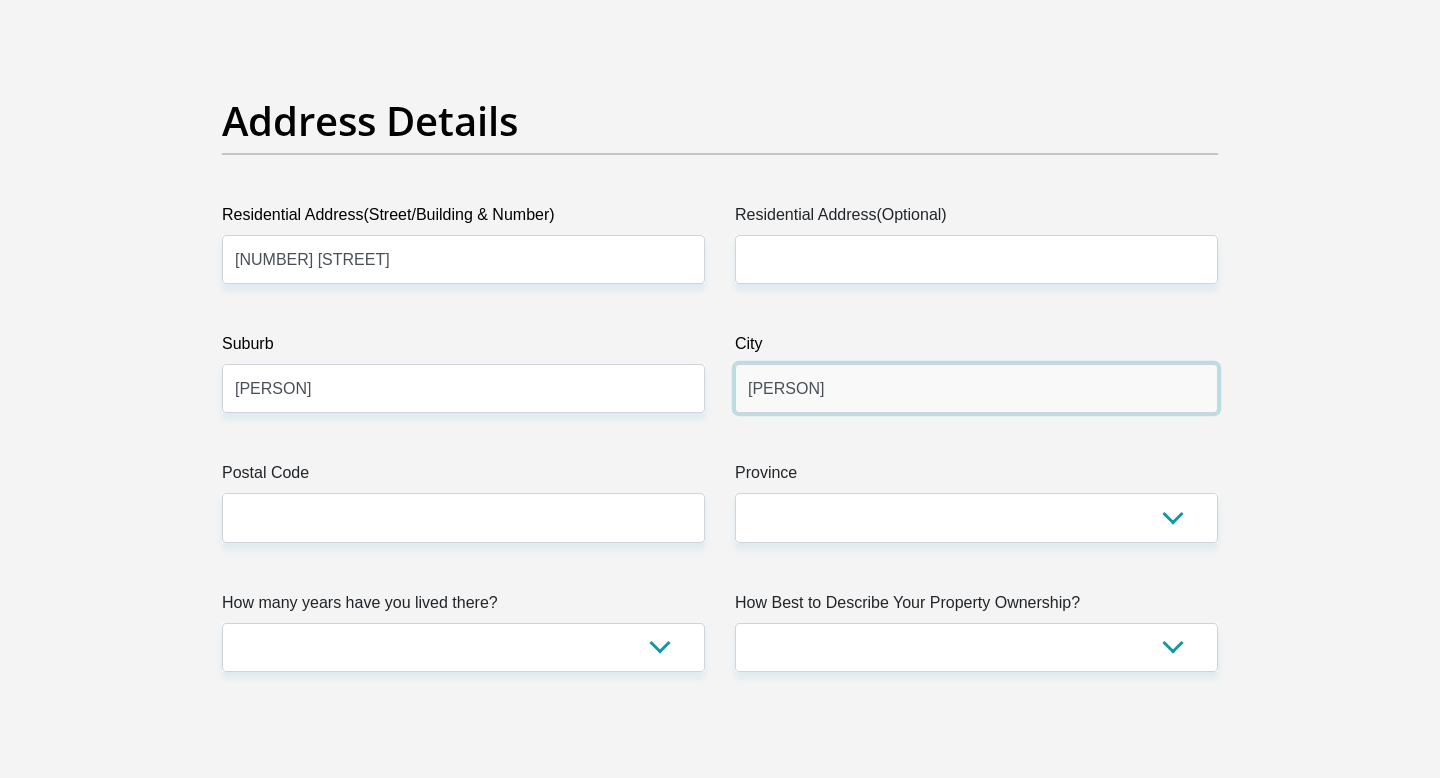 type on "Upington" 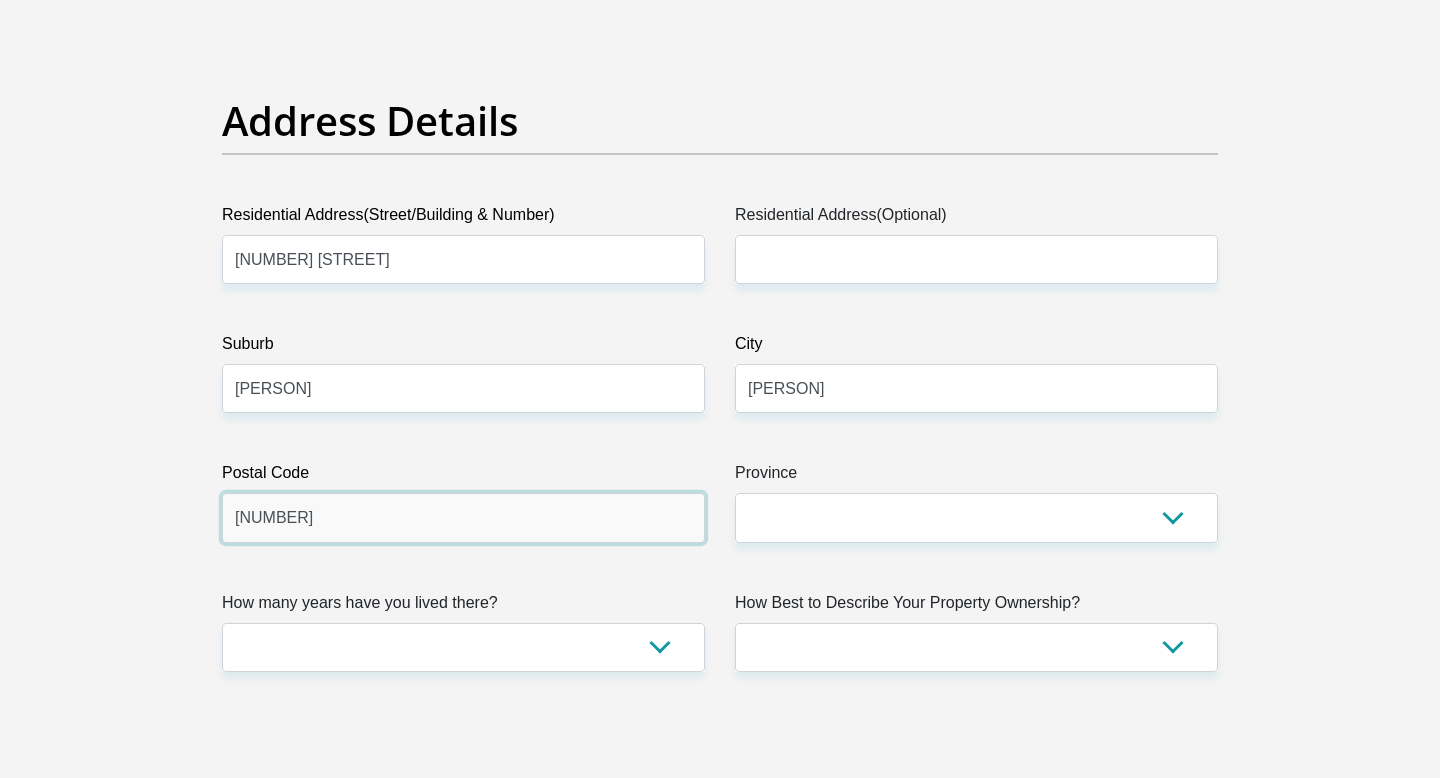 type on "8801" 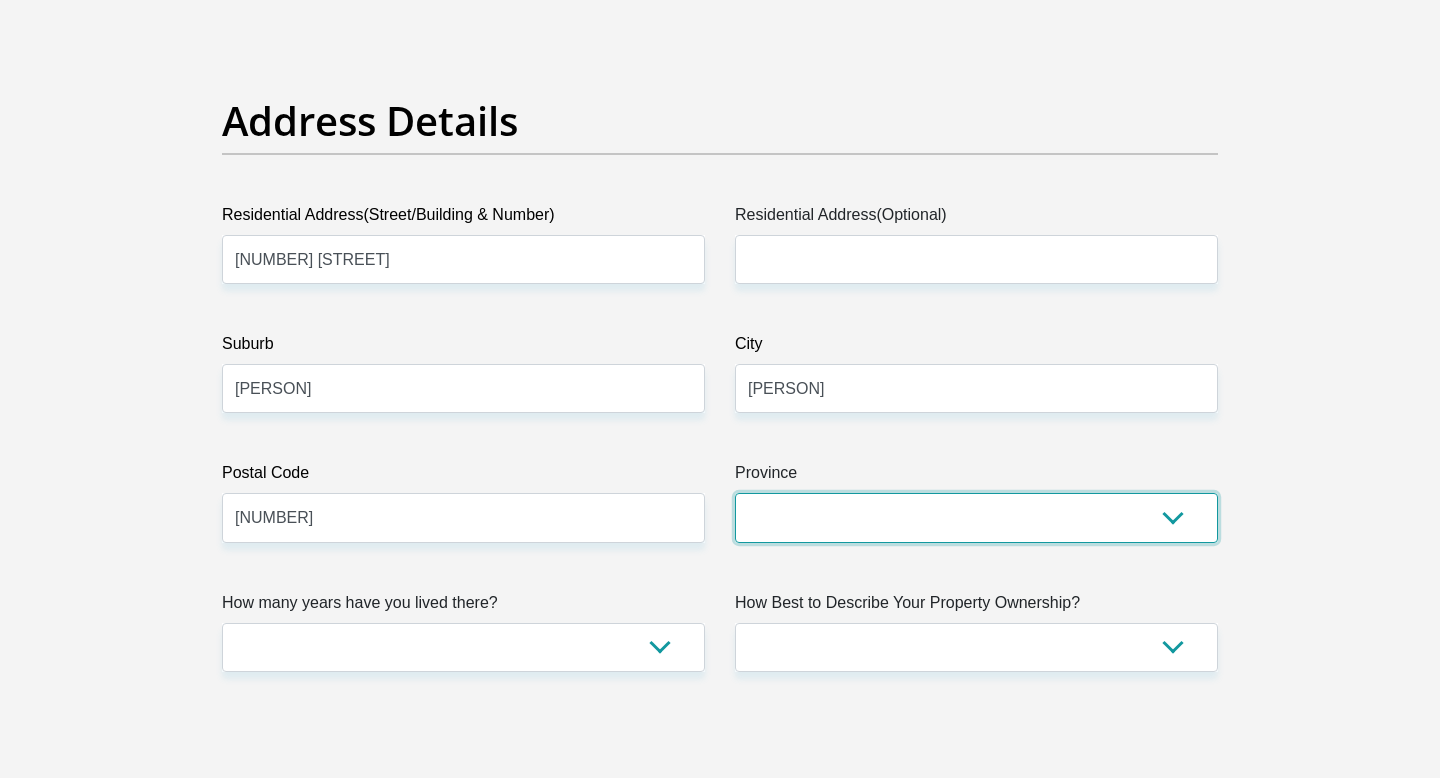 select on "Northern Cape" 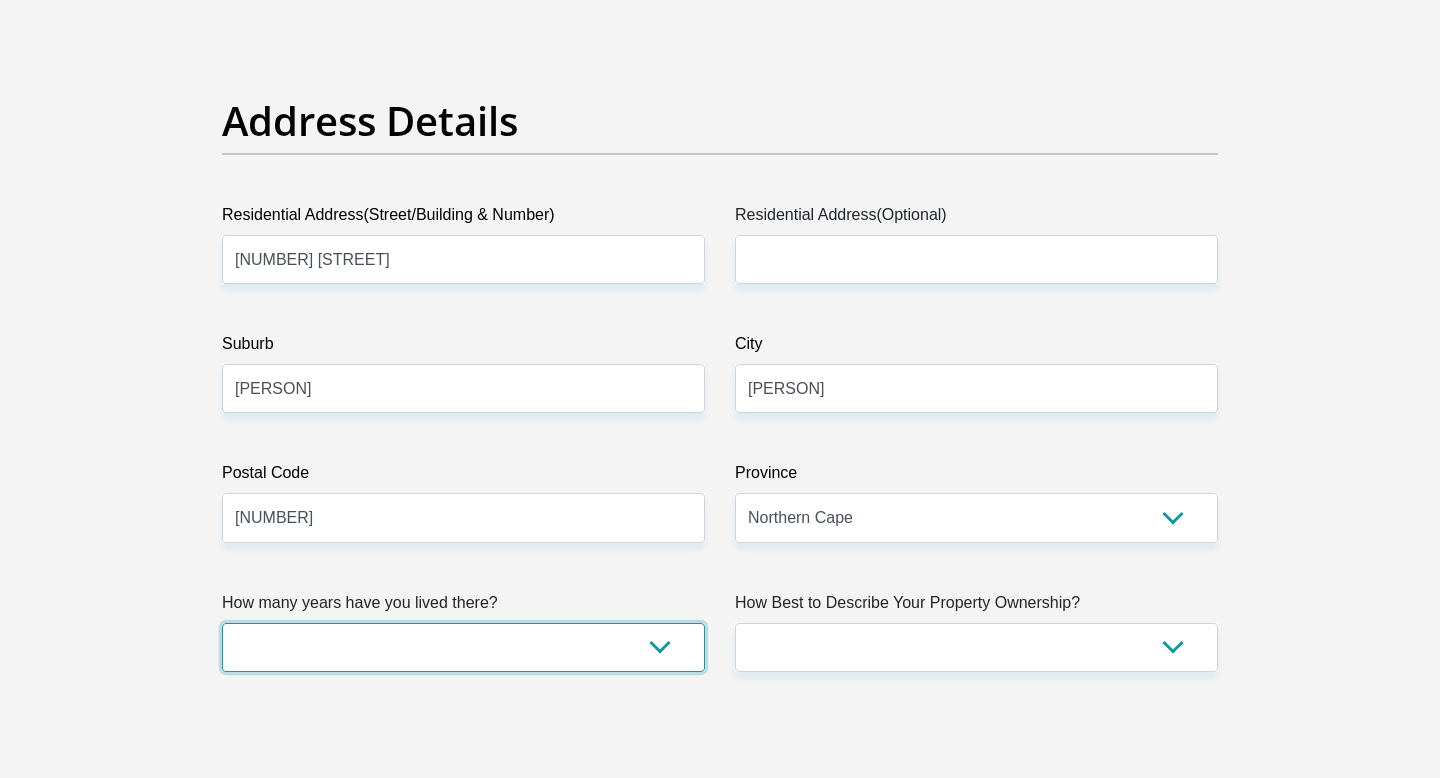 select on "5" 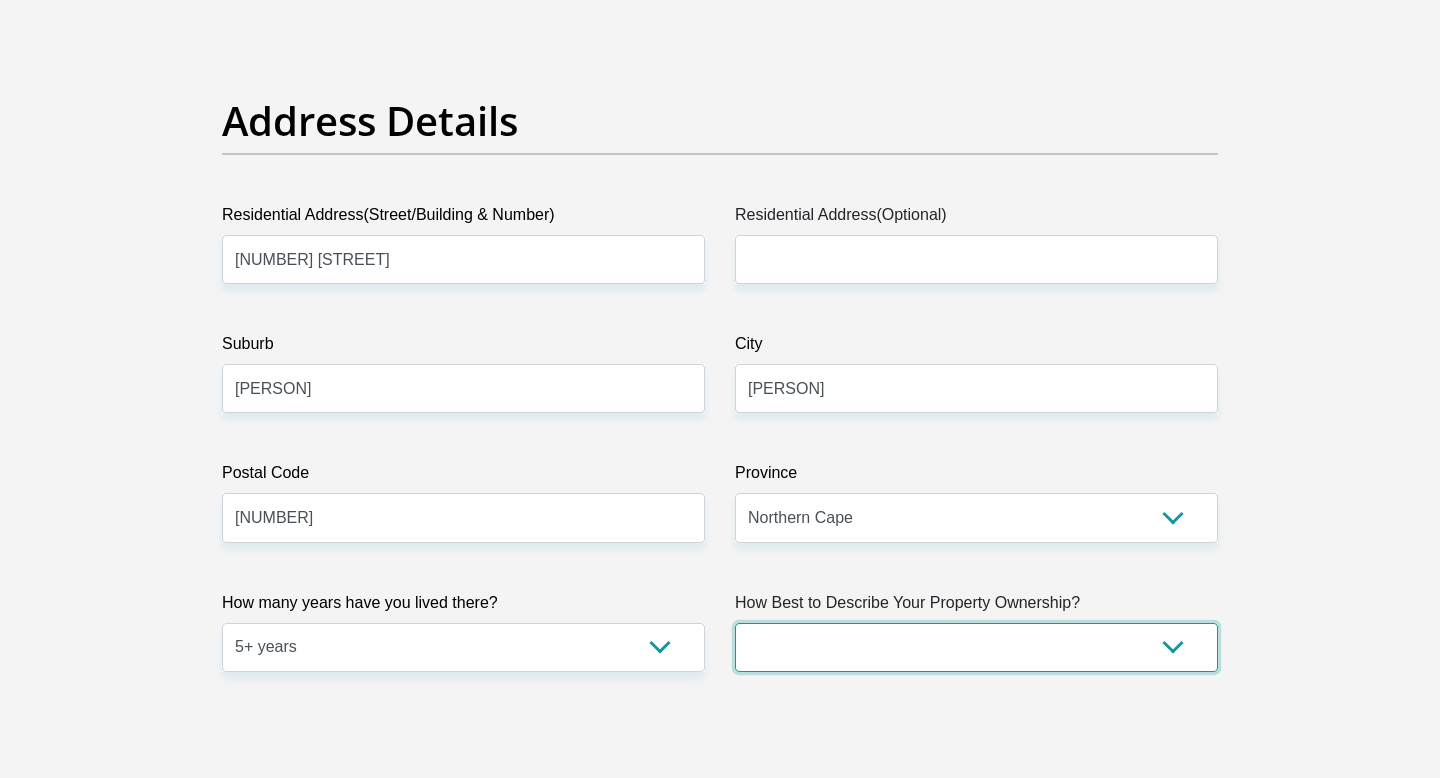 select on "Owned" 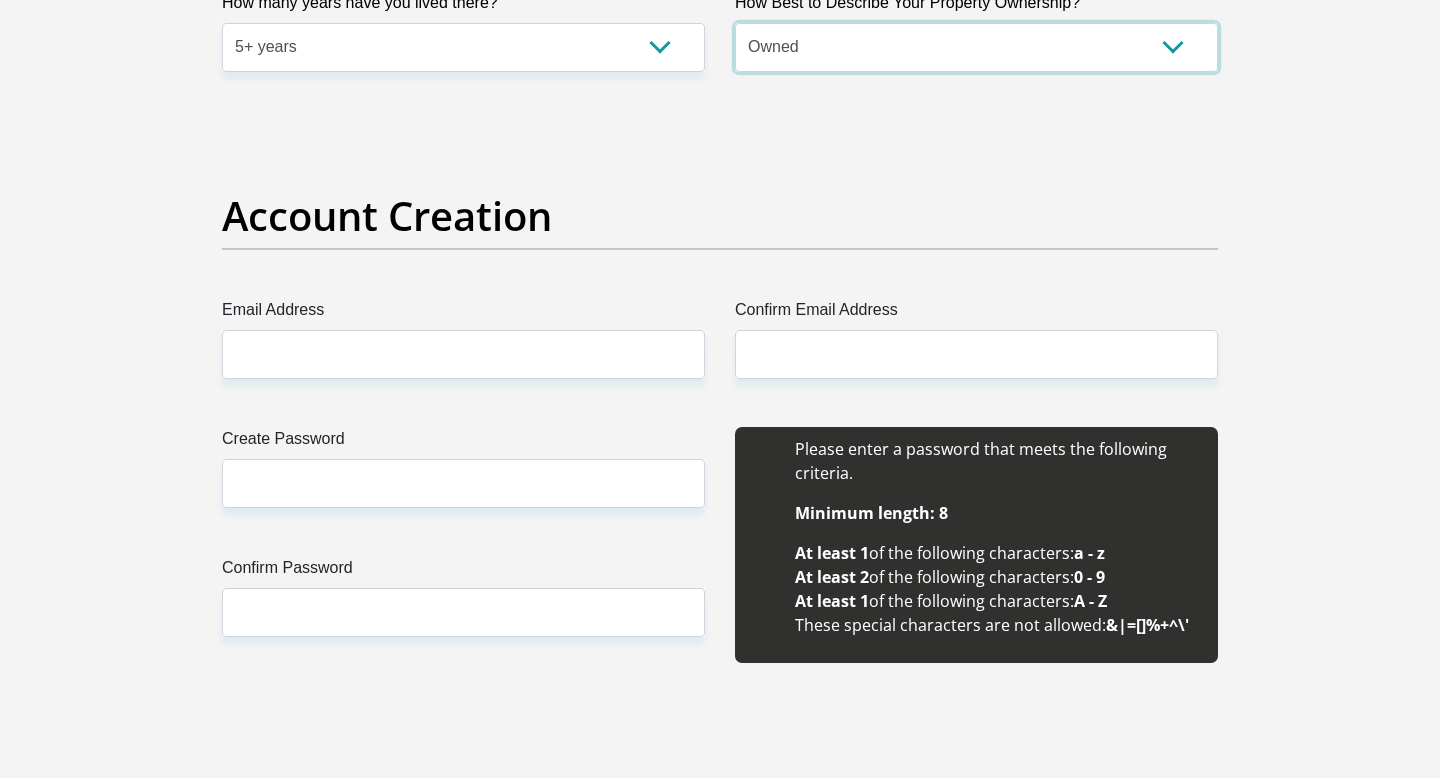 scroll, scrollTop: 1540, scrollLeft: 0, axis: vertical 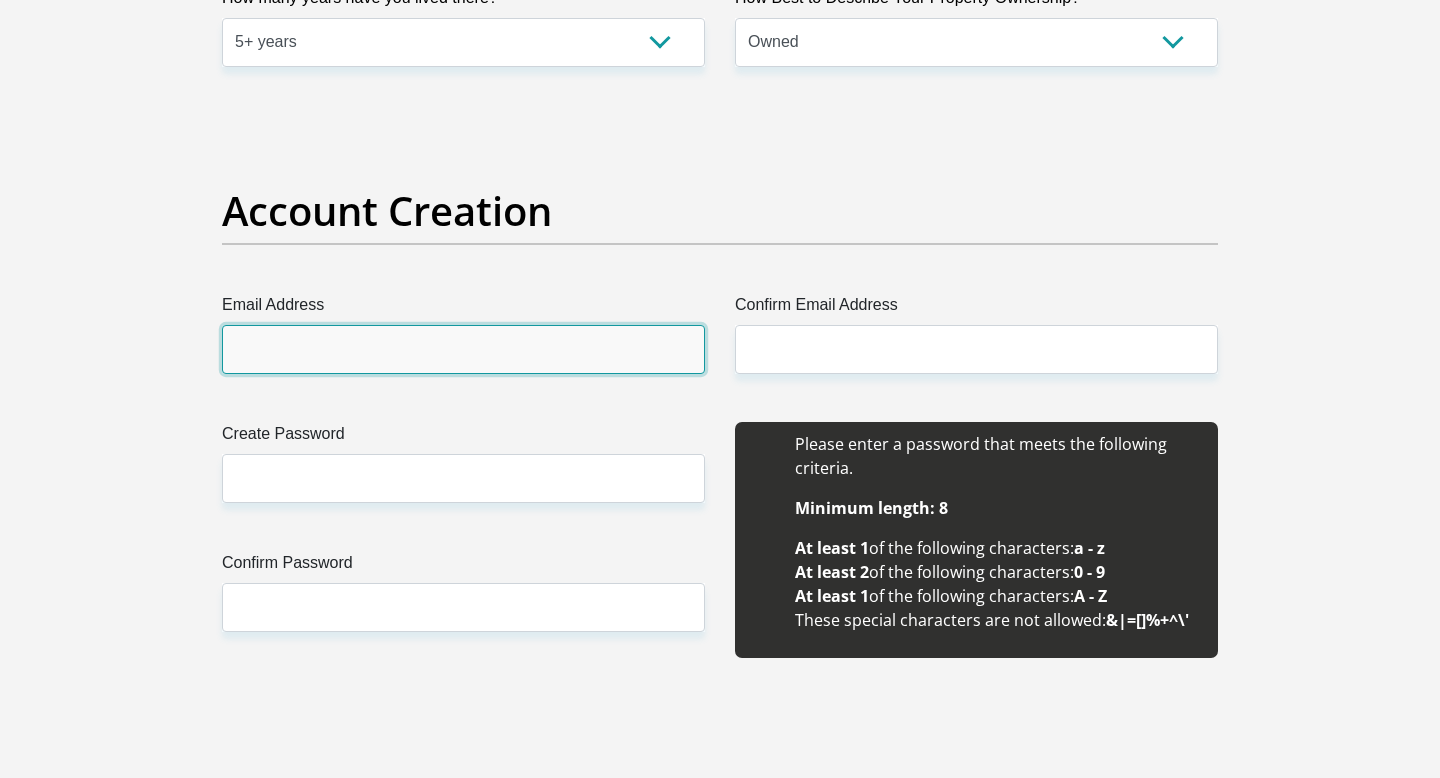 click on "Email Address" at bounding box center (463, 349) 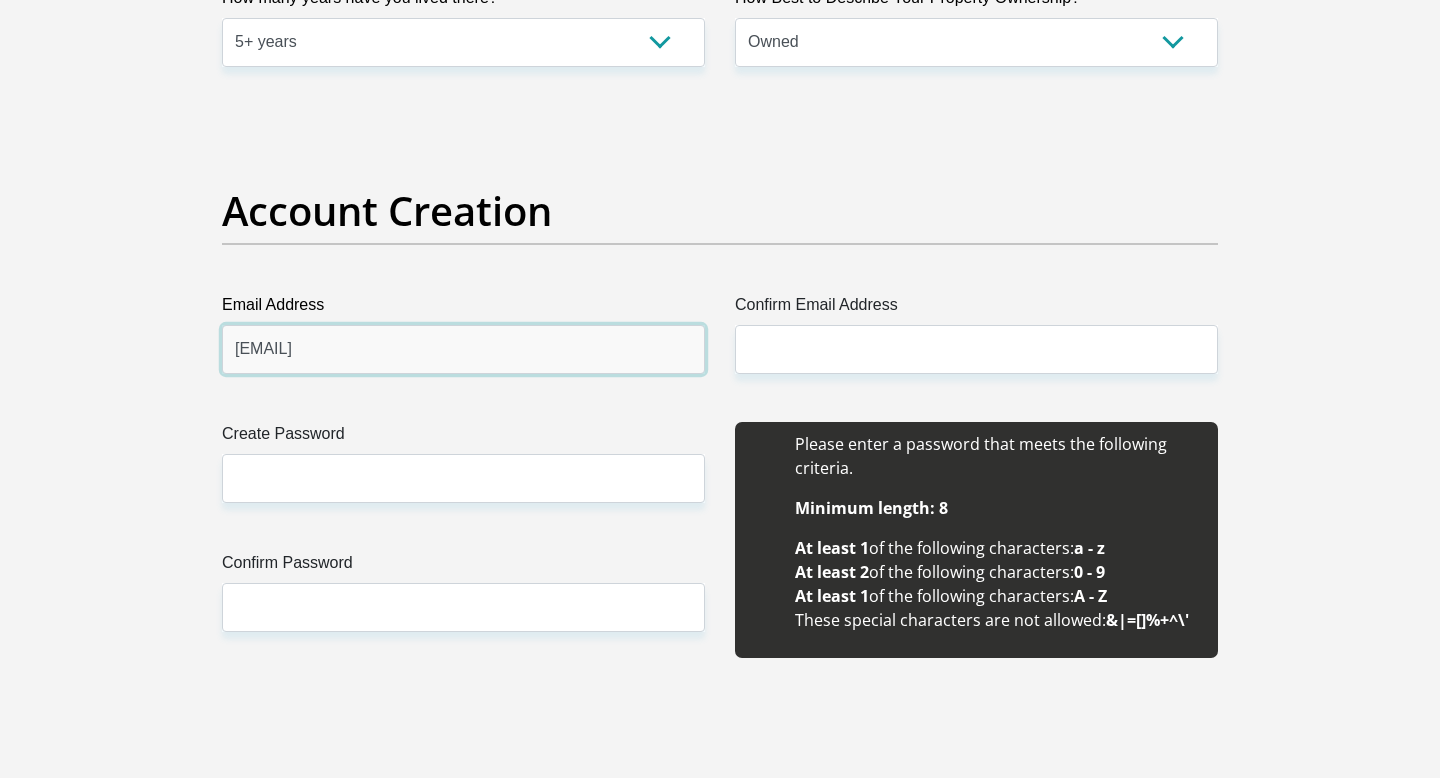 type on "Kbratsib@gmail.com" 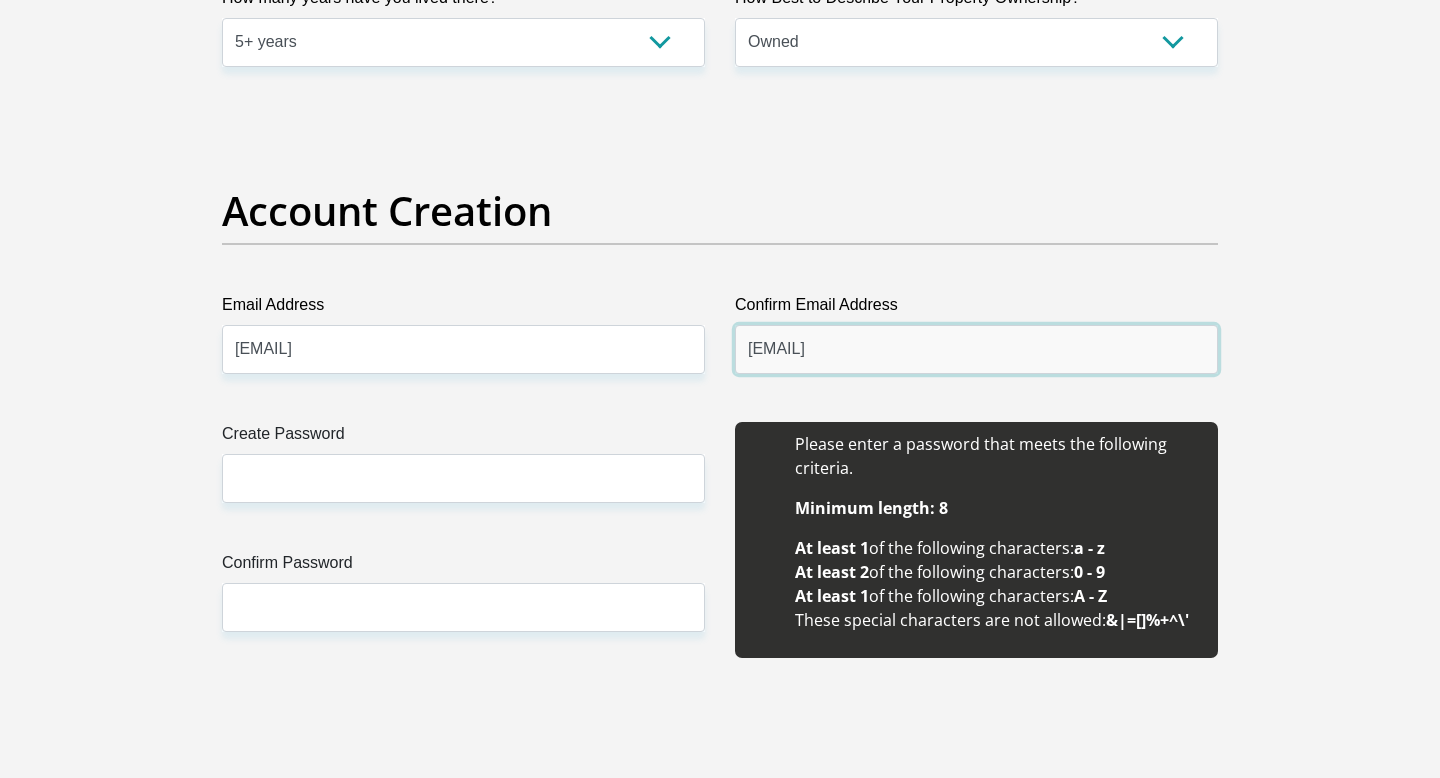 type on "Kbratsib@gmail.com" 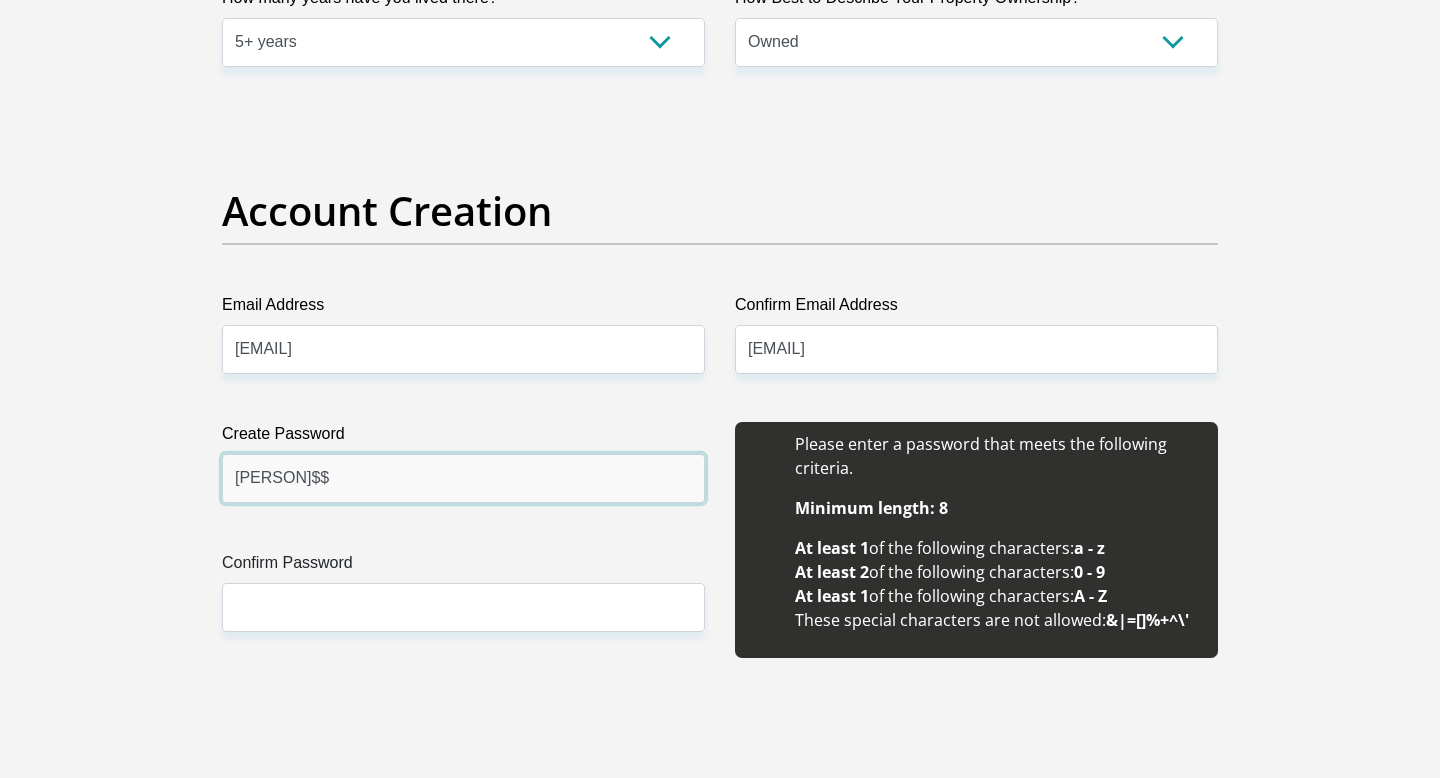 type on "LeJudahR44$$" 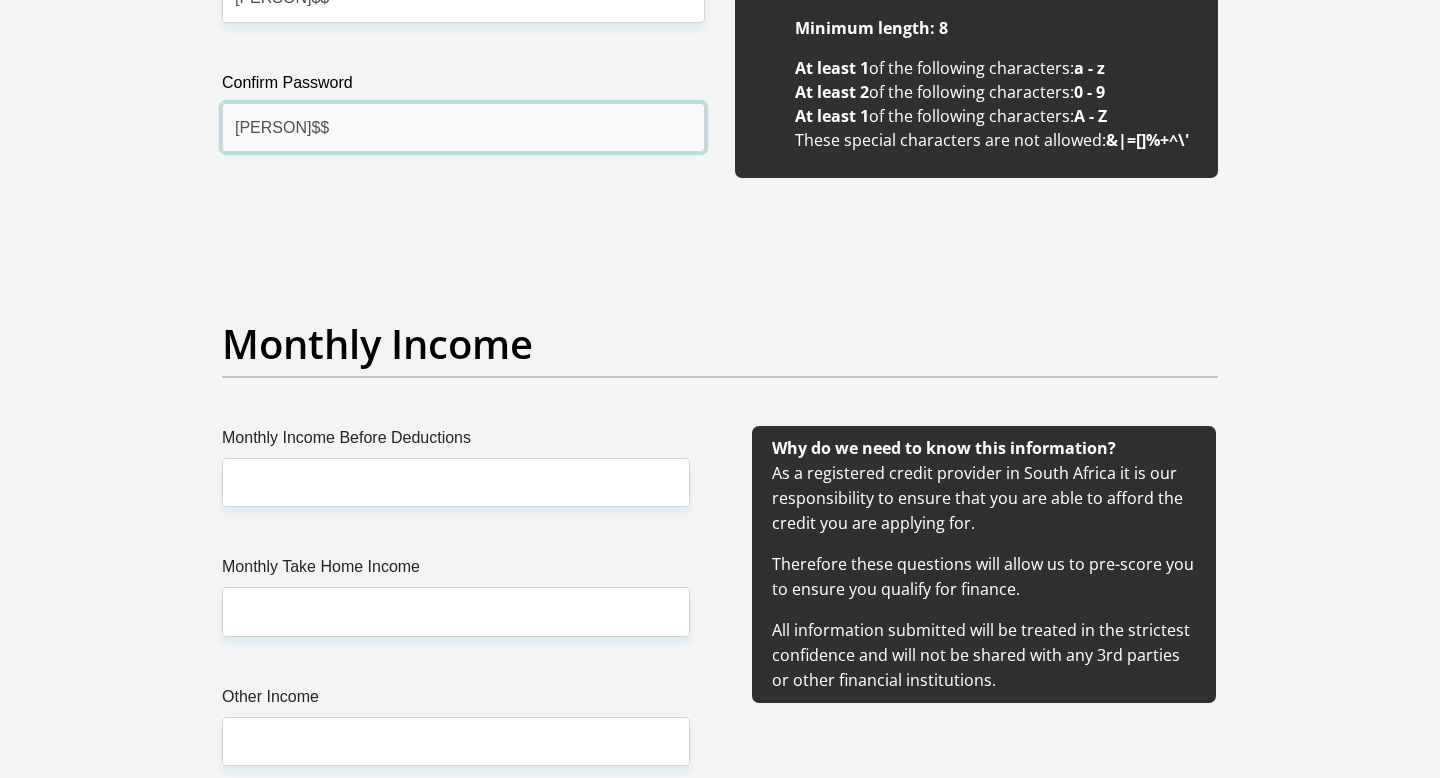 scroll, scrollTop: 2027, scrollLeft: 0, axis: vertical 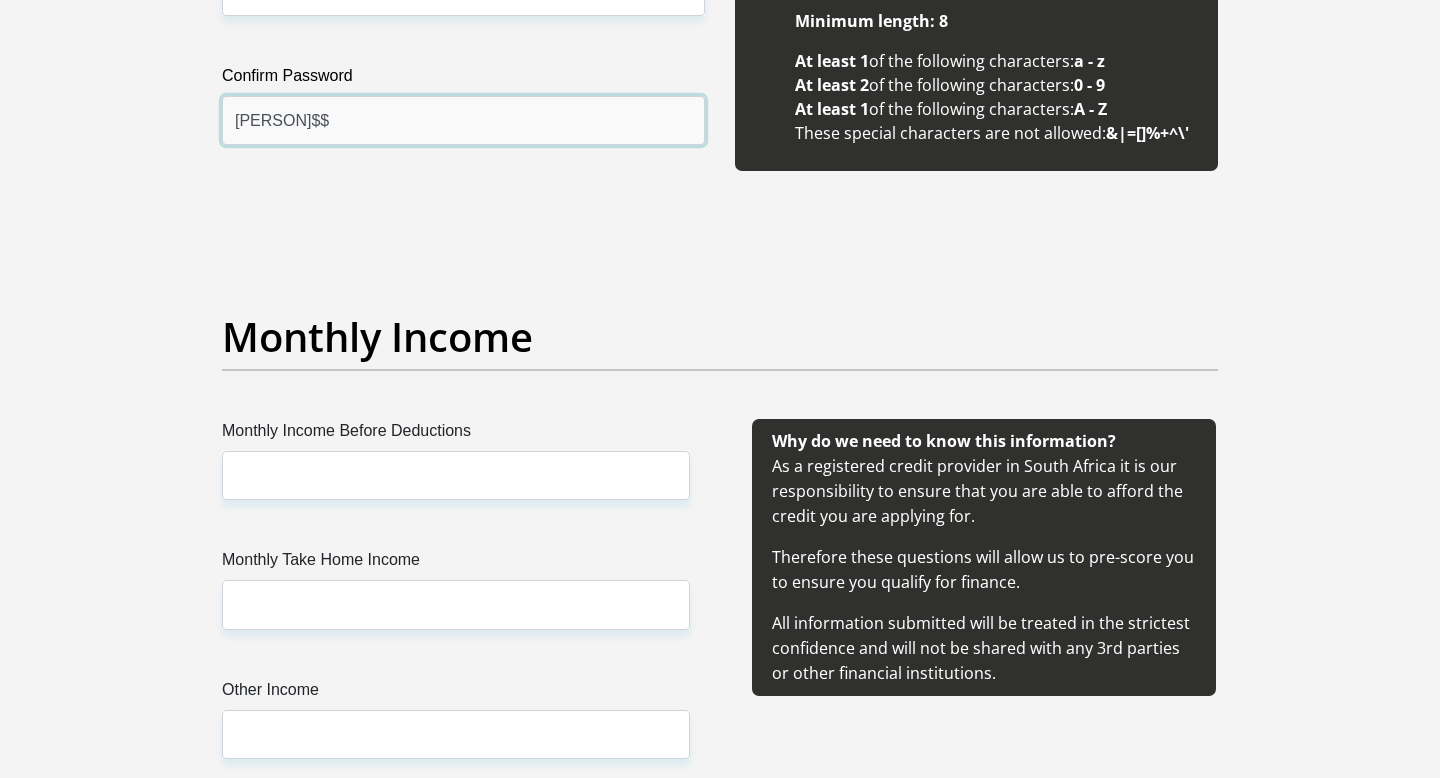 type on "LeJudahR44$$" 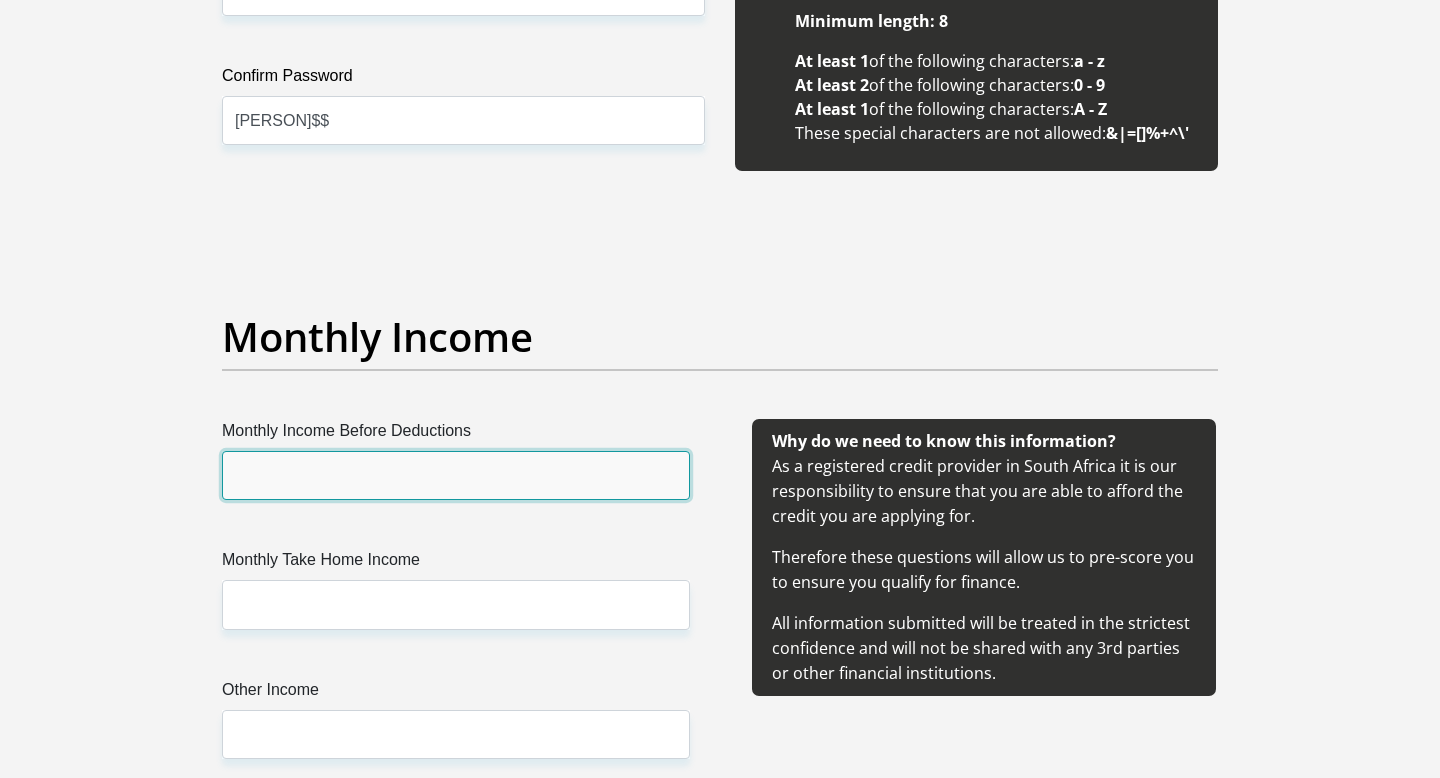 click on "Monthly Income Before Deductions" at bounding box center [456, 475] 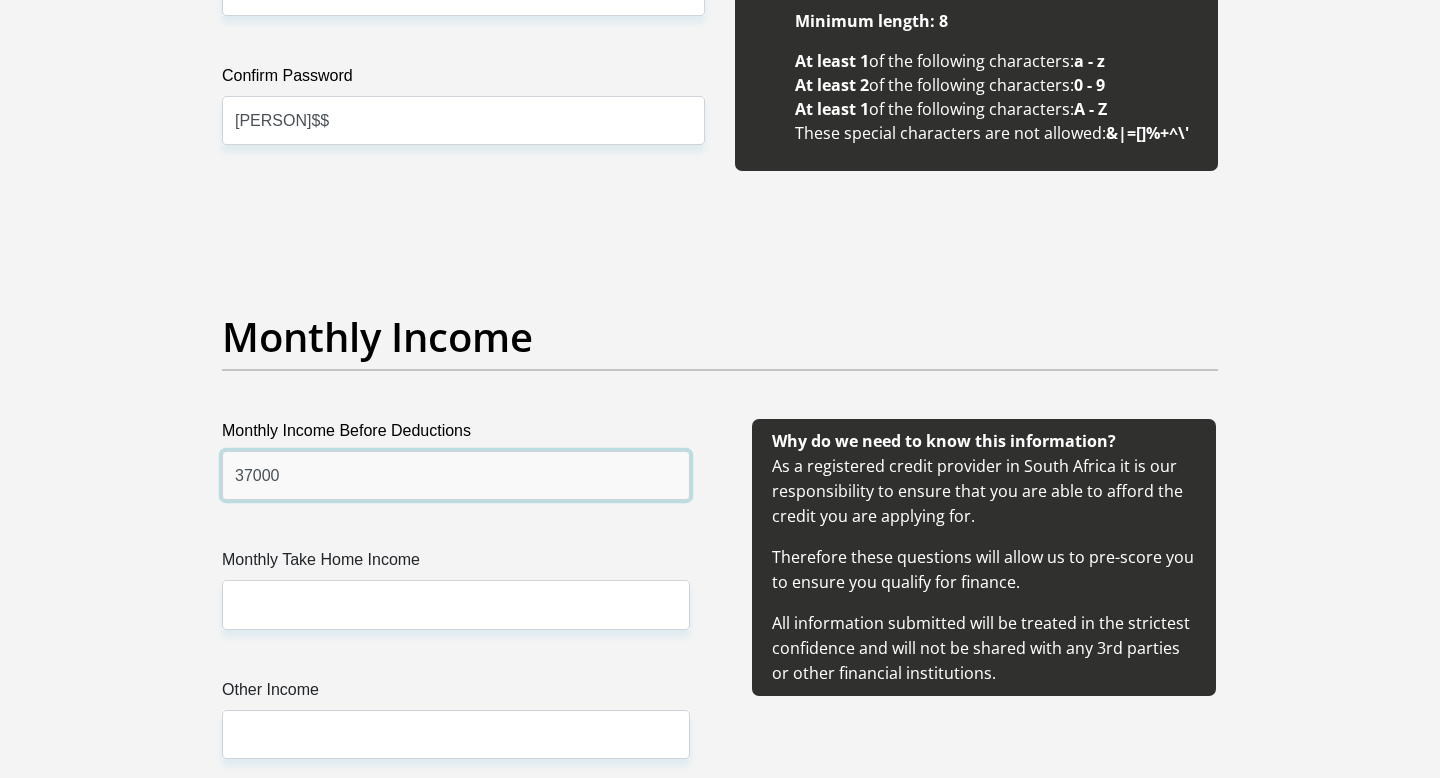 type on "37000" 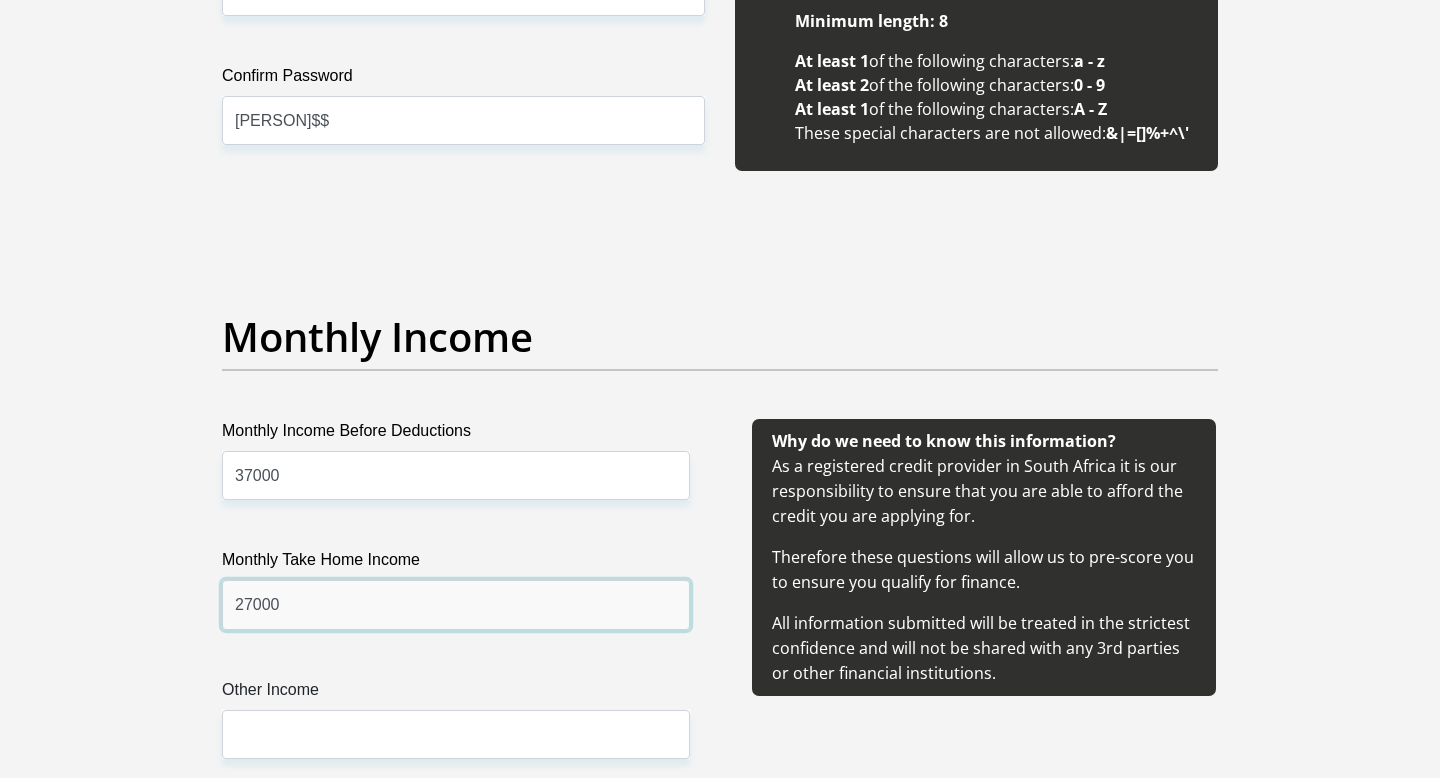 type on "27000" 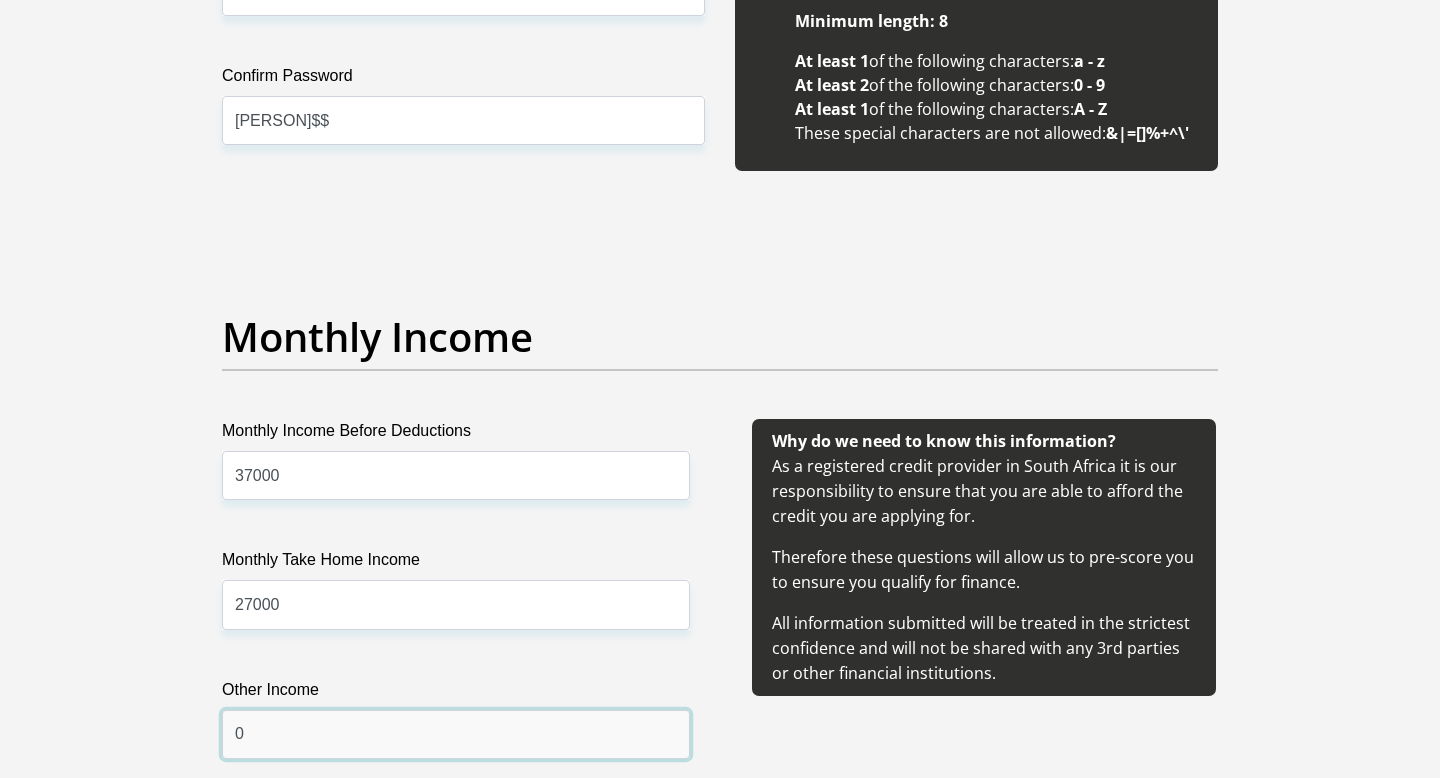 type on "0" 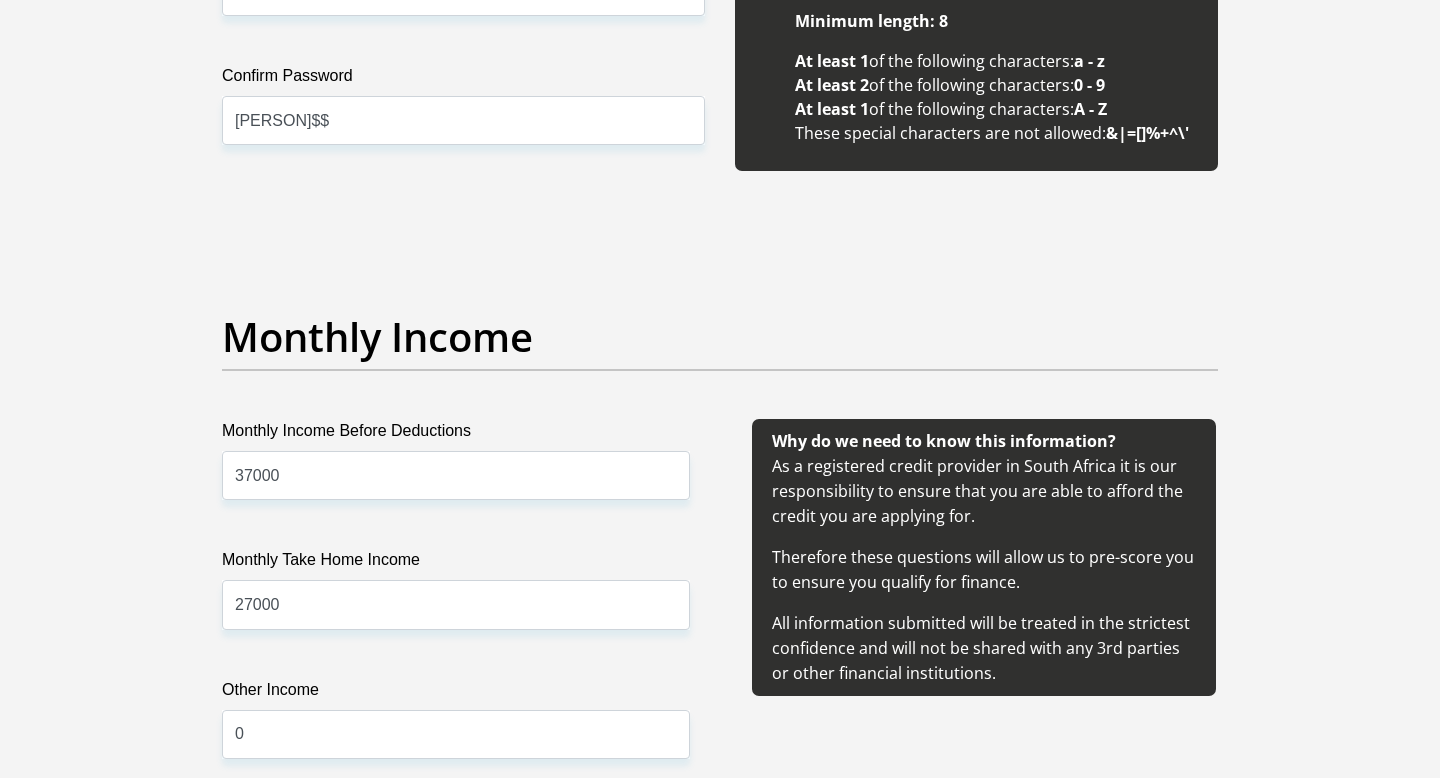 scroll, scrollTop: 2679, scrollLeft: 0, axis: vertical 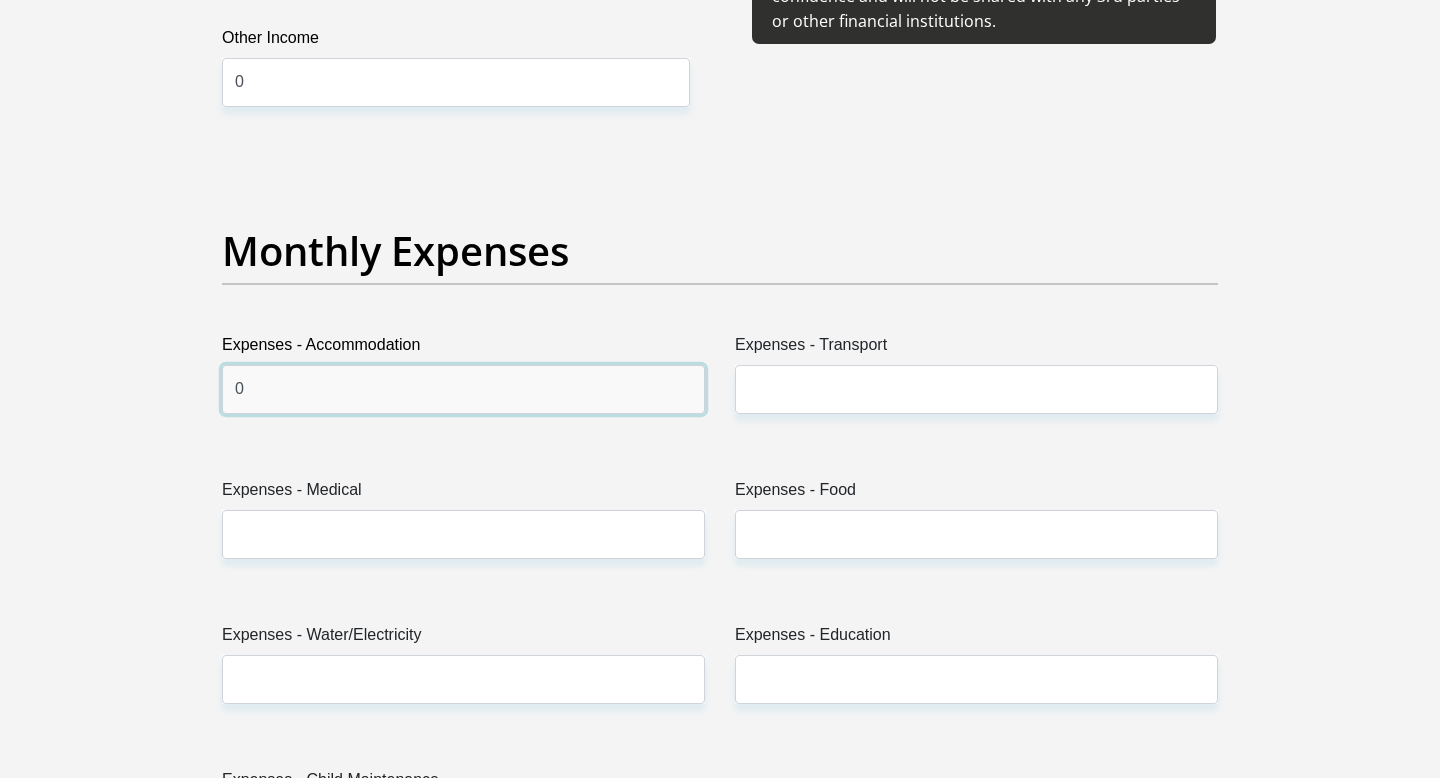 type on "0" 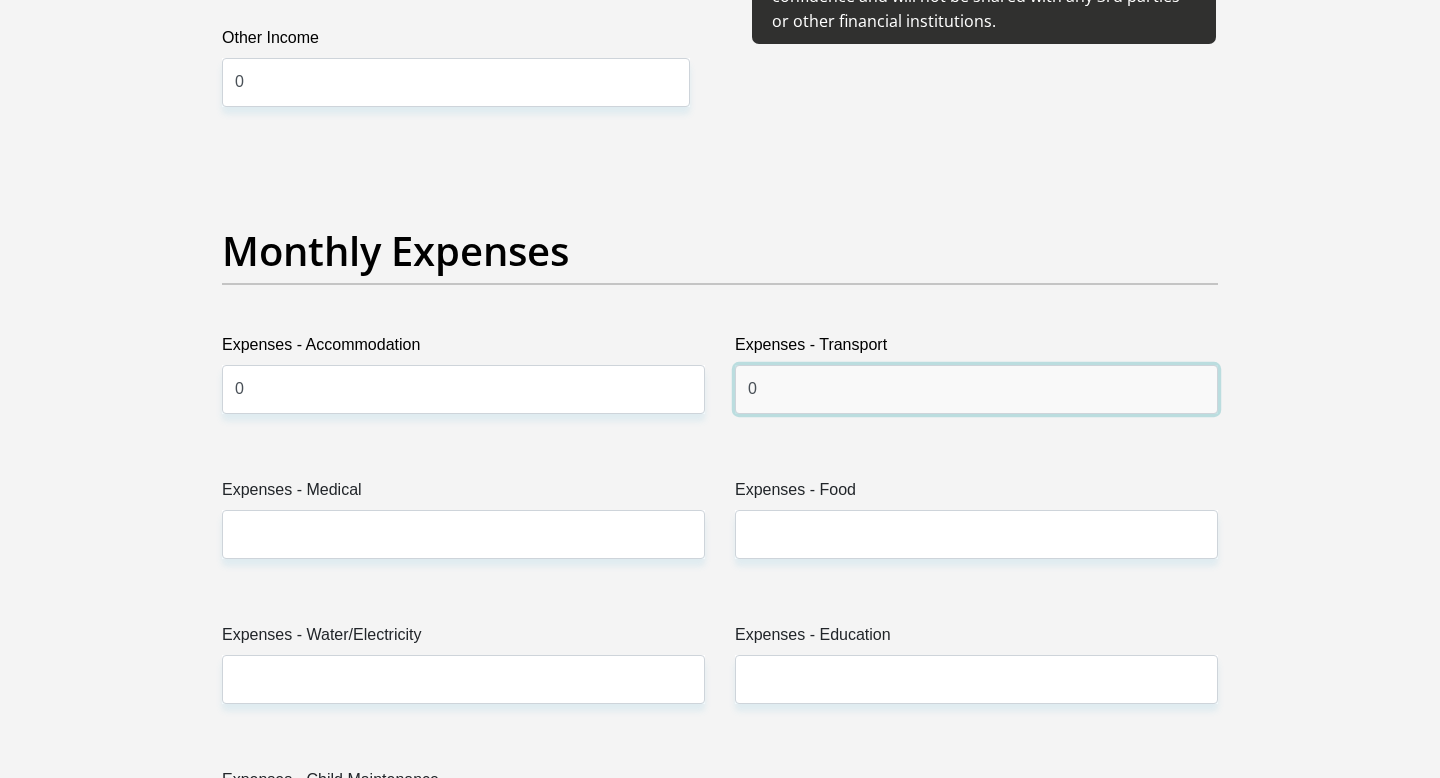 type on "0" 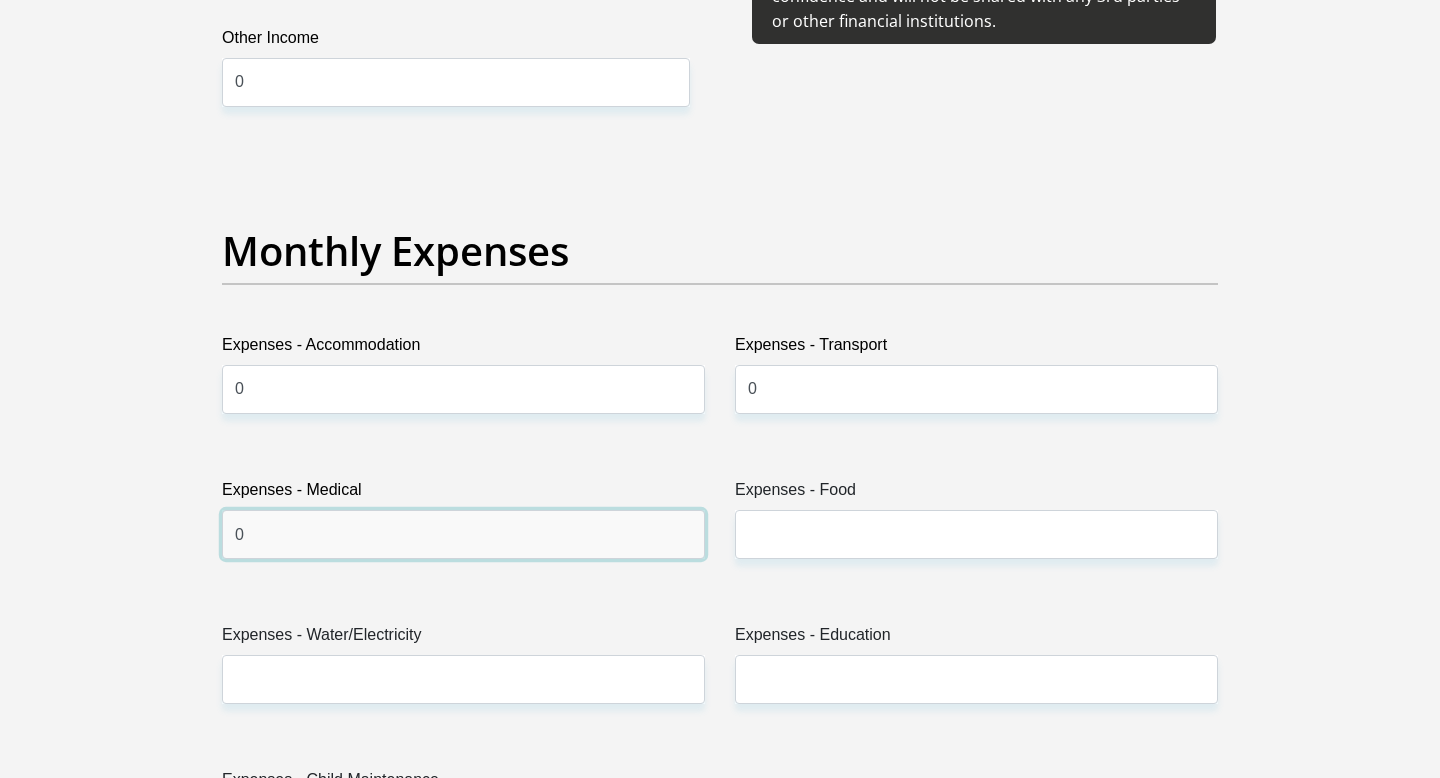type on "0" 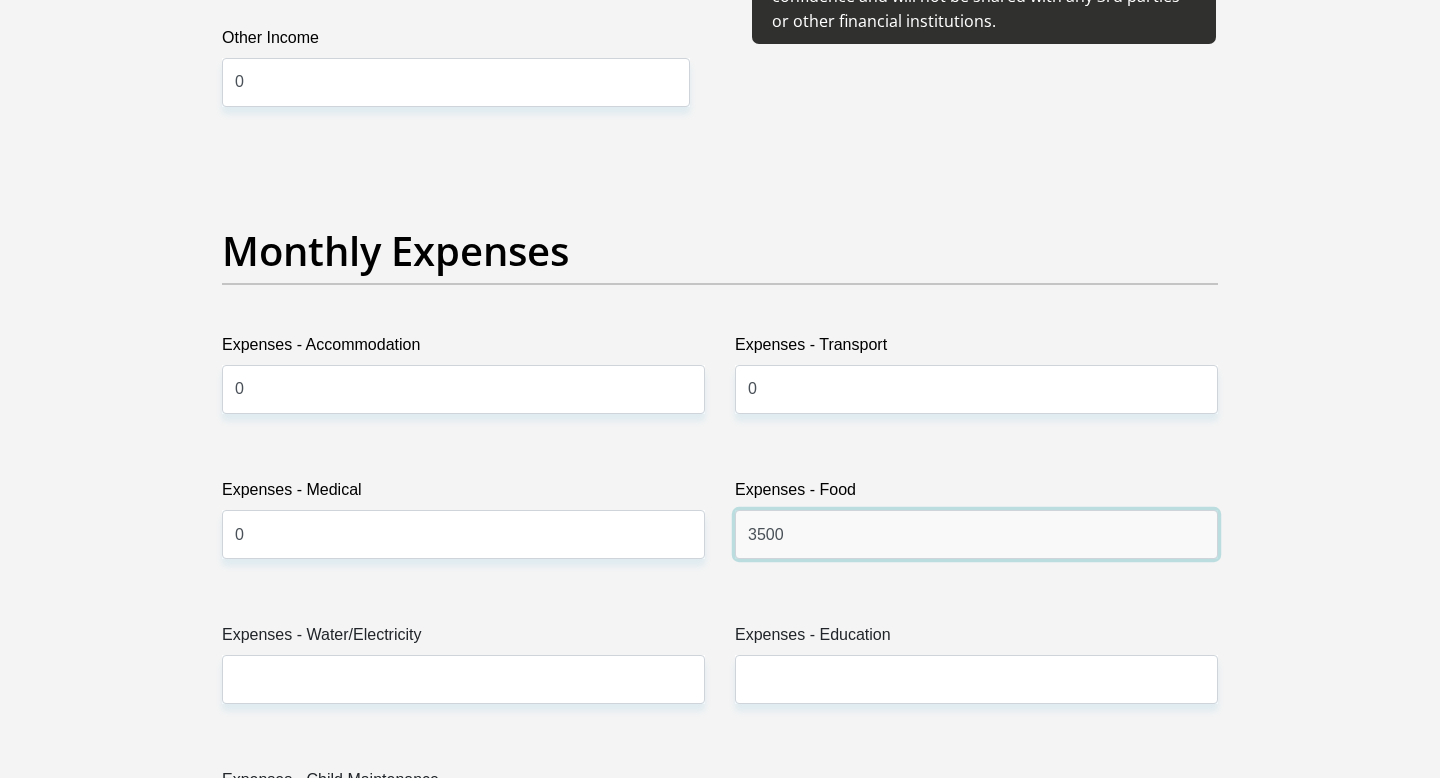 type on "3500" 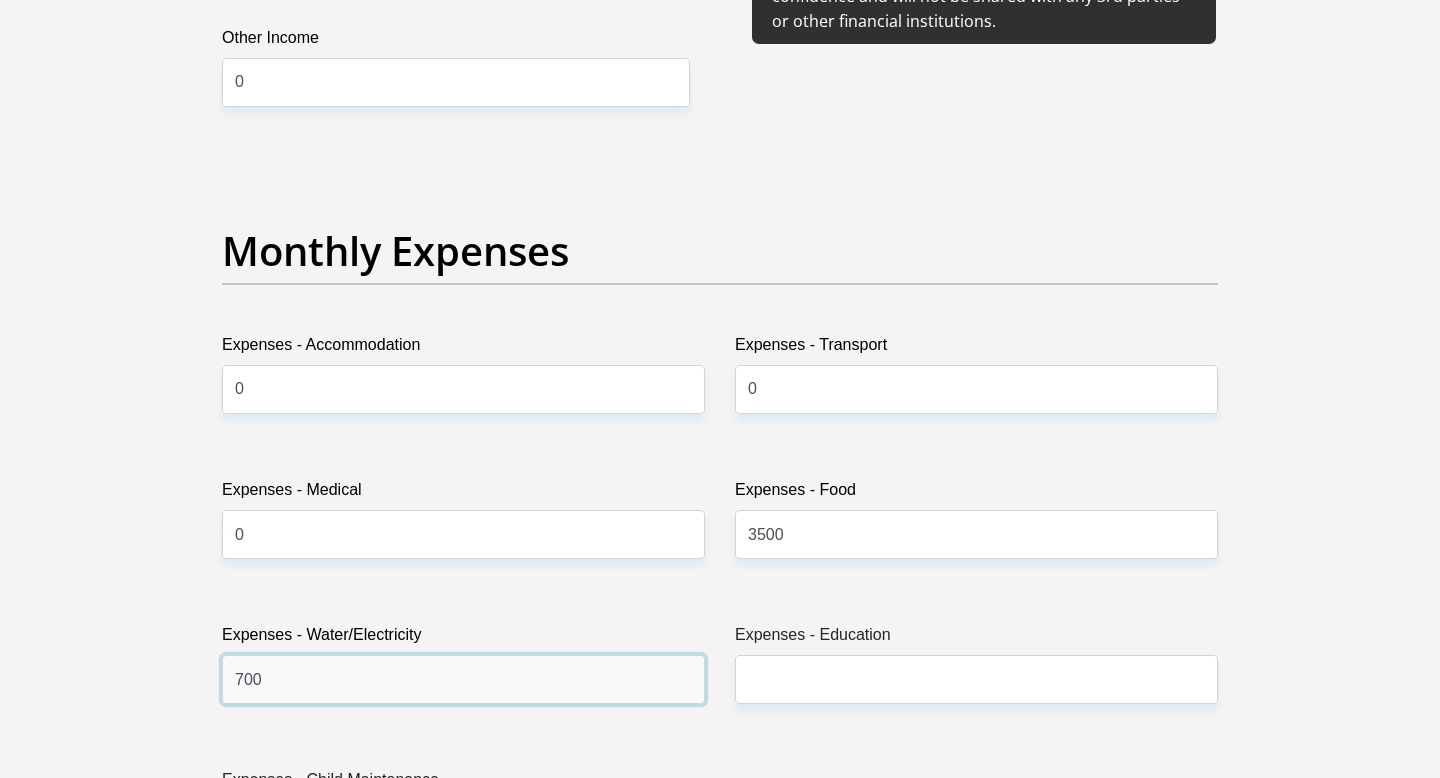 type on "700" 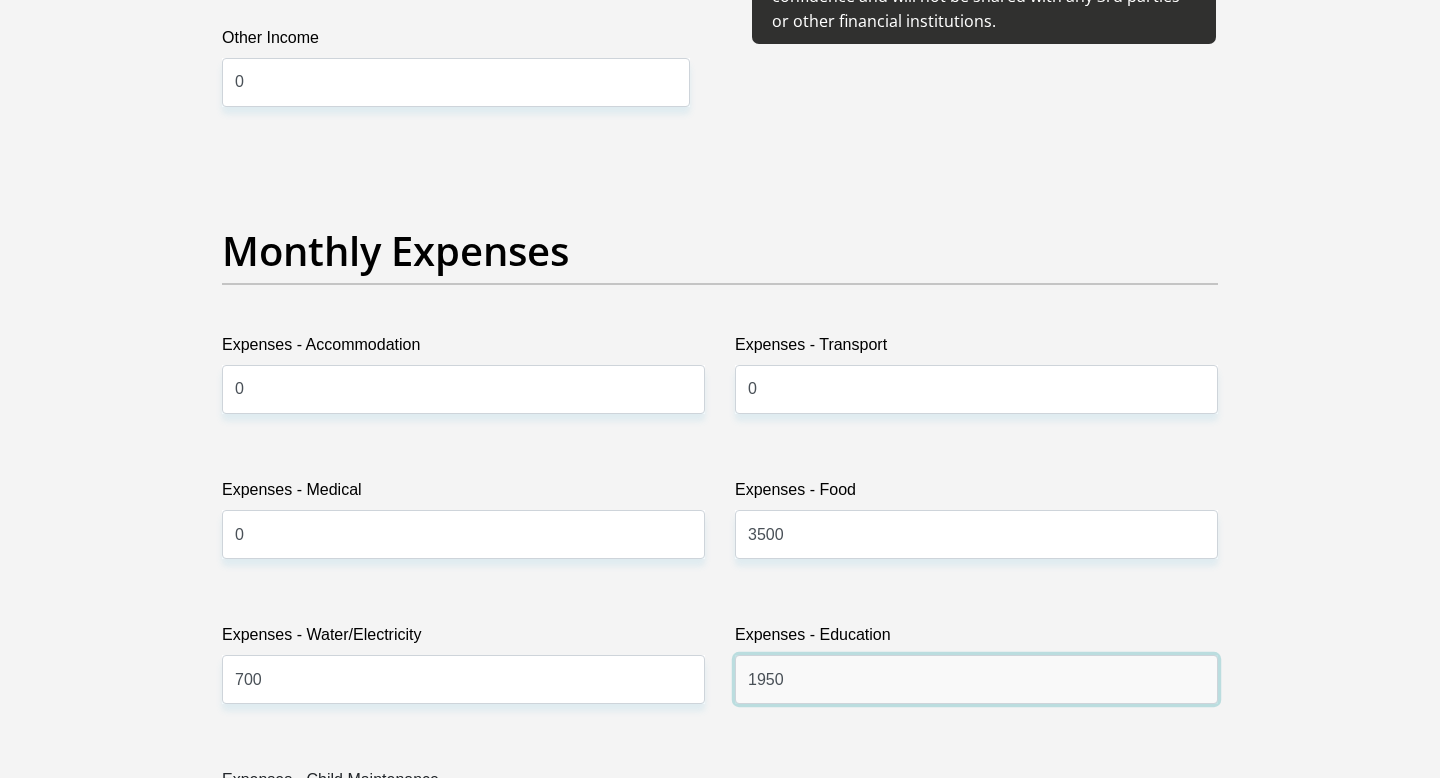 type on "1950" 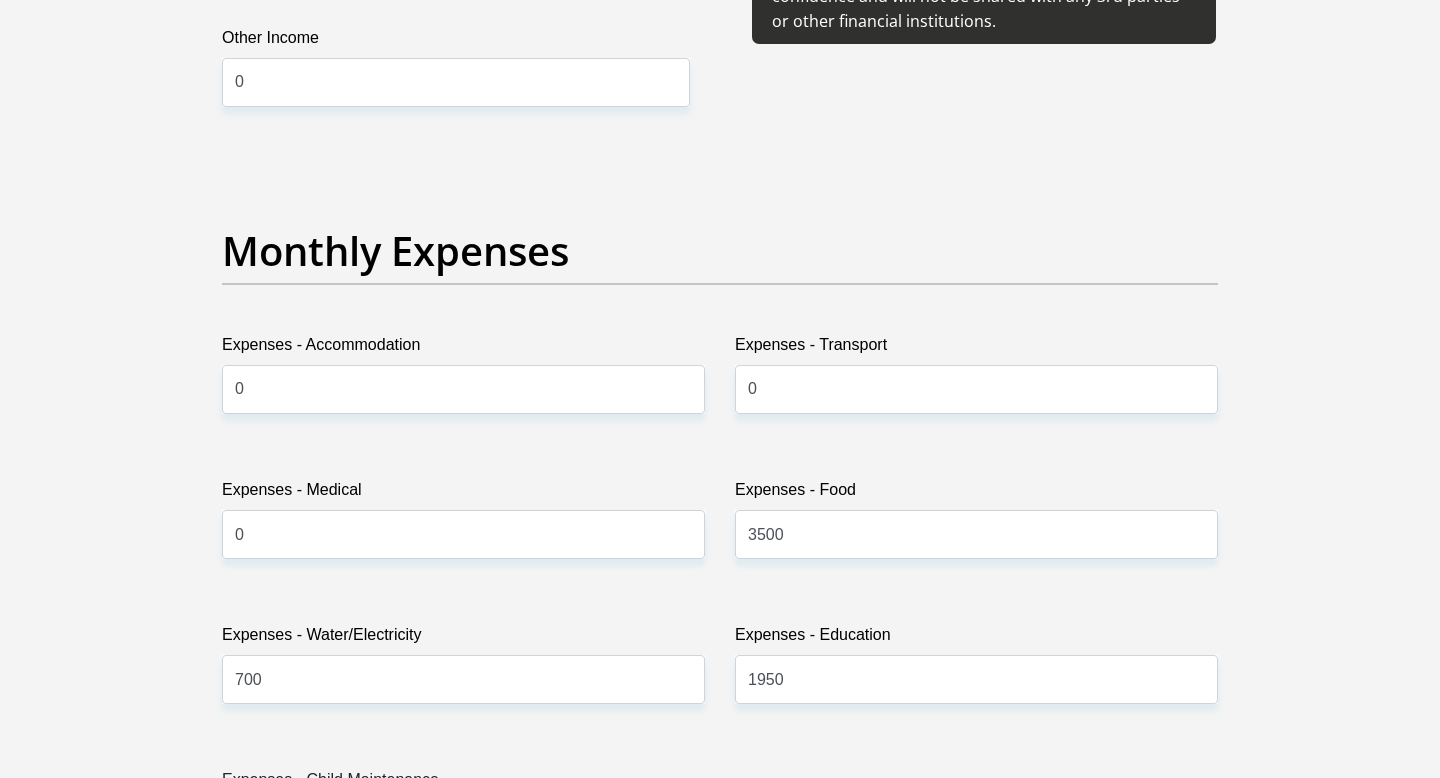 scroll, scrollTop: 3115, scrollLeft: 0, axis: vertical 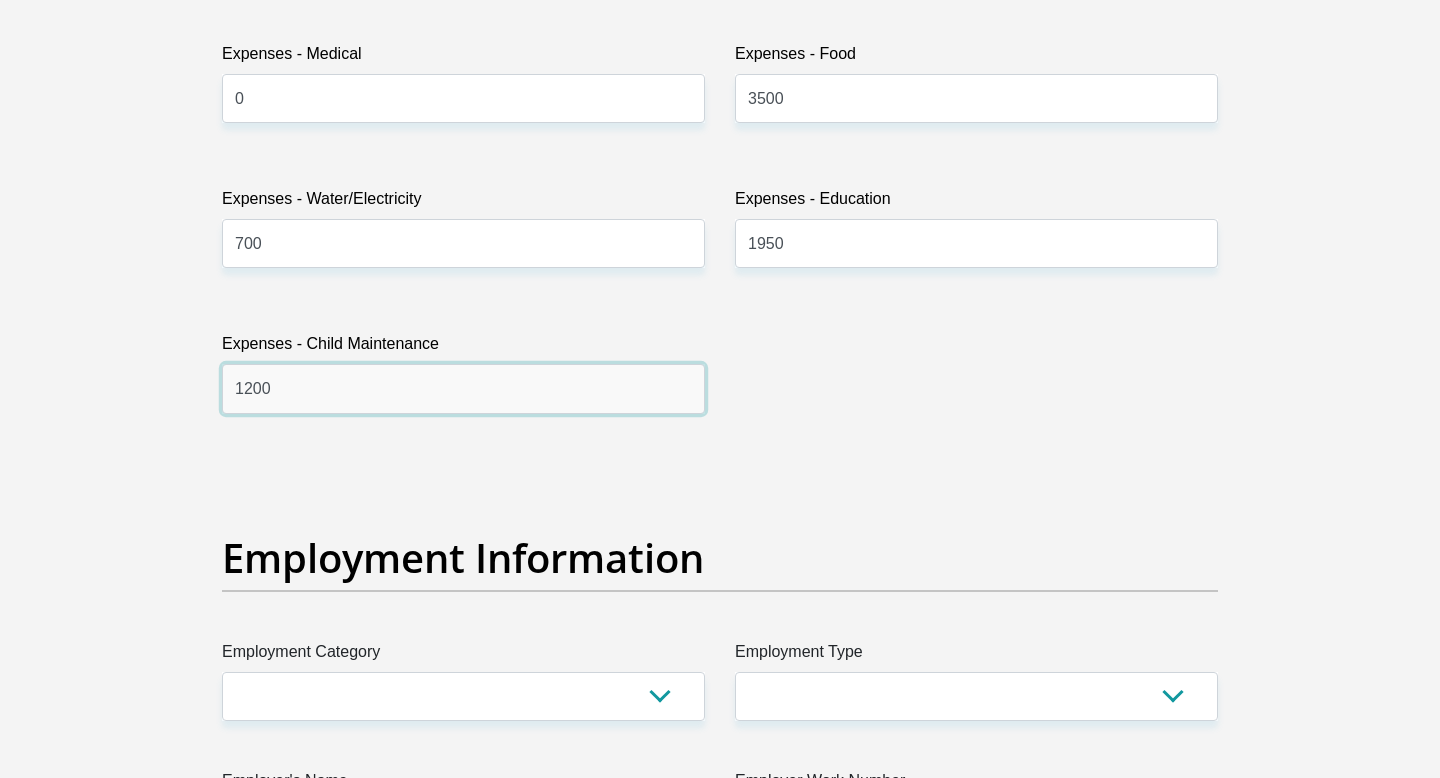 type on "1200" 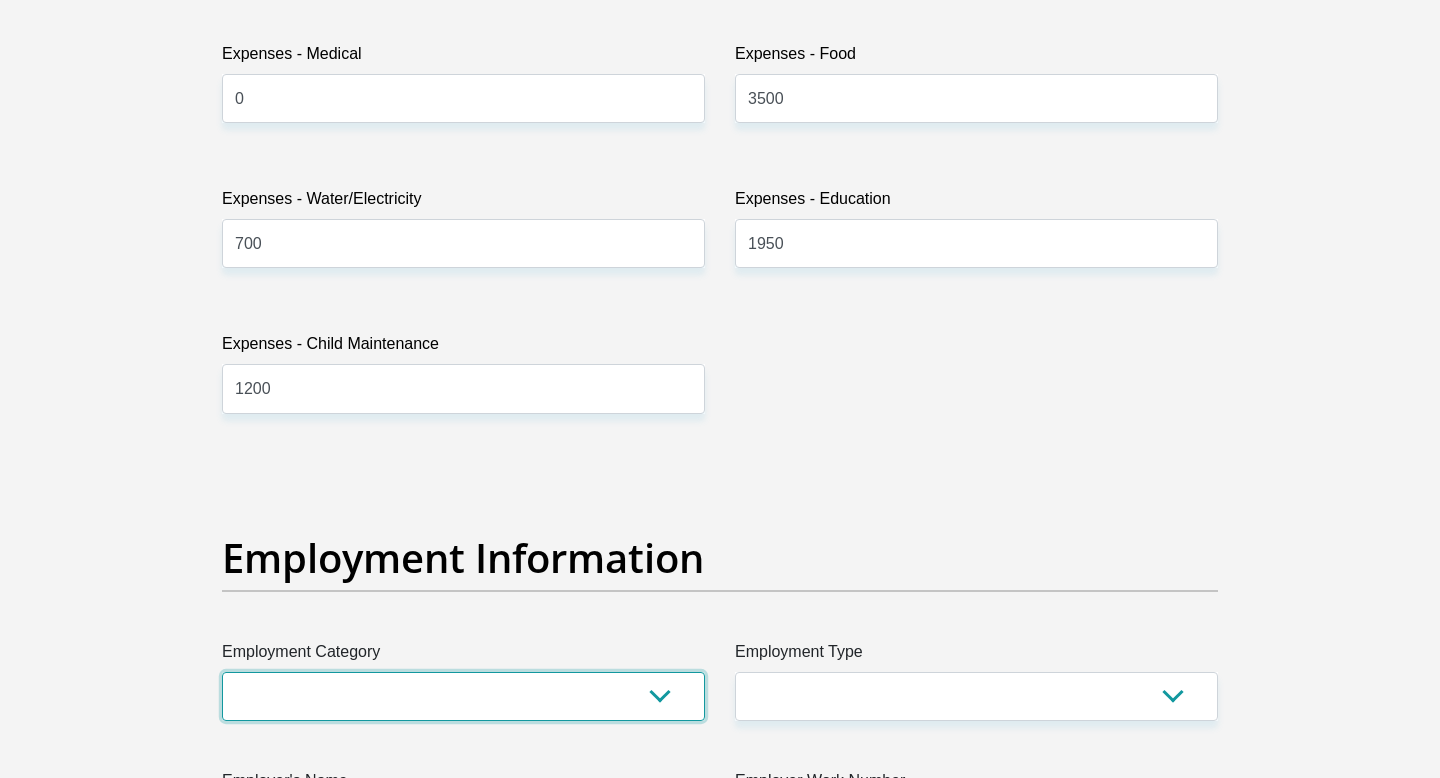 click on "AGRICULTURE
ALCOHOL & TOBACCO
CONSTRUCTION MATERIALS
METALLURGY
EQUIPMENT FOR RENEWABLE ENERGY
SPECIALIZED CONTRACTORS
CAR
GAMING (INCL. INTERNET
OTHER WHOLESALE
UNLICENSED PHARMACEUTICALS
CURRENCY EXCHANGE HOUSES
OTHER FINANCIAL INSTITUTIONS & INSURANCE
REAL ESTATE AGENTS
OIL & GAS
OTHER MATERIALS (E.G. IRON ORE)
PRECIOUS STONES & PRECIOUS METALS
POLITICAL ORGANIZATIONS
RELIGIOUS ORGANIZATIONS(NOT SECTS)
ACTI. HAVING BUSINESS DEAL WITH PUBLIC ADMINISTRATION
LAUNDROMATS" at bounding box center [463, 696] 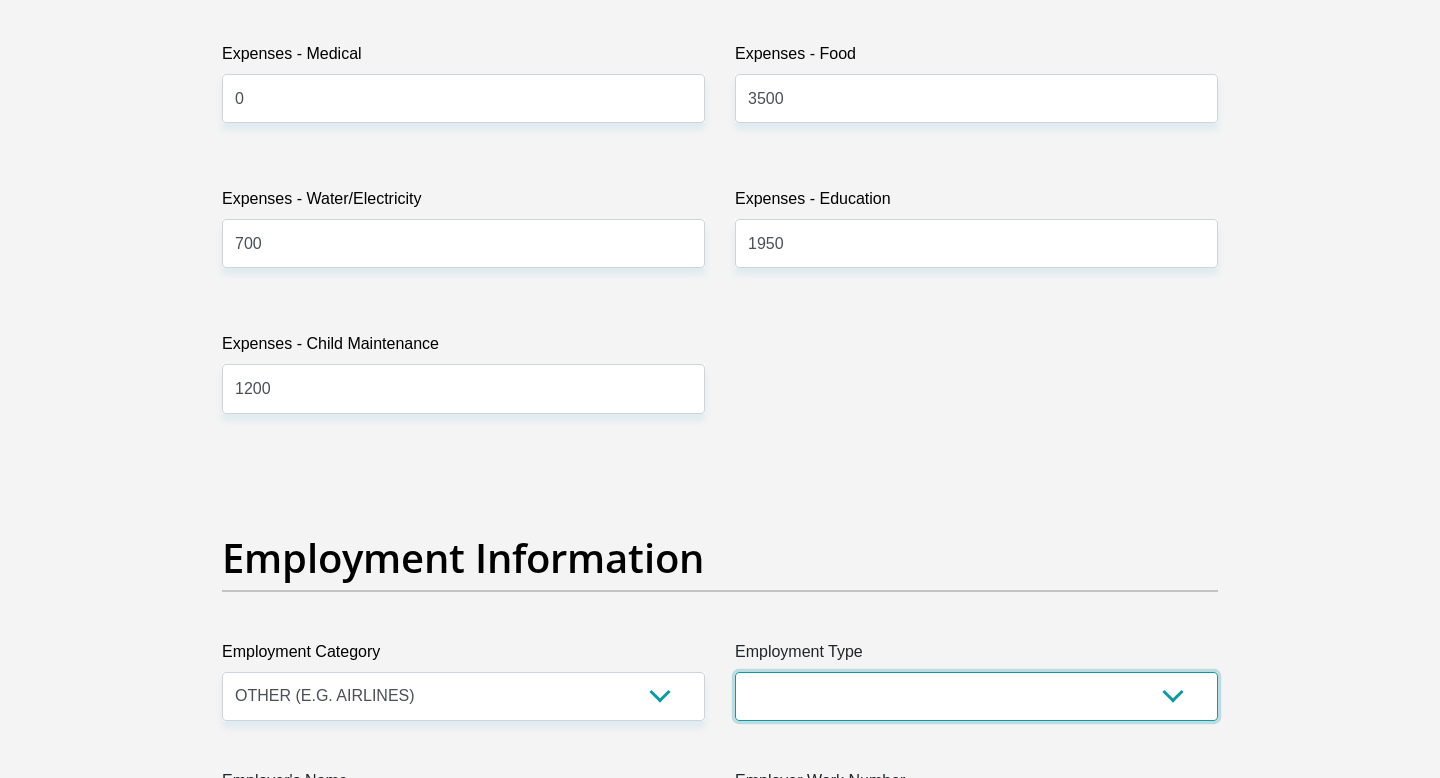 click on "College/Lecturer
Craft Seller
Creative
Driver
Executive
Farmer
Forces - Non Commissioned
Forces - Officer
Hawker
Housewife
Labourer
Licenced Professional
Manager
Miner
Non Licenced Professional
Office Staff/Clerk
Outside Worker
Pensioner
Permanent Teacher
Production/Manufacturing
Sales
Self-Employed
Semi-Professional Worker
Service Industry  Social Worker  Student" at bounding box center (976, 696) 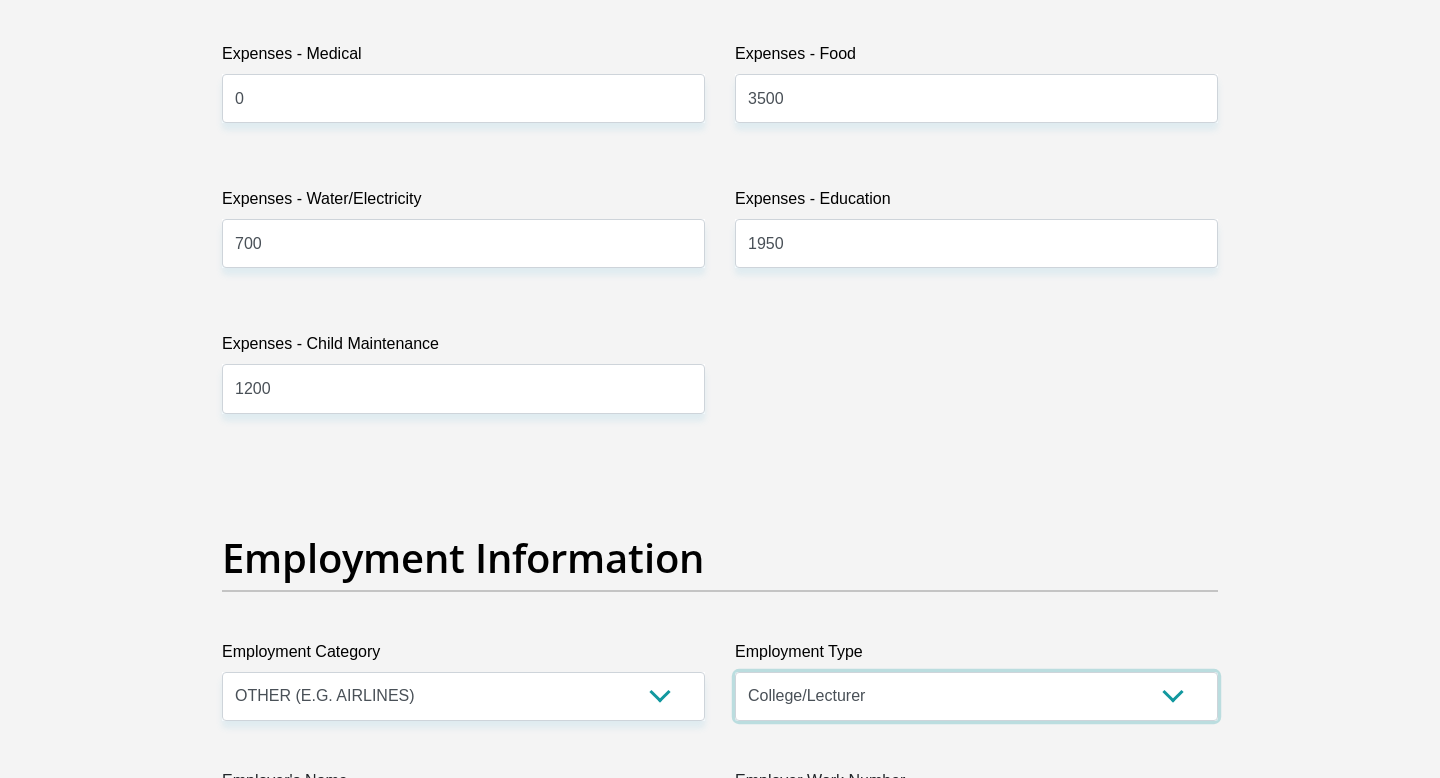 select on "Permanent Teacher" 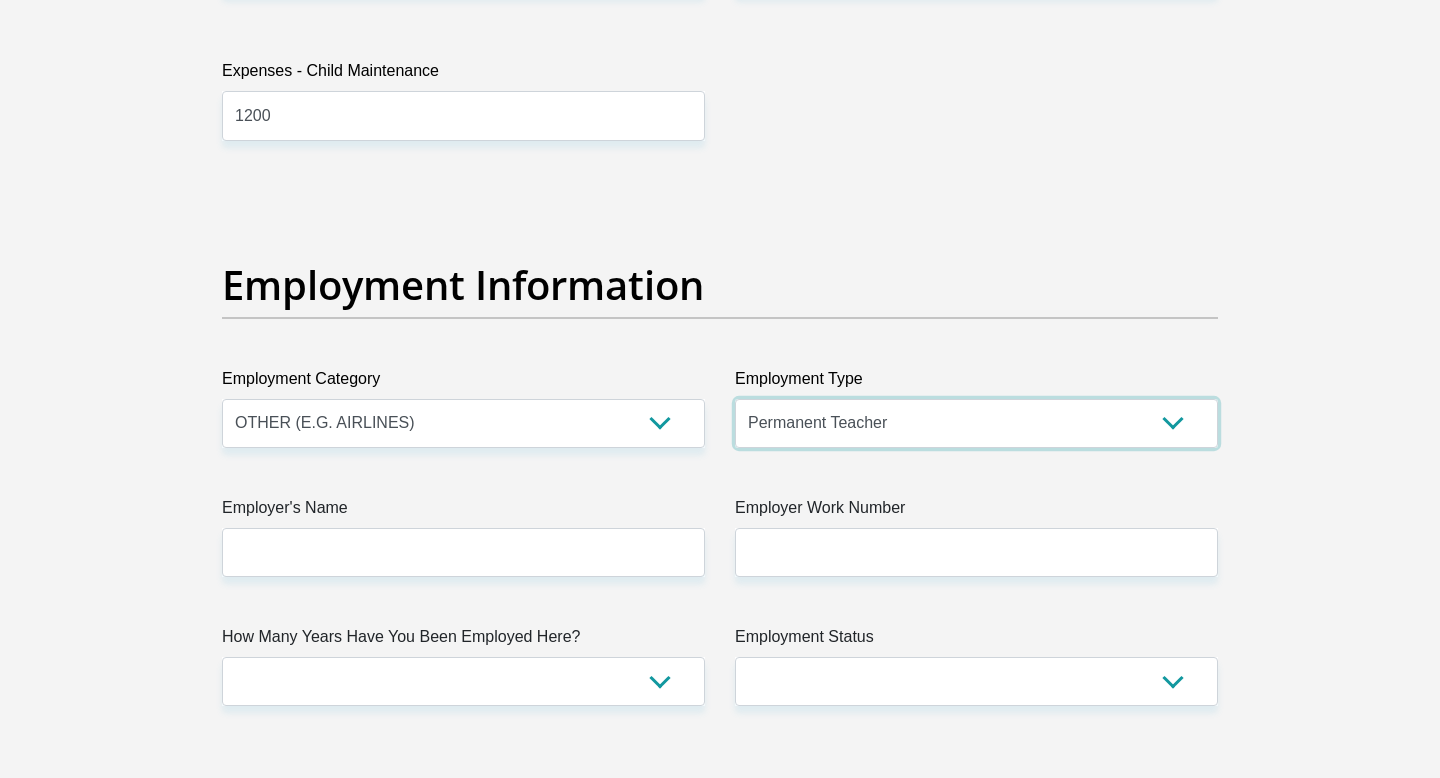 scroll, scrollTop: 3429, scrollLeft: 0, axis: vertical 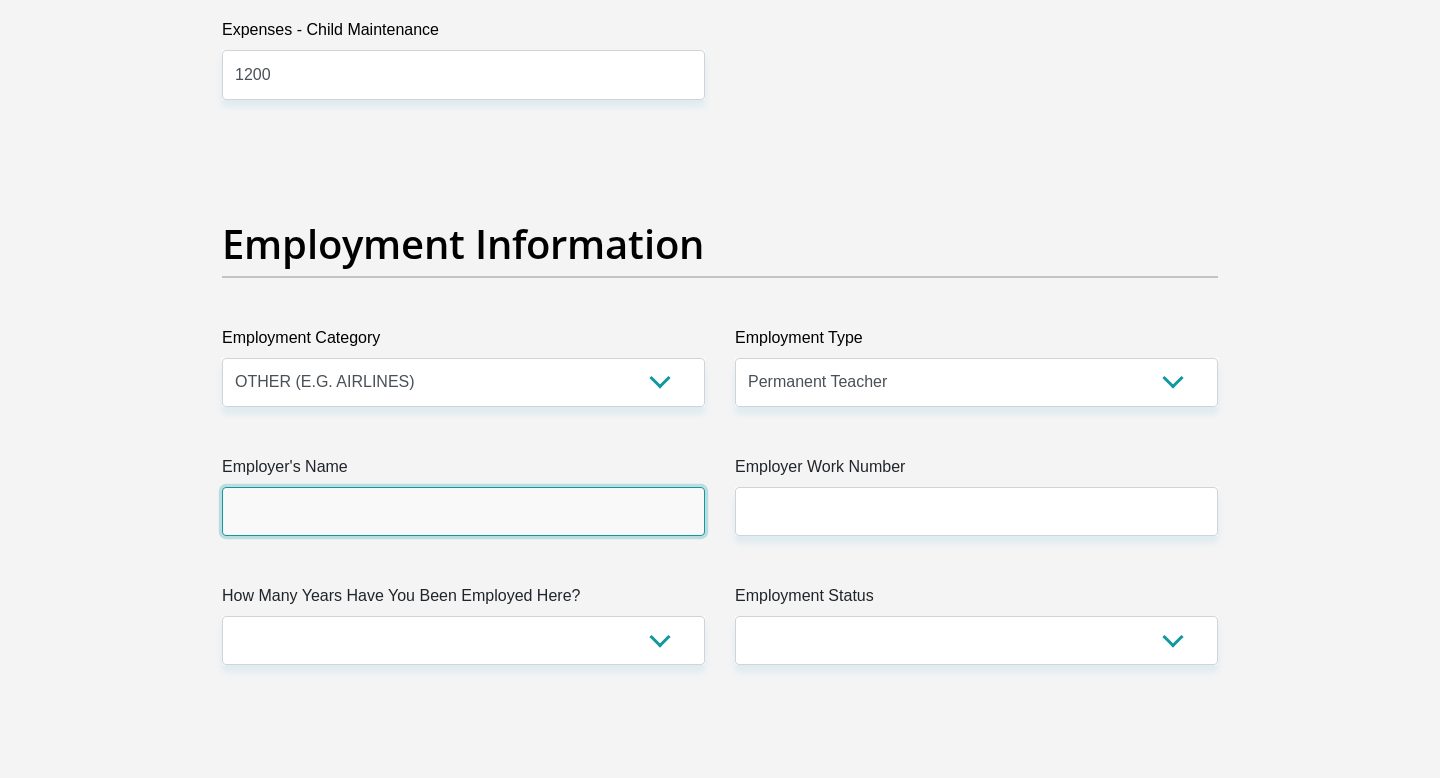 click on "Employer's Name" at bounding box center (463, 511) 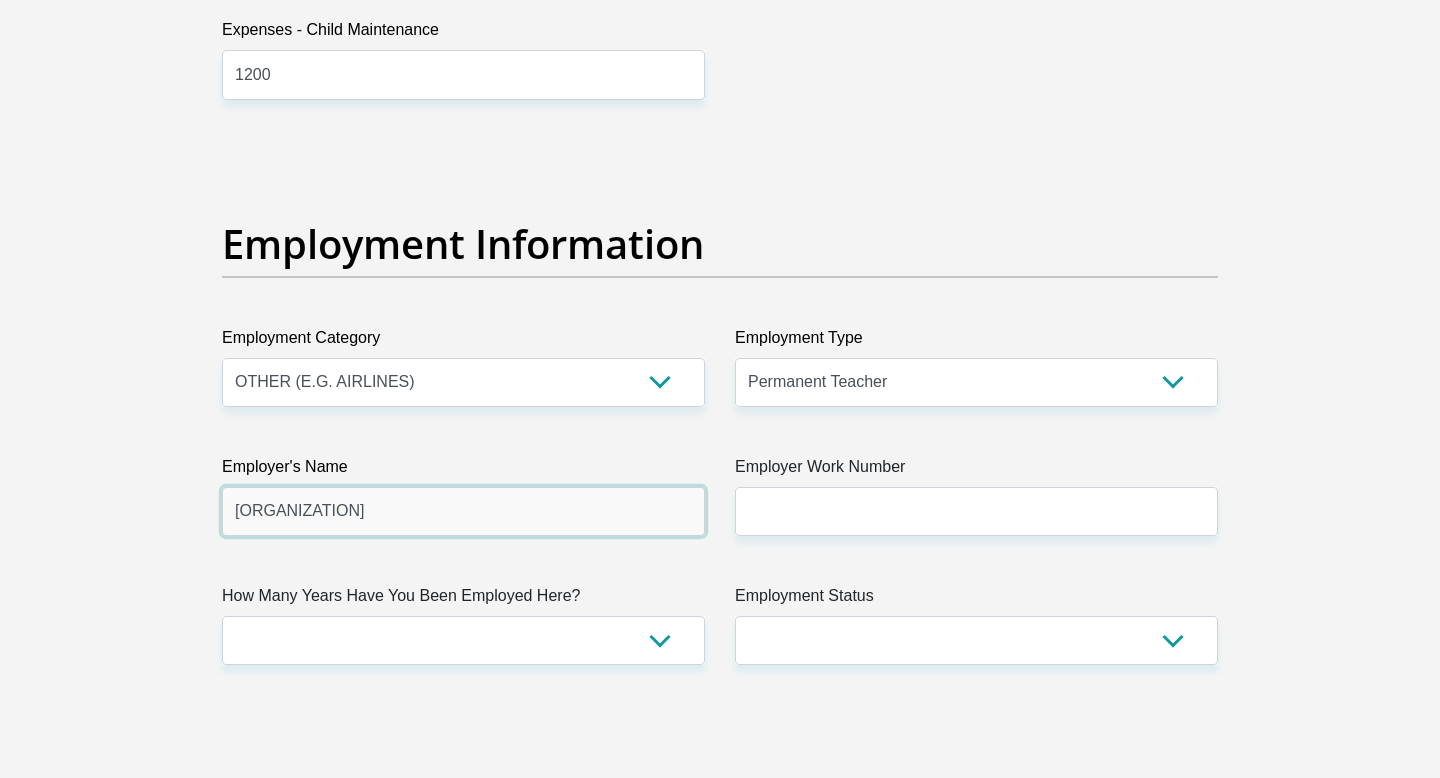 type on "DepartmentofEducation" 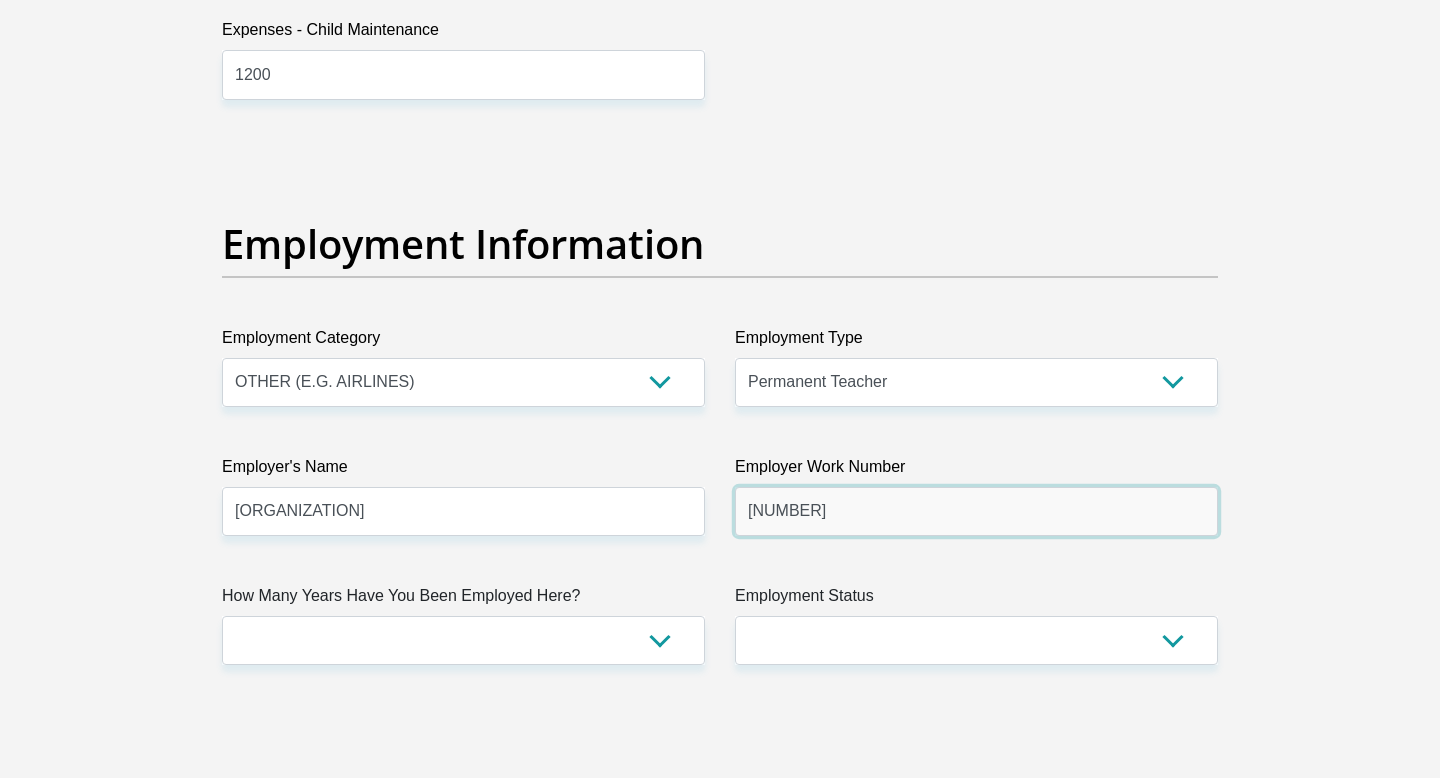 type on "0543327937" 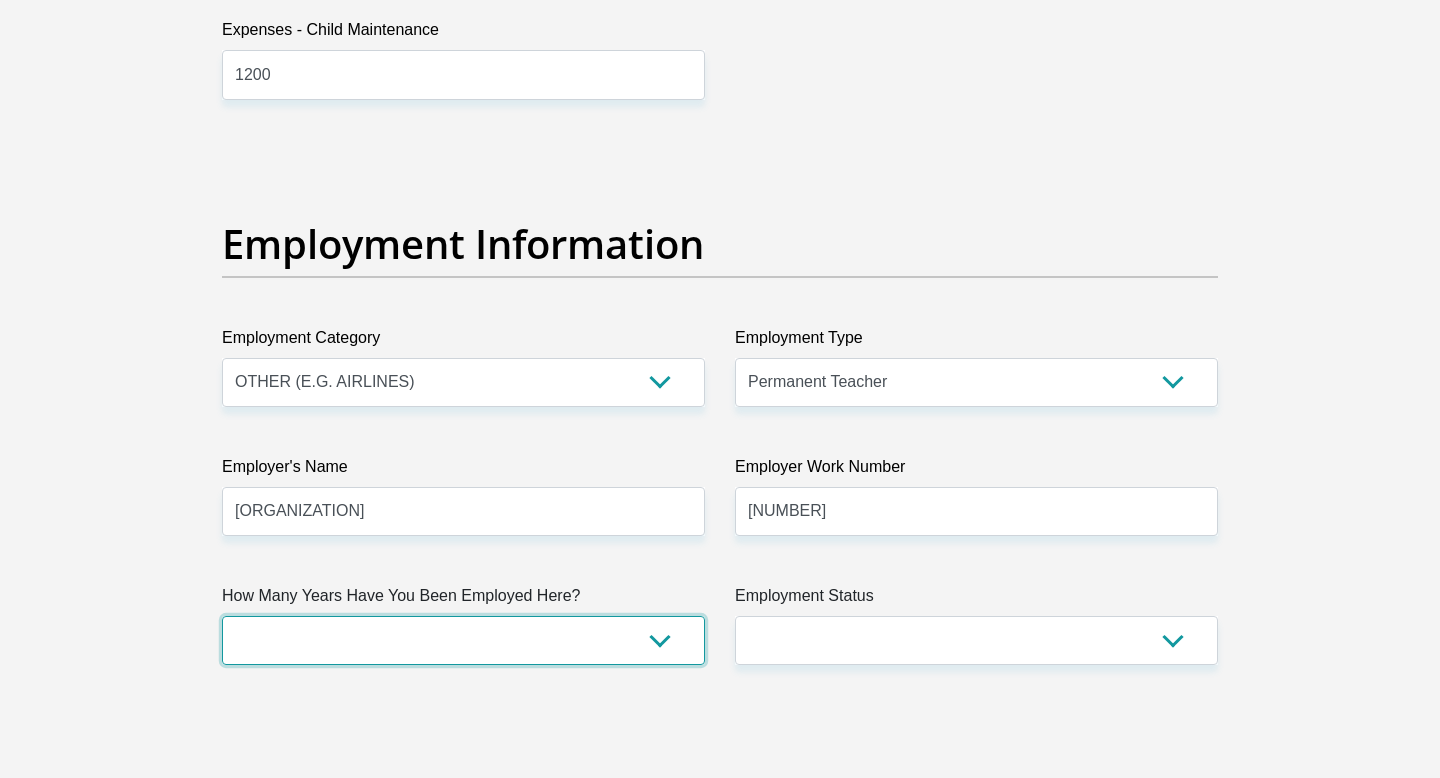 click on "less than 1 year
1-3 years
3-5 years
5+ years" at bounding box center [463, 640] 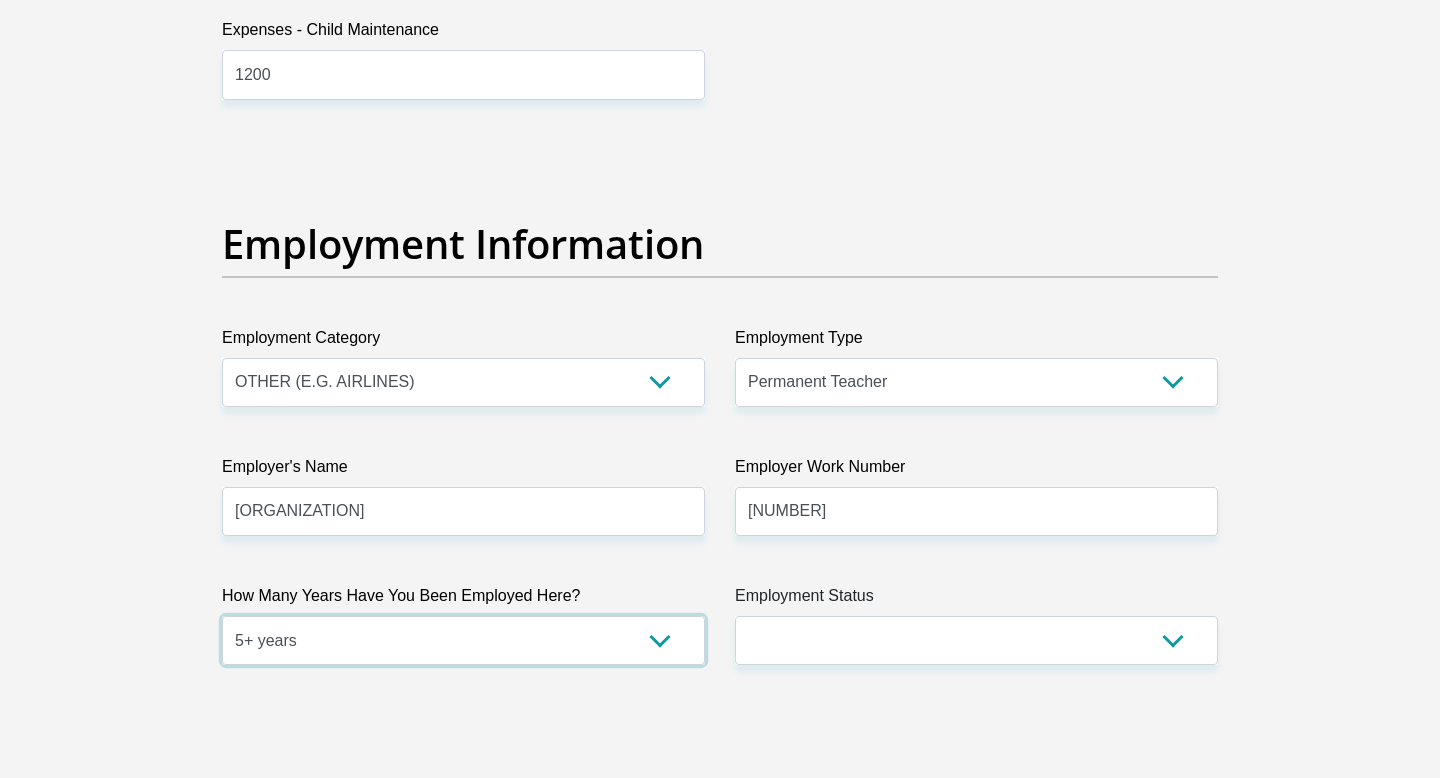 click on "less than 1 year
1-3 years
3-5 years
5+ years" at bounding box center (463, 640) 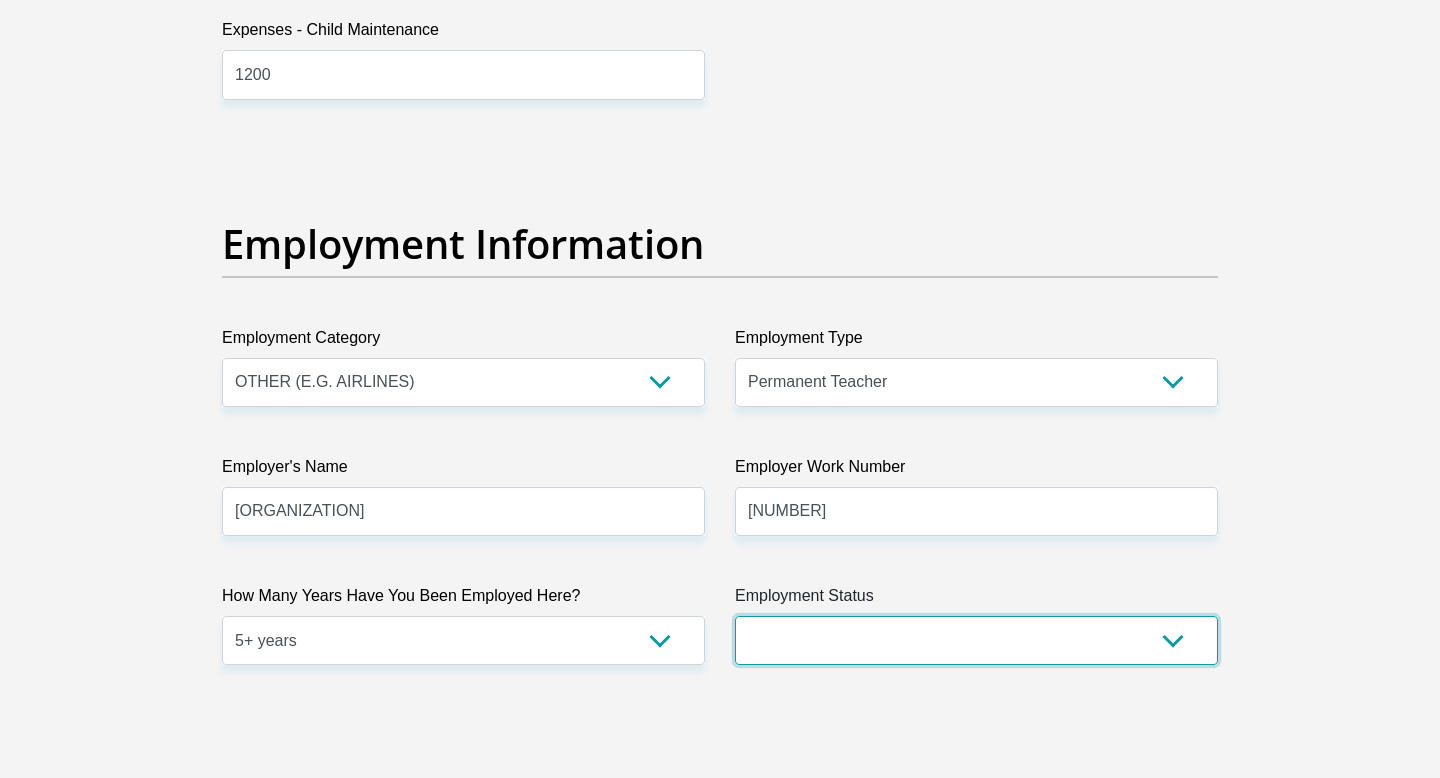 click on "Permanent/Full-time
Part-time/Casual
Contract Worker
Self-Employed
Housewife
Retired
Student
Medically Boarded
Disability
Unemployed" at bounding box center [976, 640] 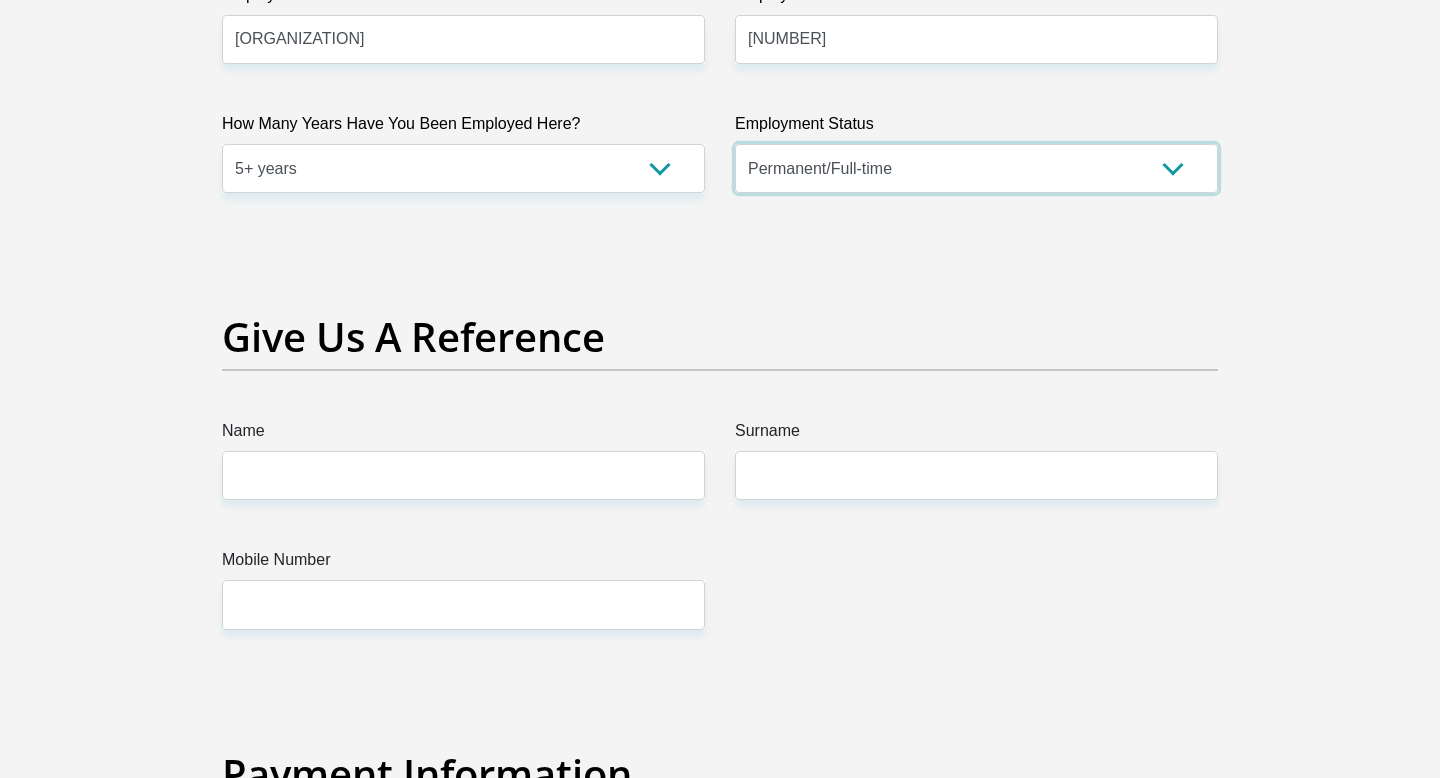 scroll, scrollTop: 3930, scrollLeft: 0, axis: vertical 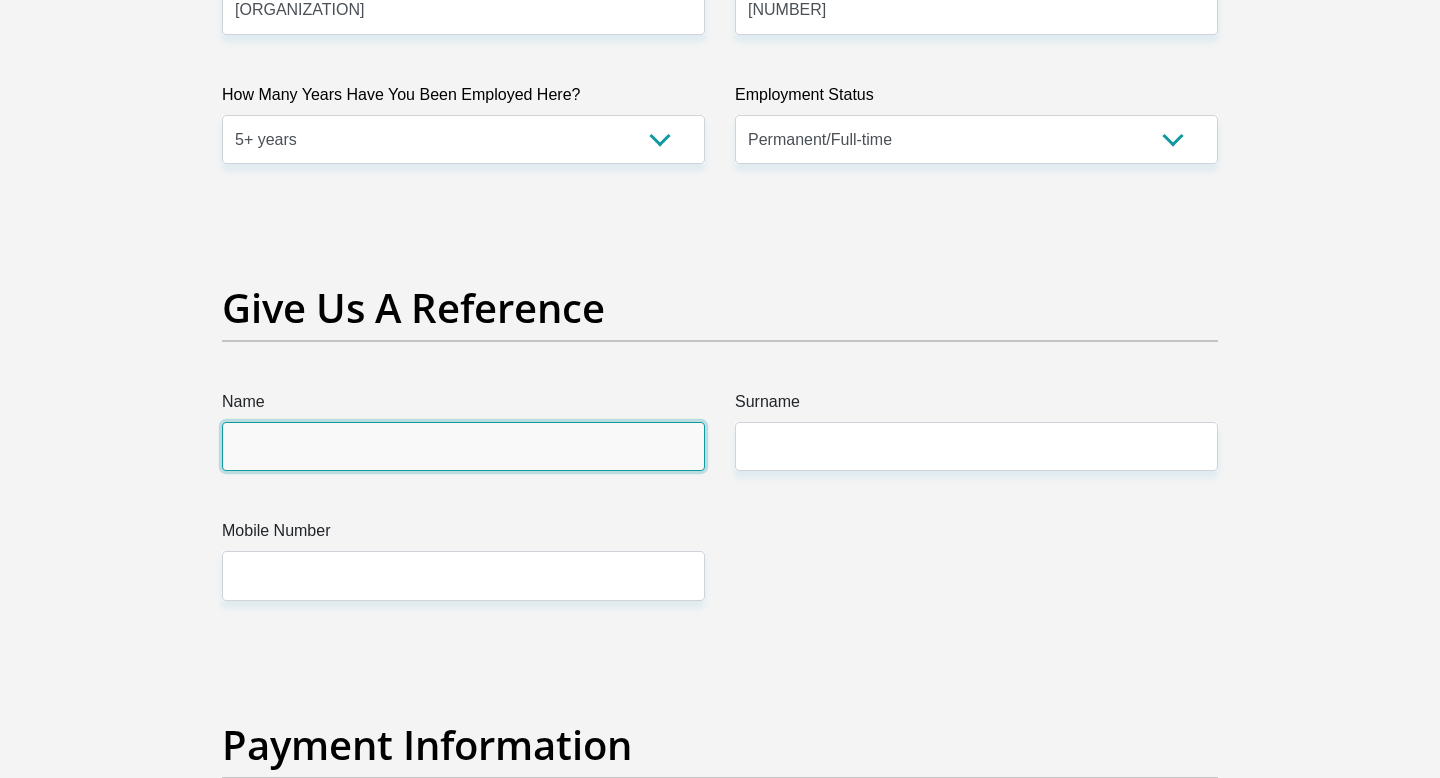 click on "Name" at bounding box center [463, 446] 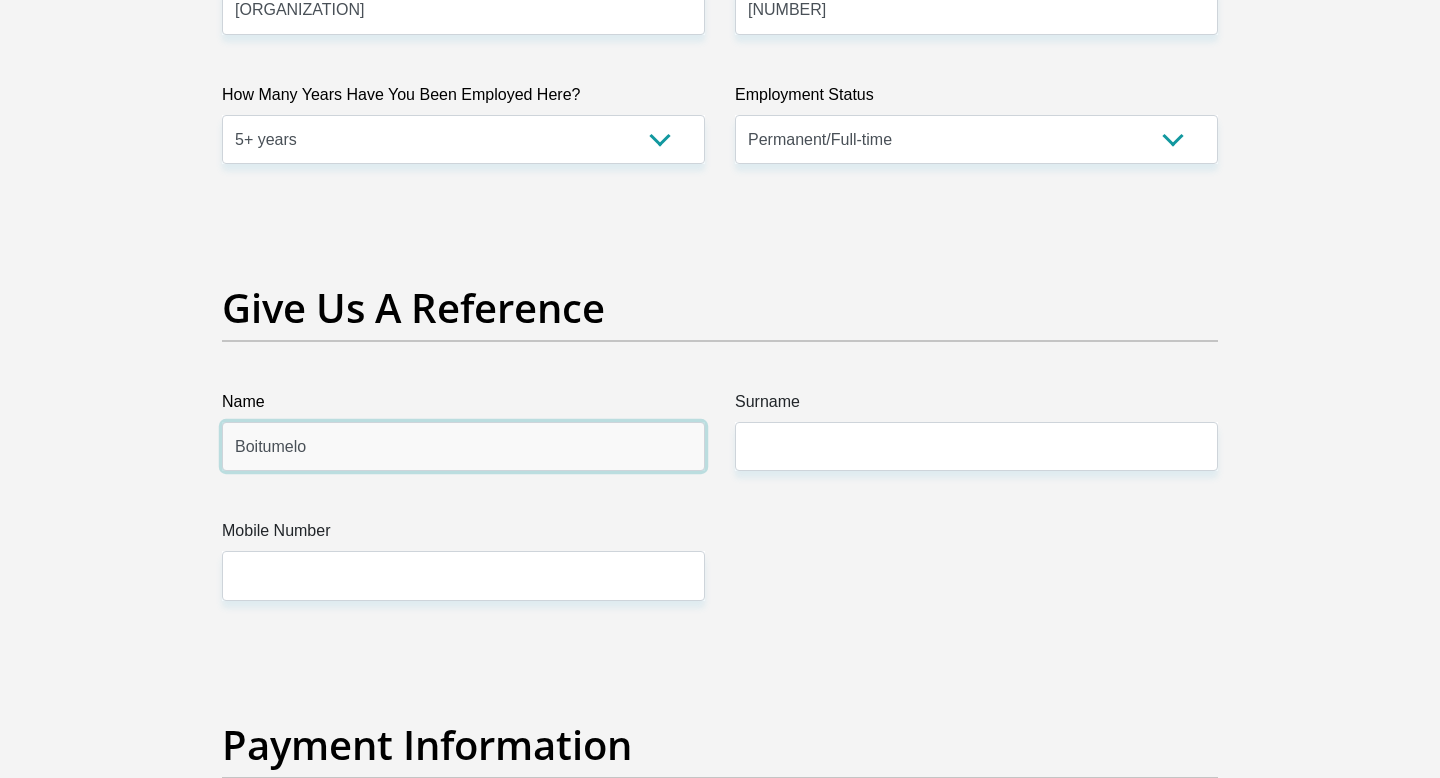 type on "Boitumelo" 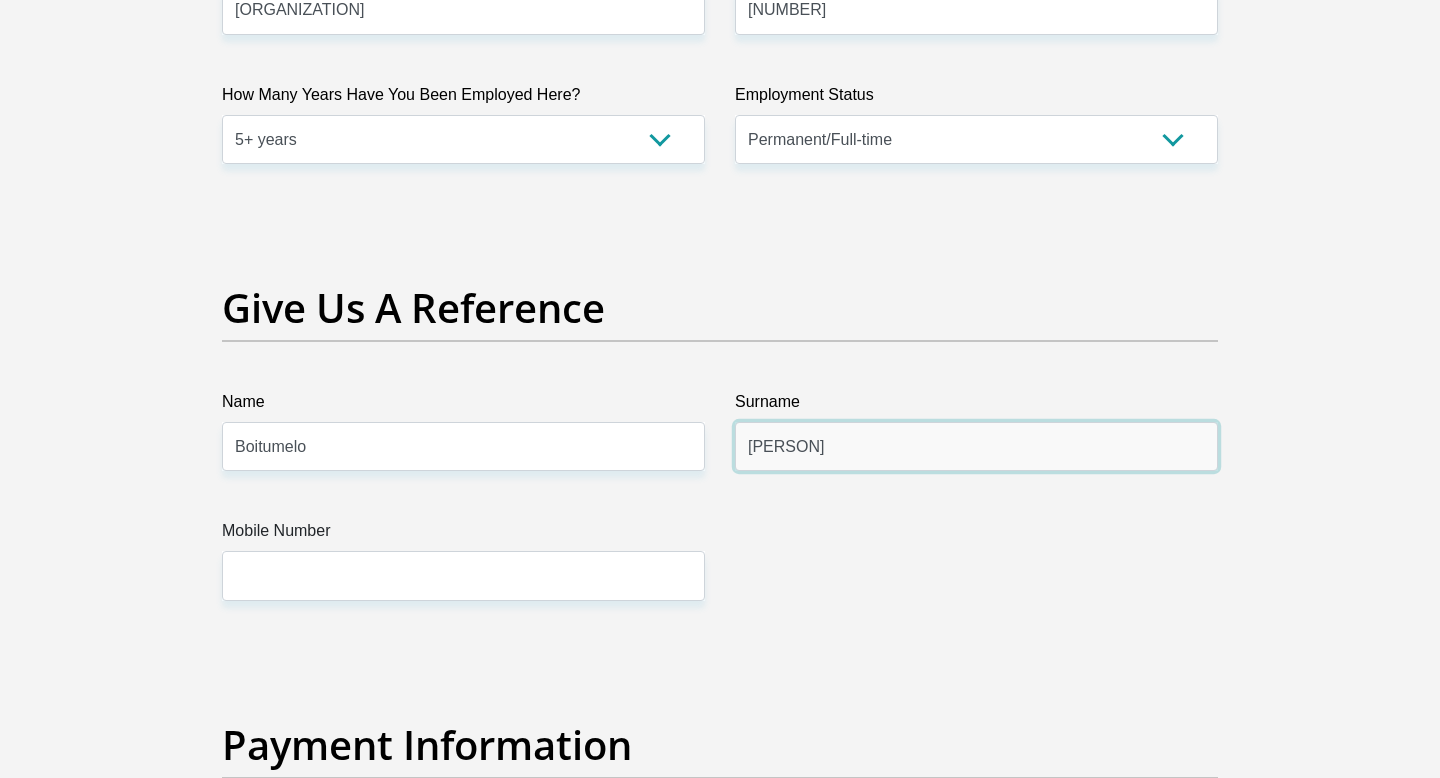 type on "Mmusi" 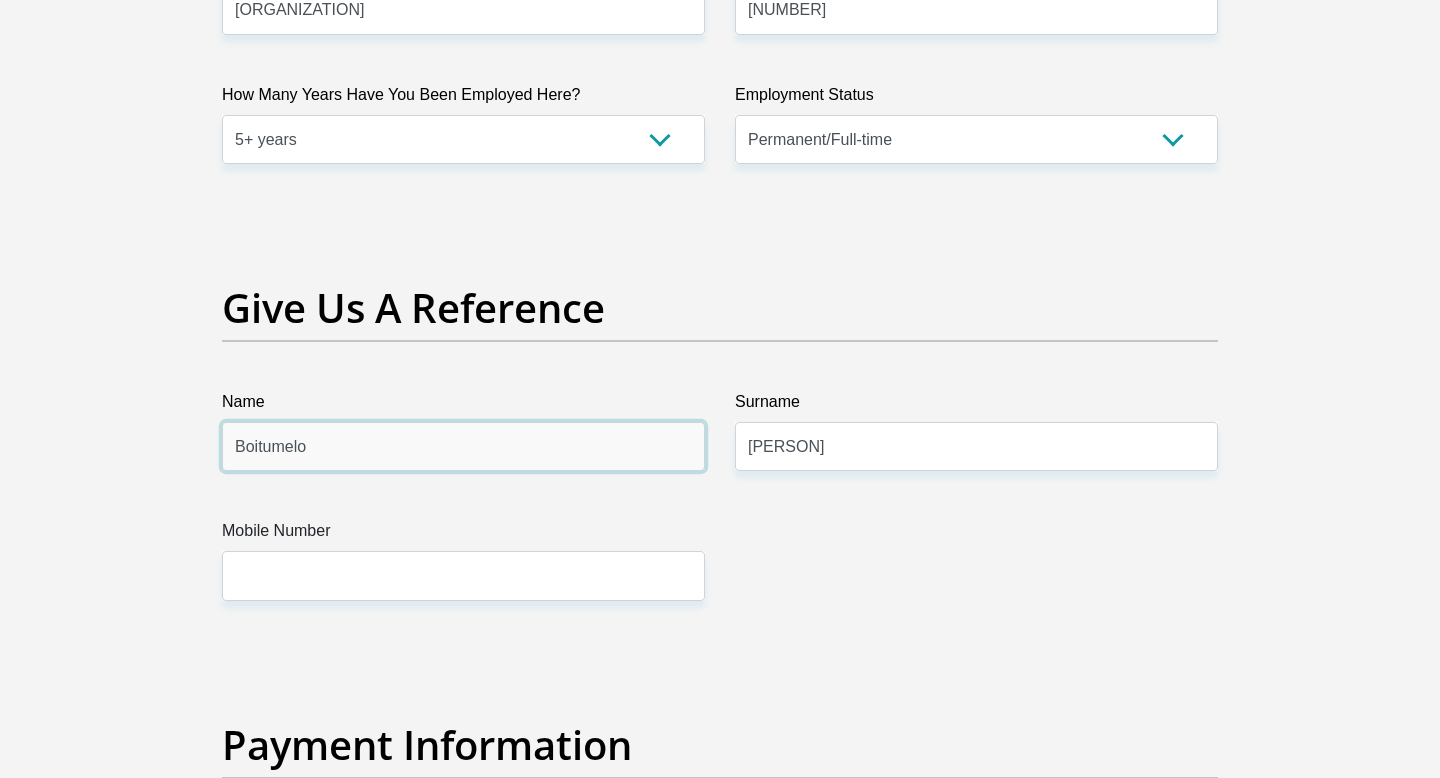 click on "Boitumelo" at bounding box center [463, 446] 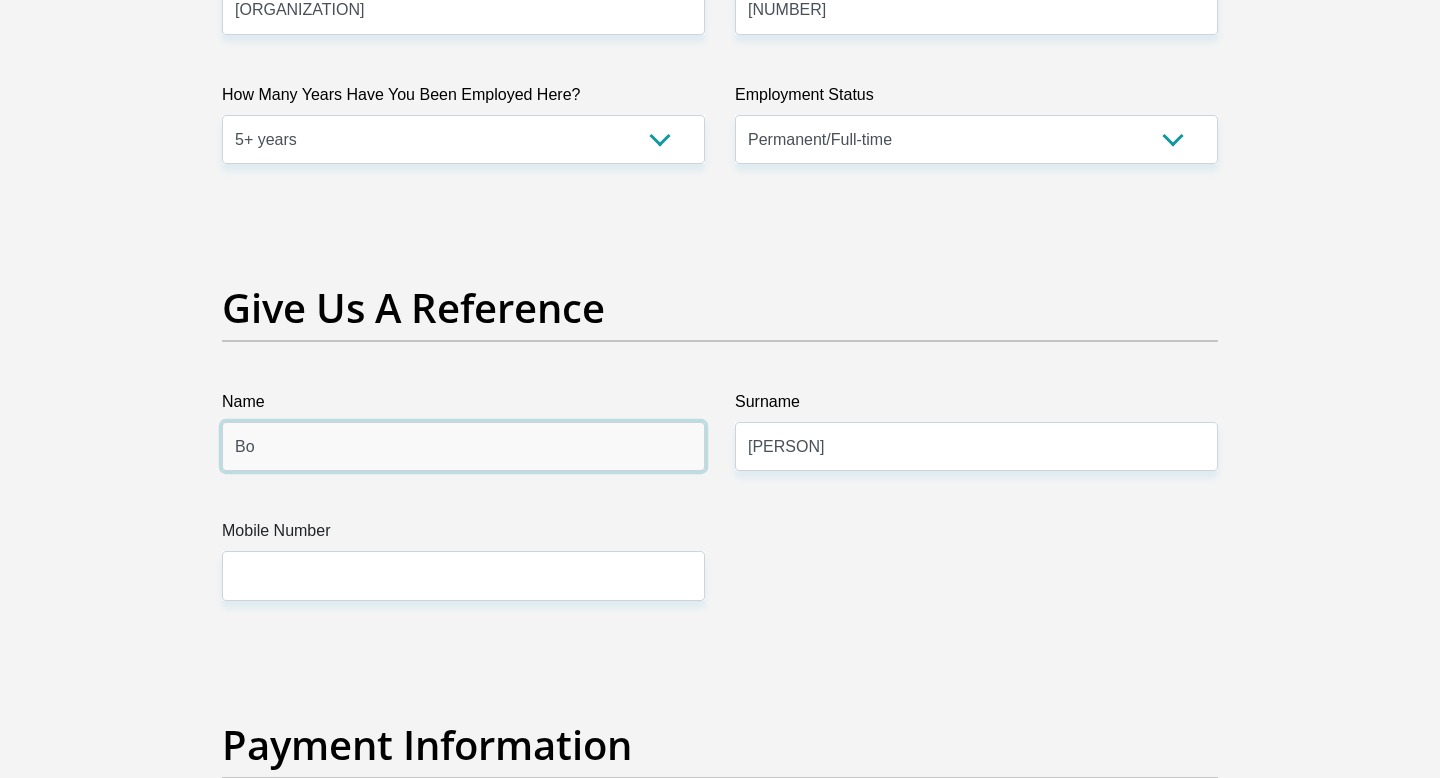 type on "B" 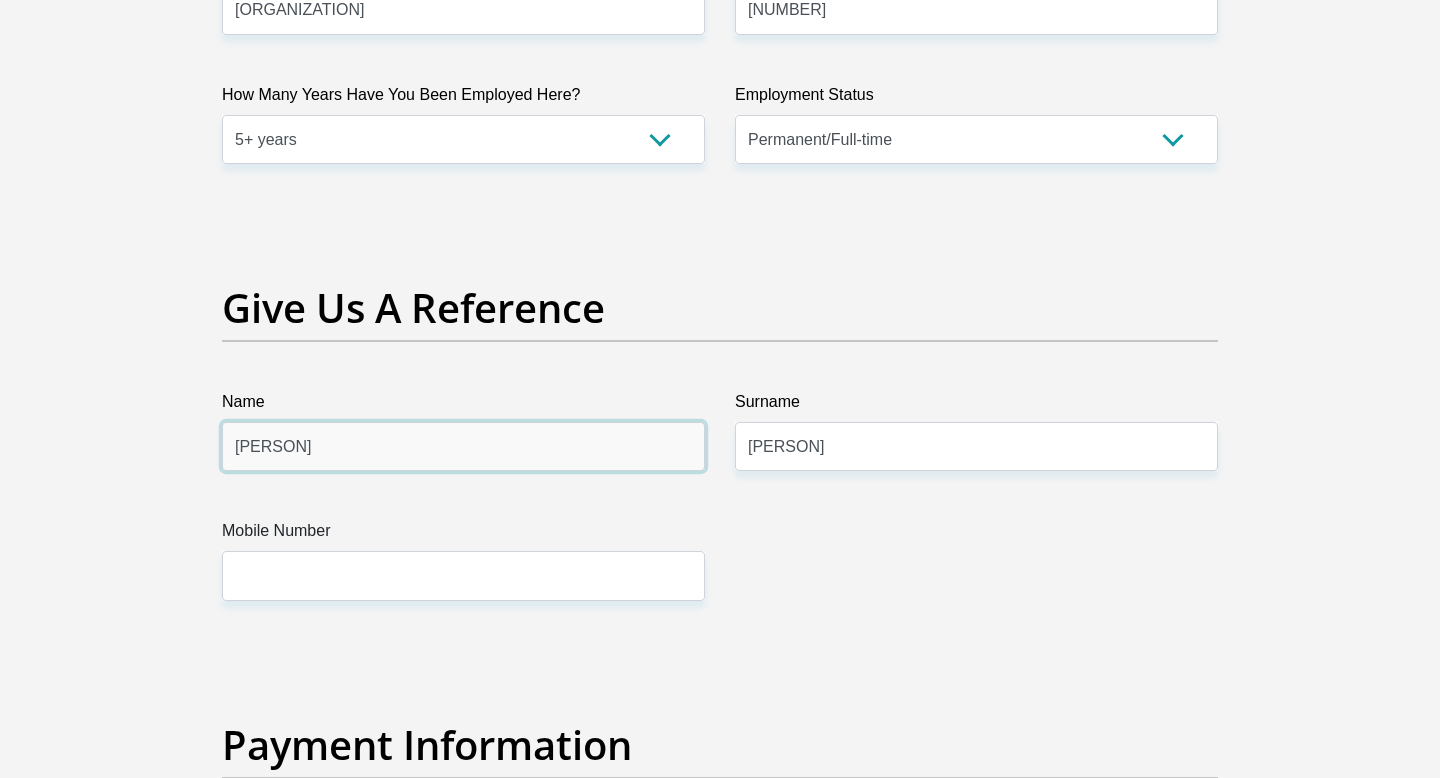 type on "thandeka" 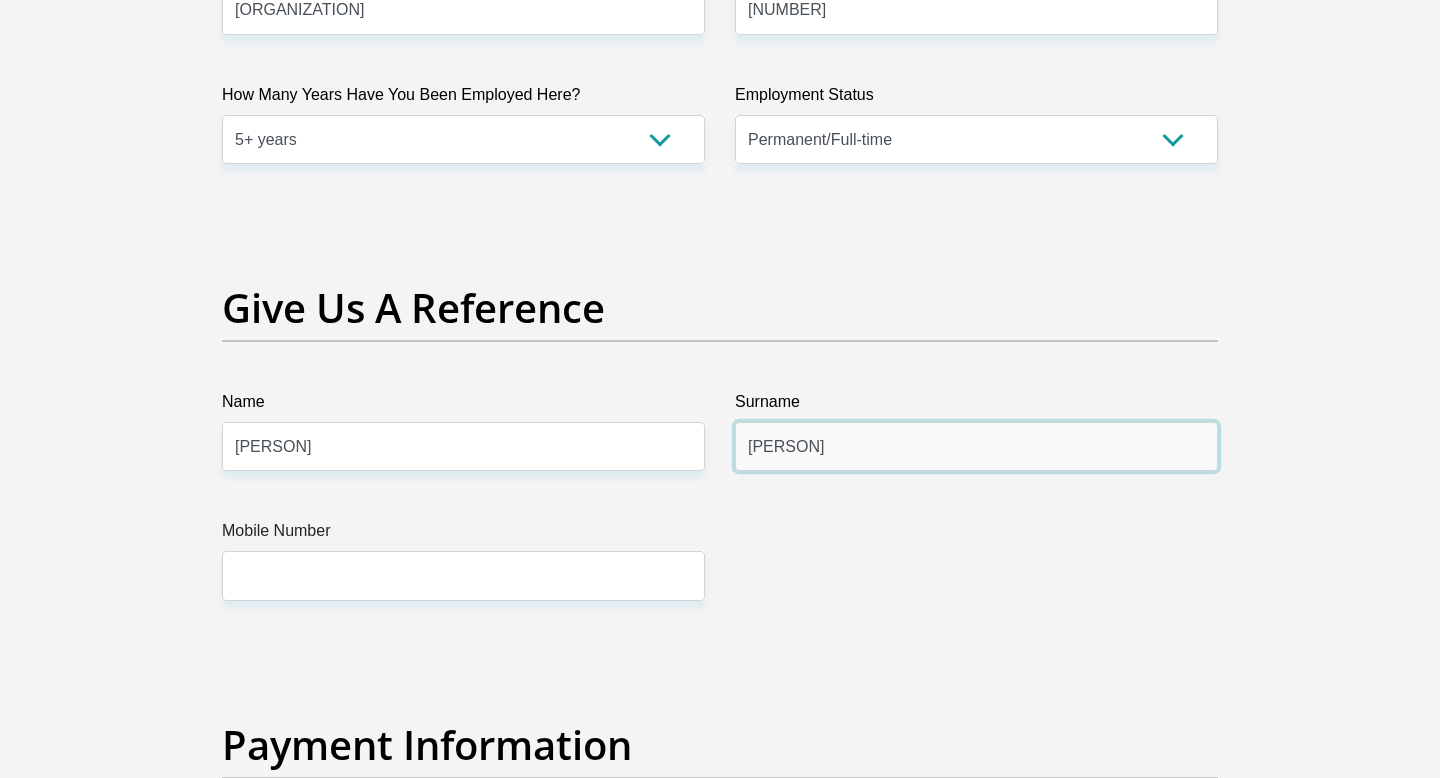 type on "ratsibela" 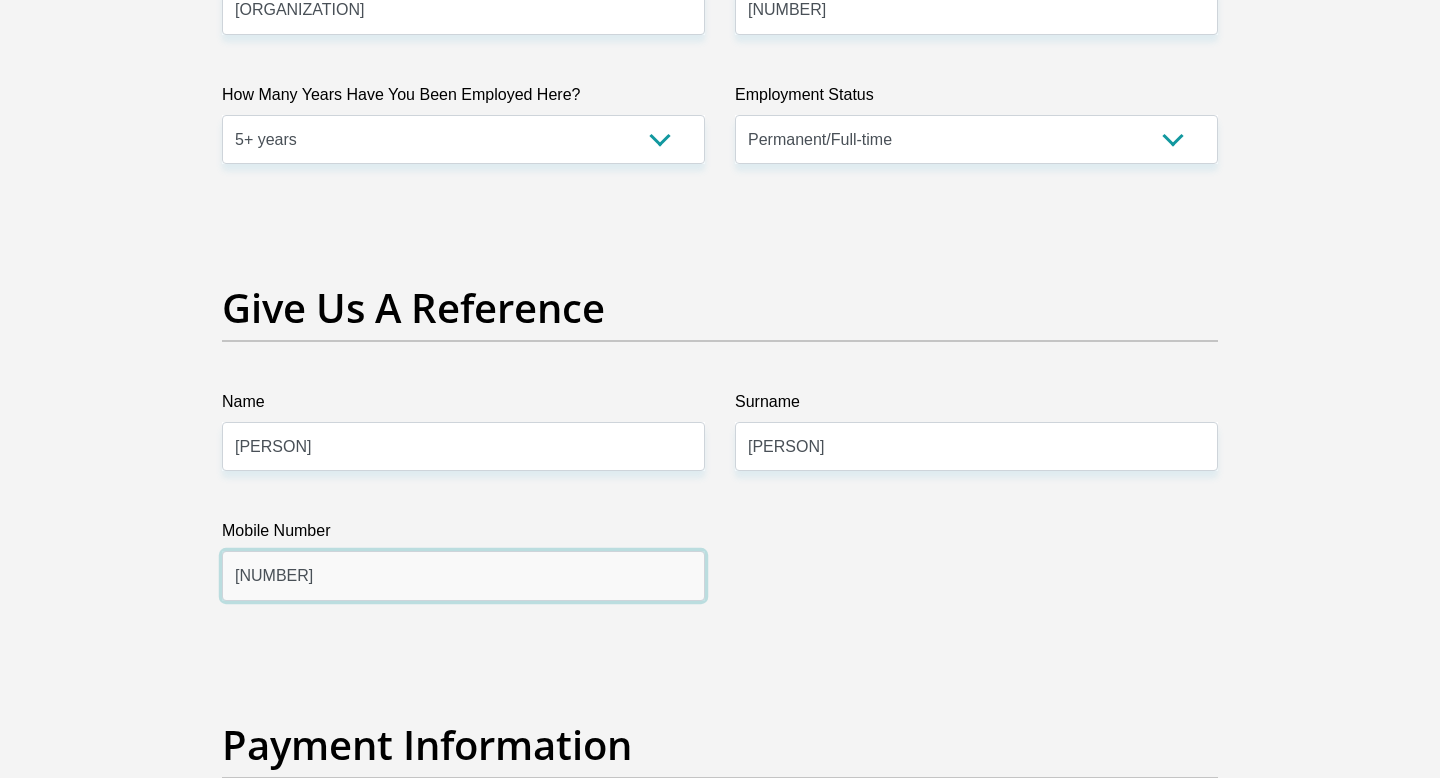 type on "0678208828" 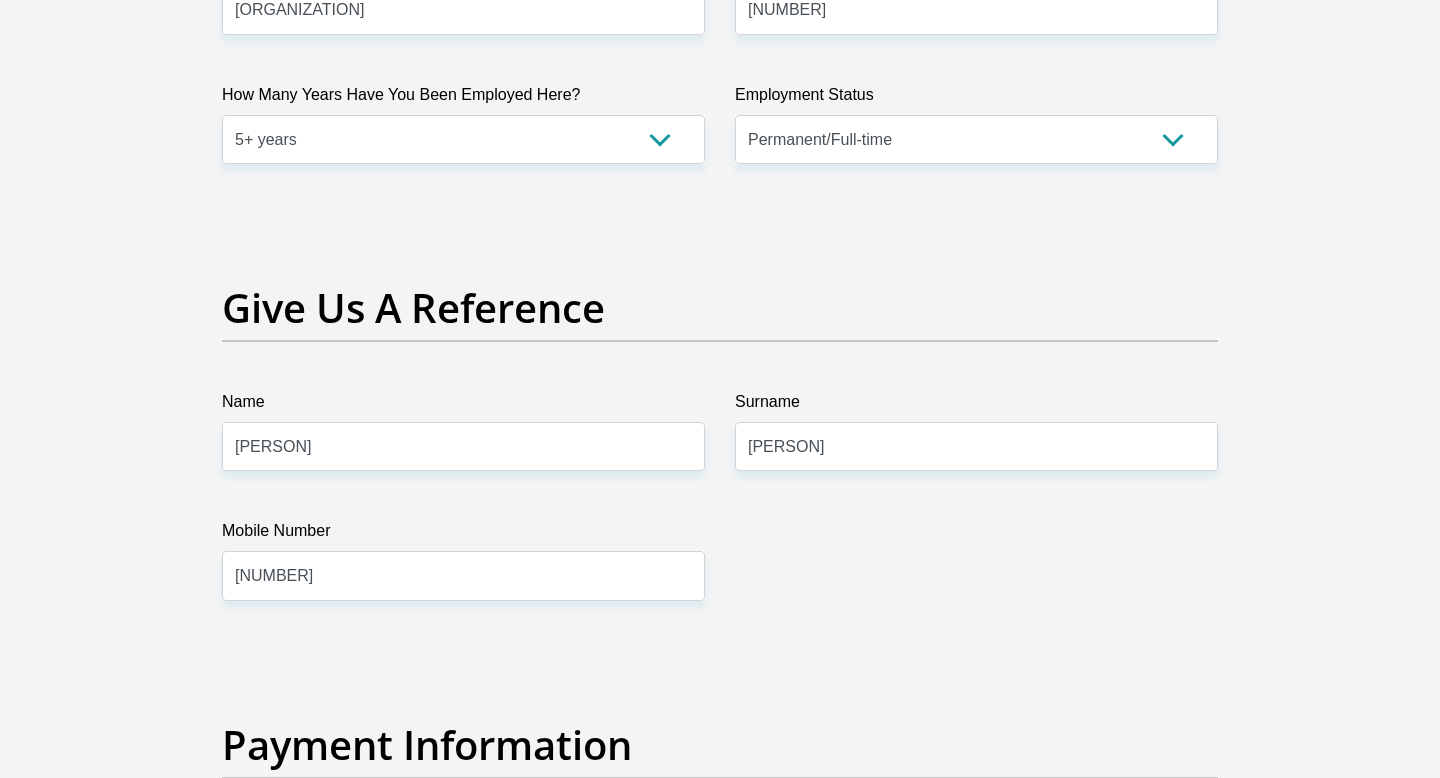 scroll, scrollTop: 4424, scrollLeft: 0, axis: vertical 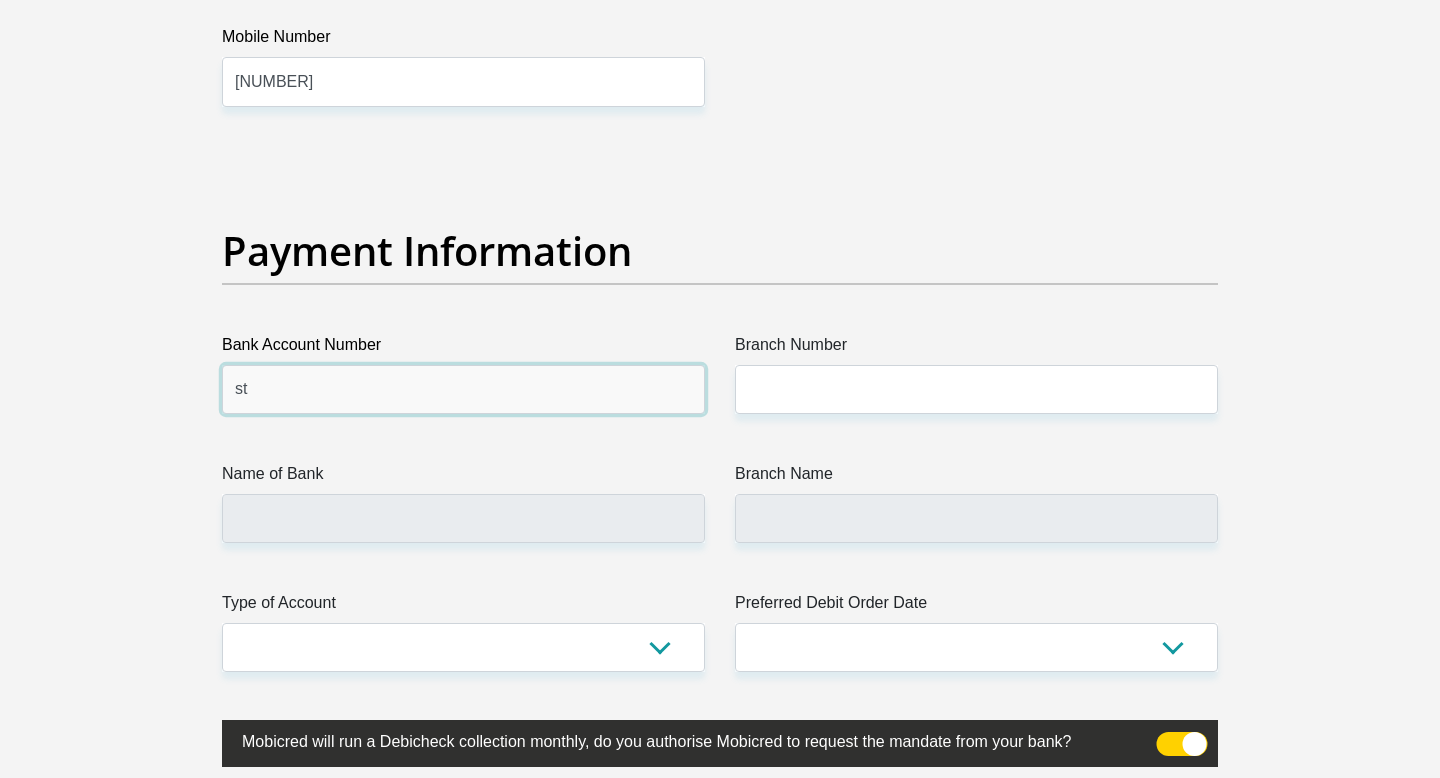 type on "s" 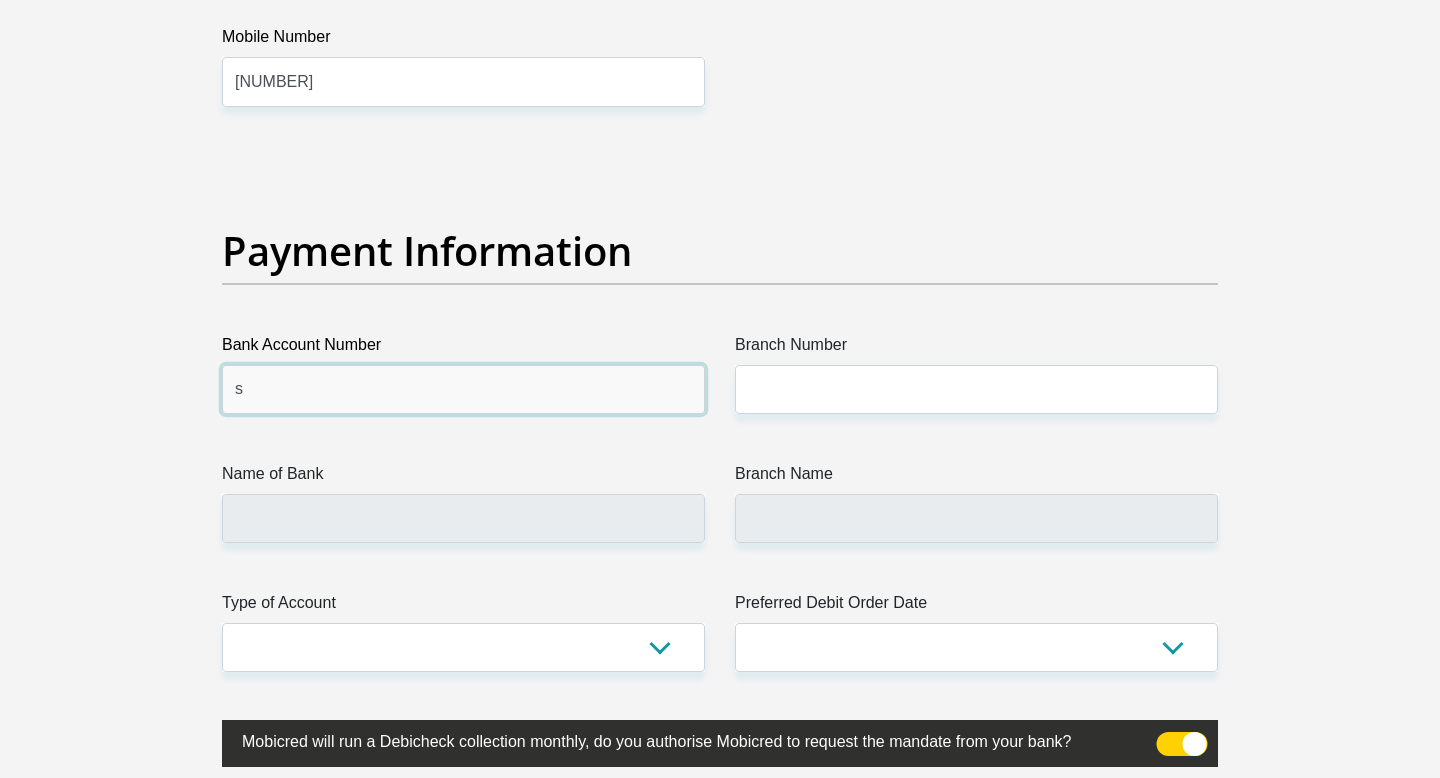 type 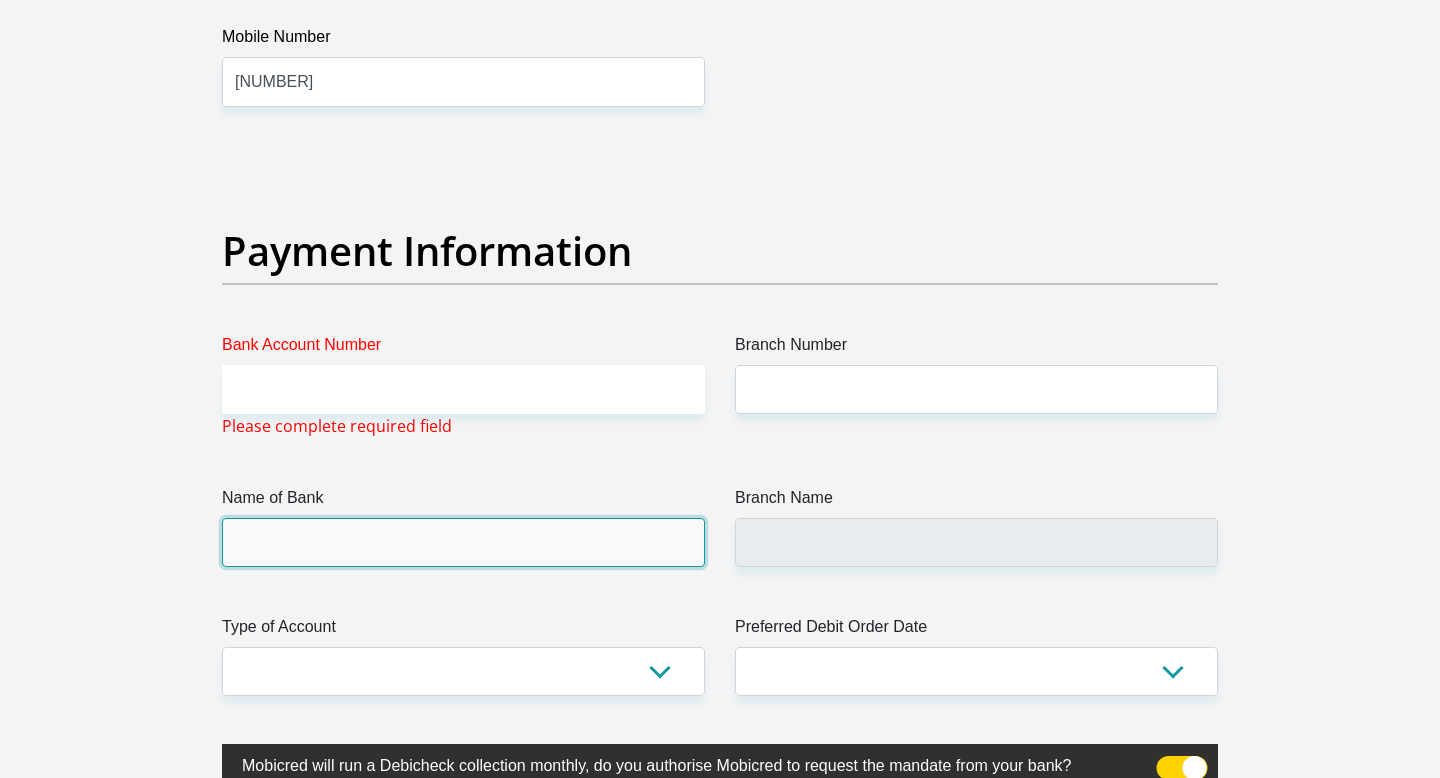 click on "Name of Bank" at bounding box center (463, 542) 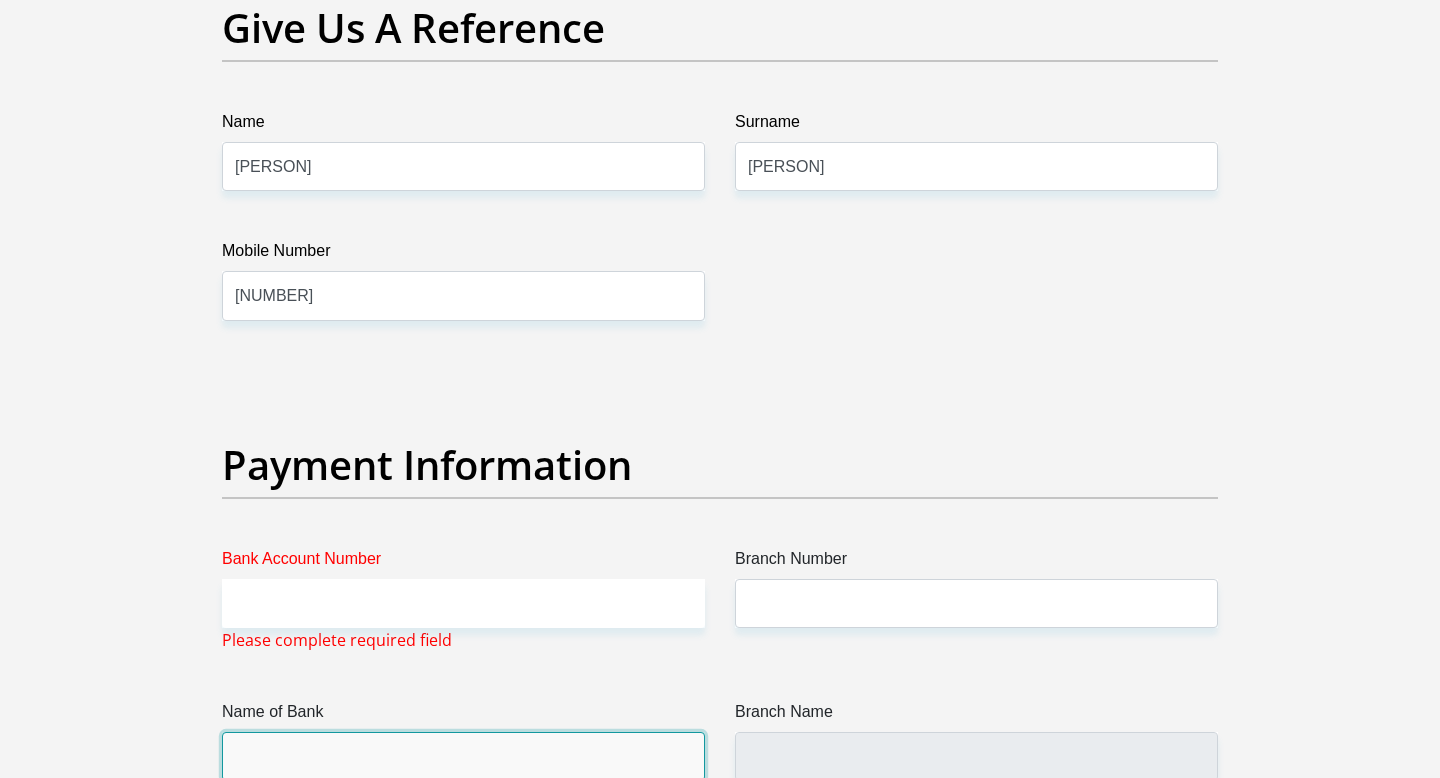 scroll, scrollTop: 4204, scrollLeft: 0, axis: vertical 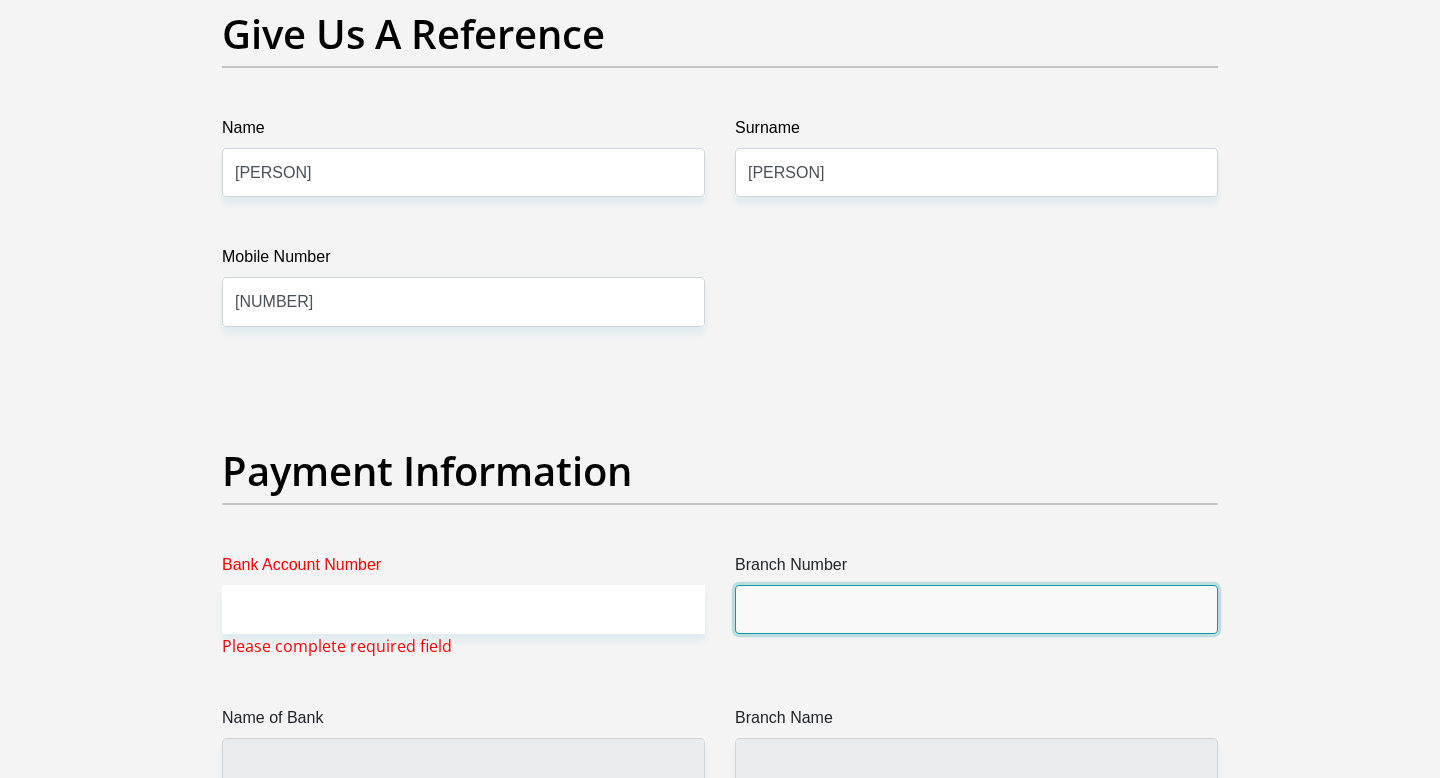 click on "Branch Number" at bounding box center (976, 609) 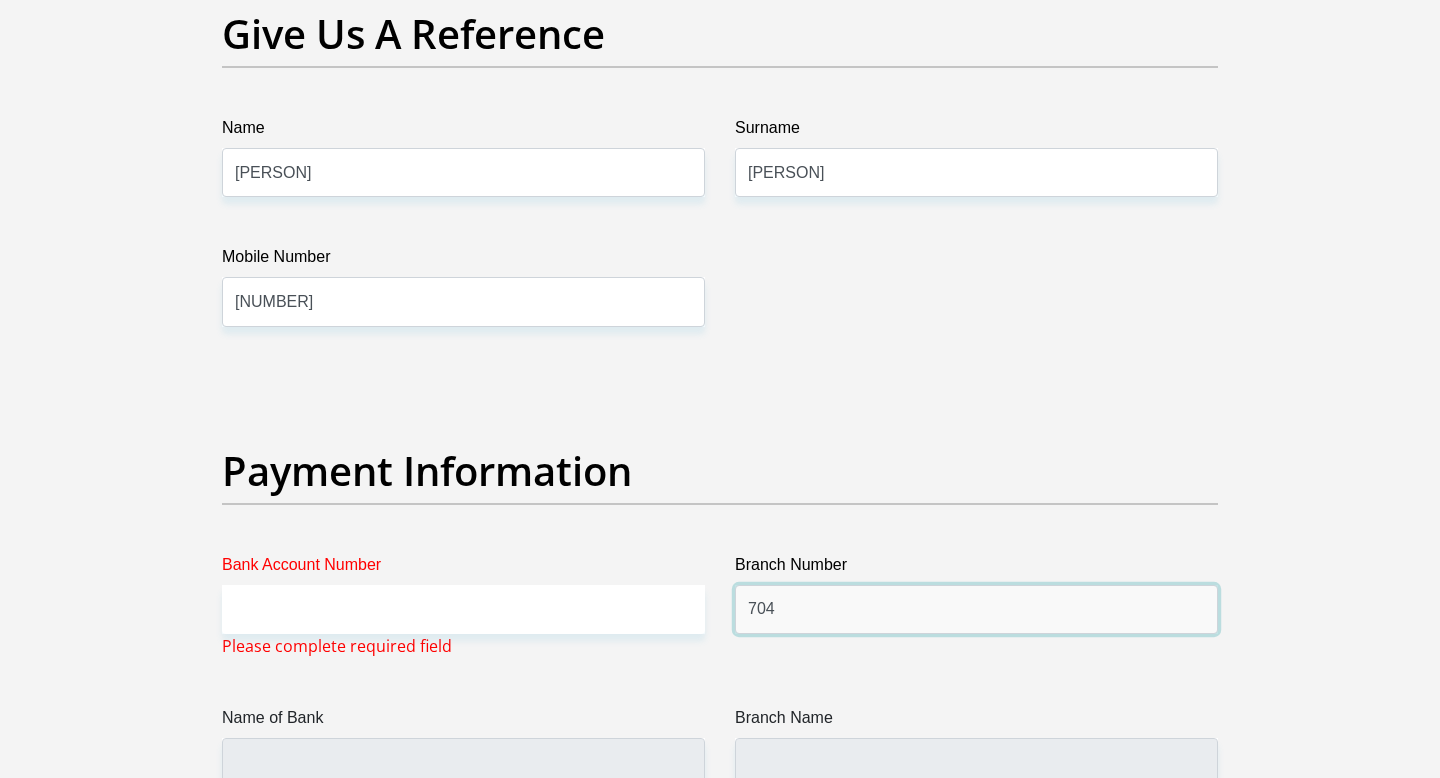 type on "704" 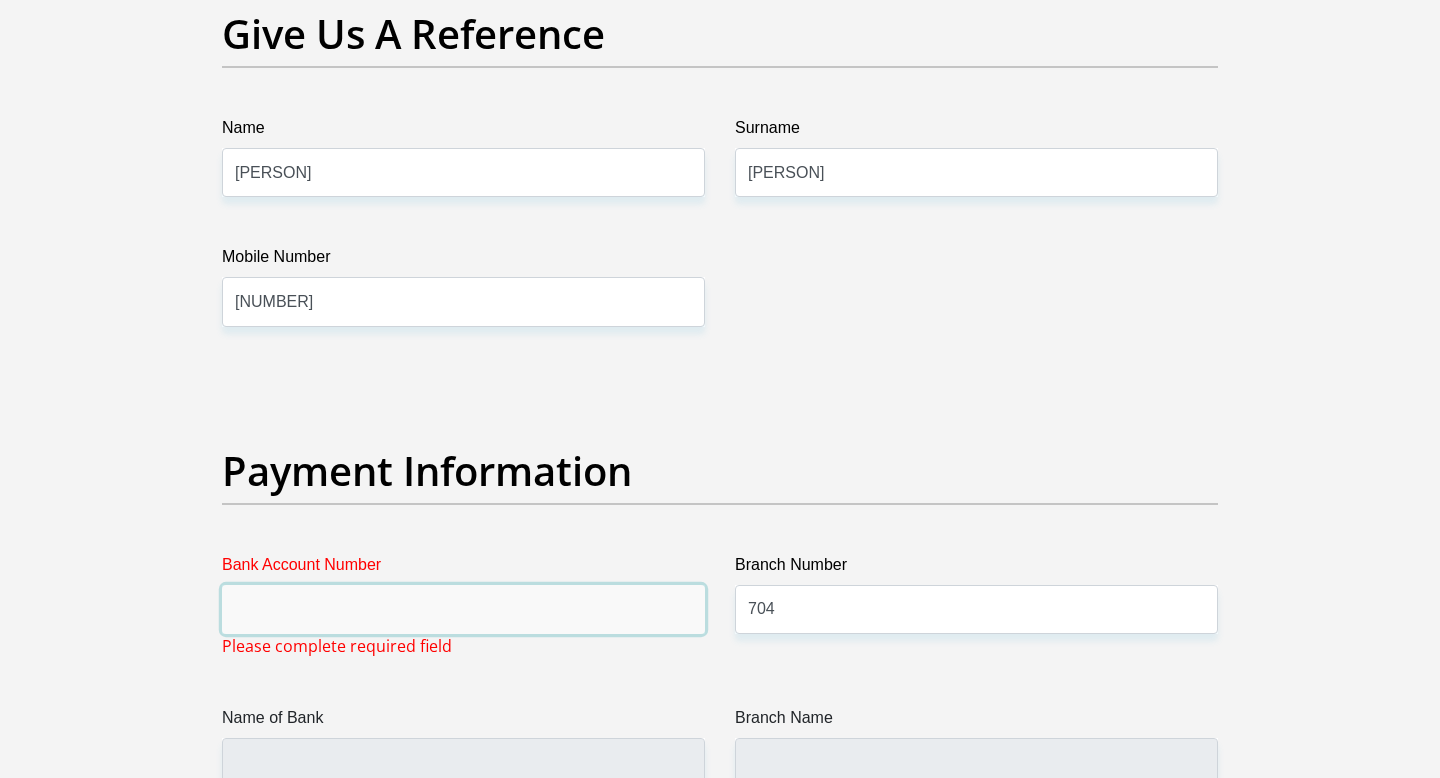 click on "Bank Account Number" at bounding box center (463, 609) 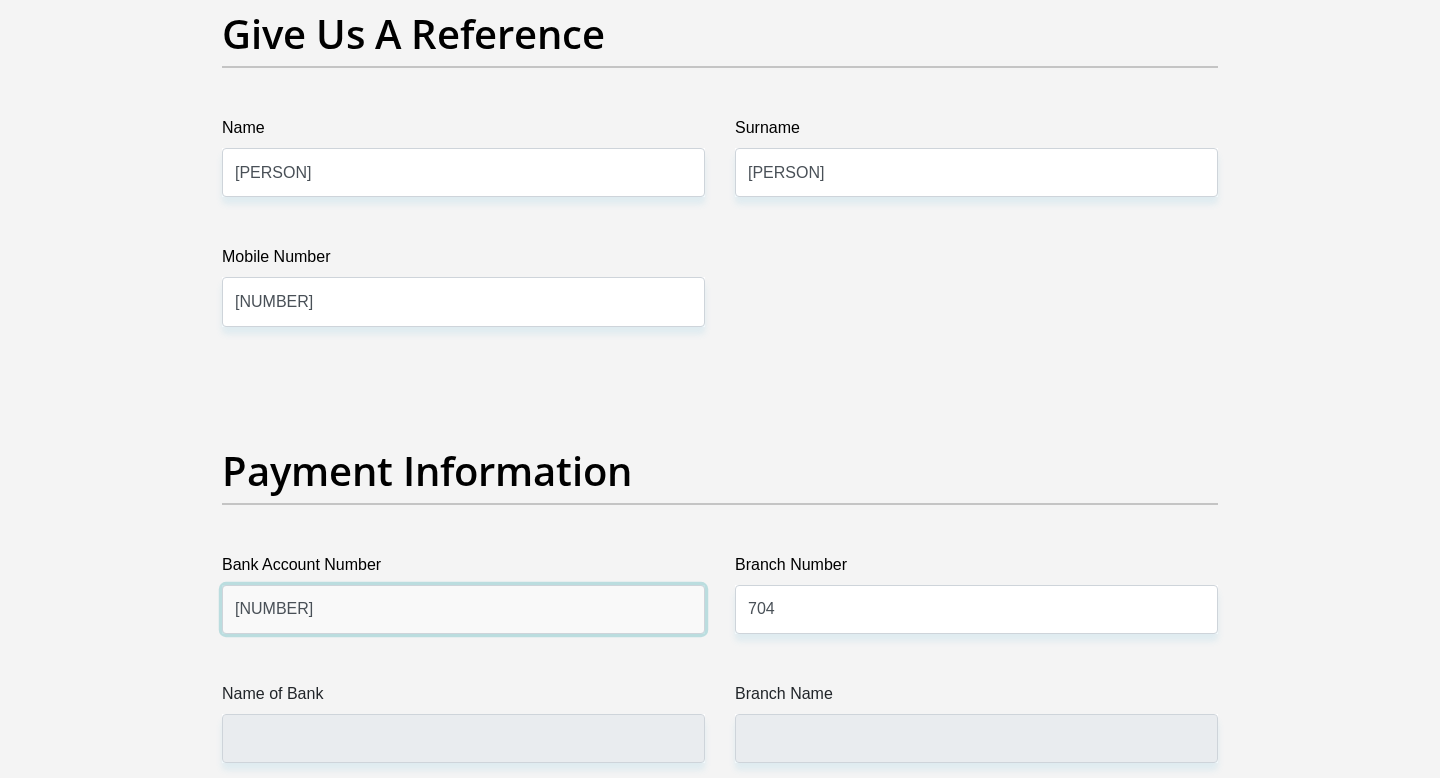 type on "10217745561" 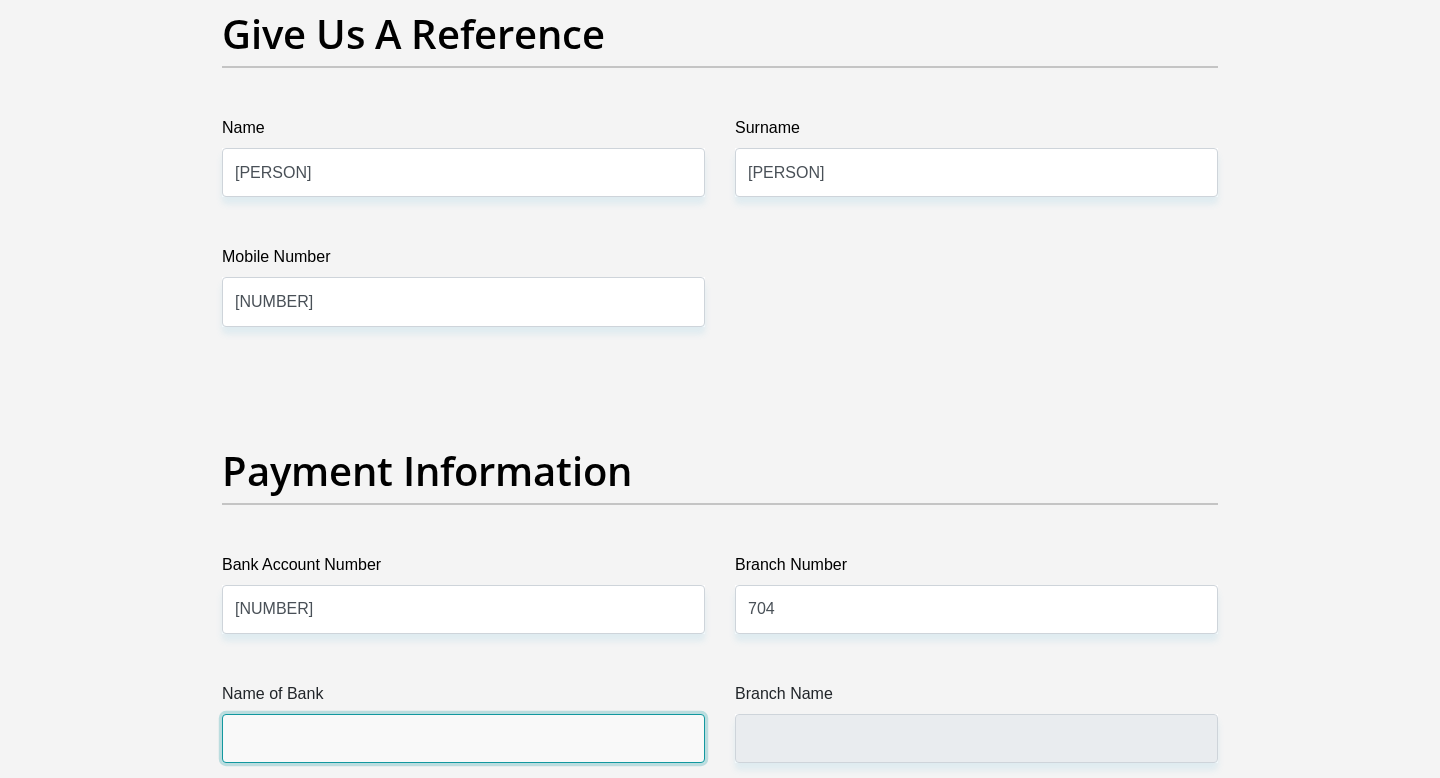 click on "Name of Bank" at bounding box center (463, 738) 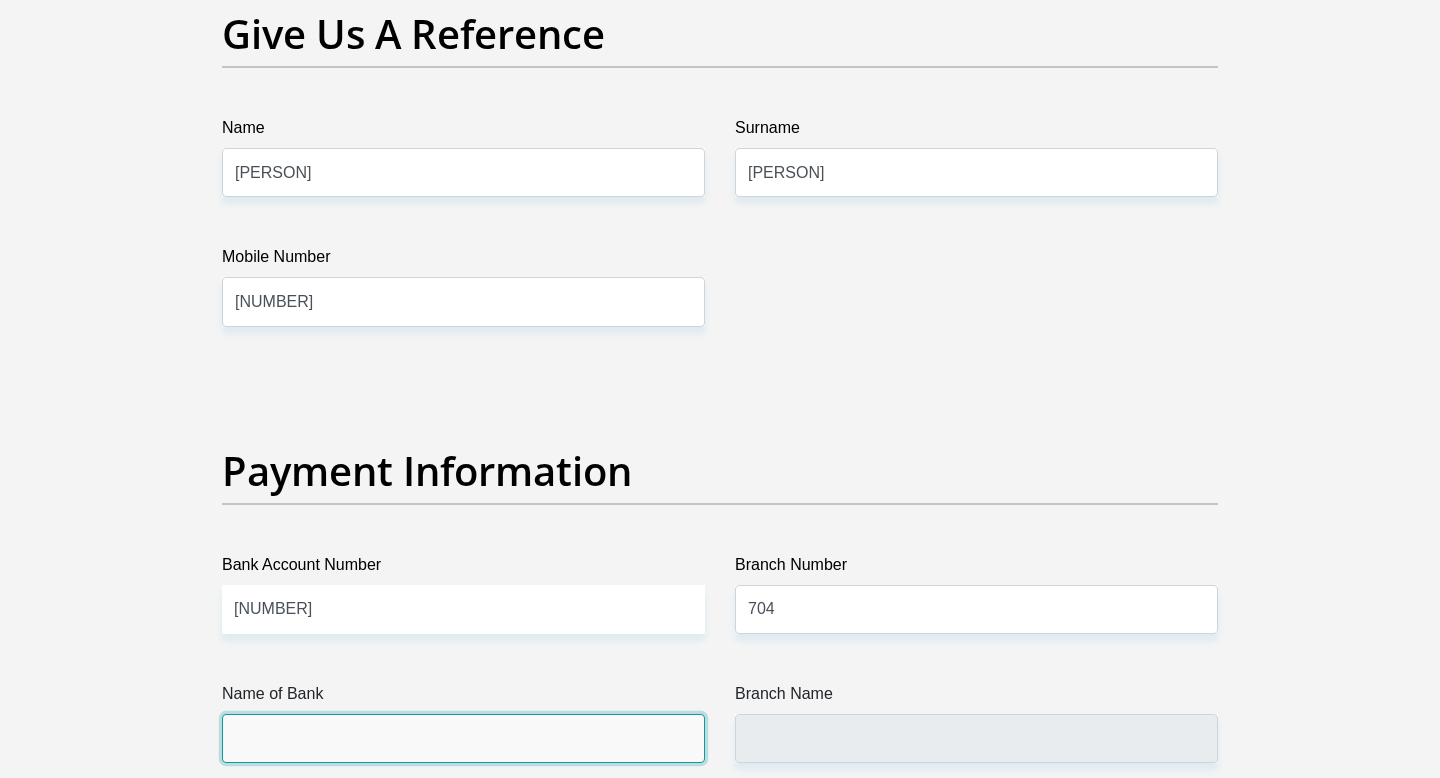 click on "Name of Bank" at bounding box center (463, 738) 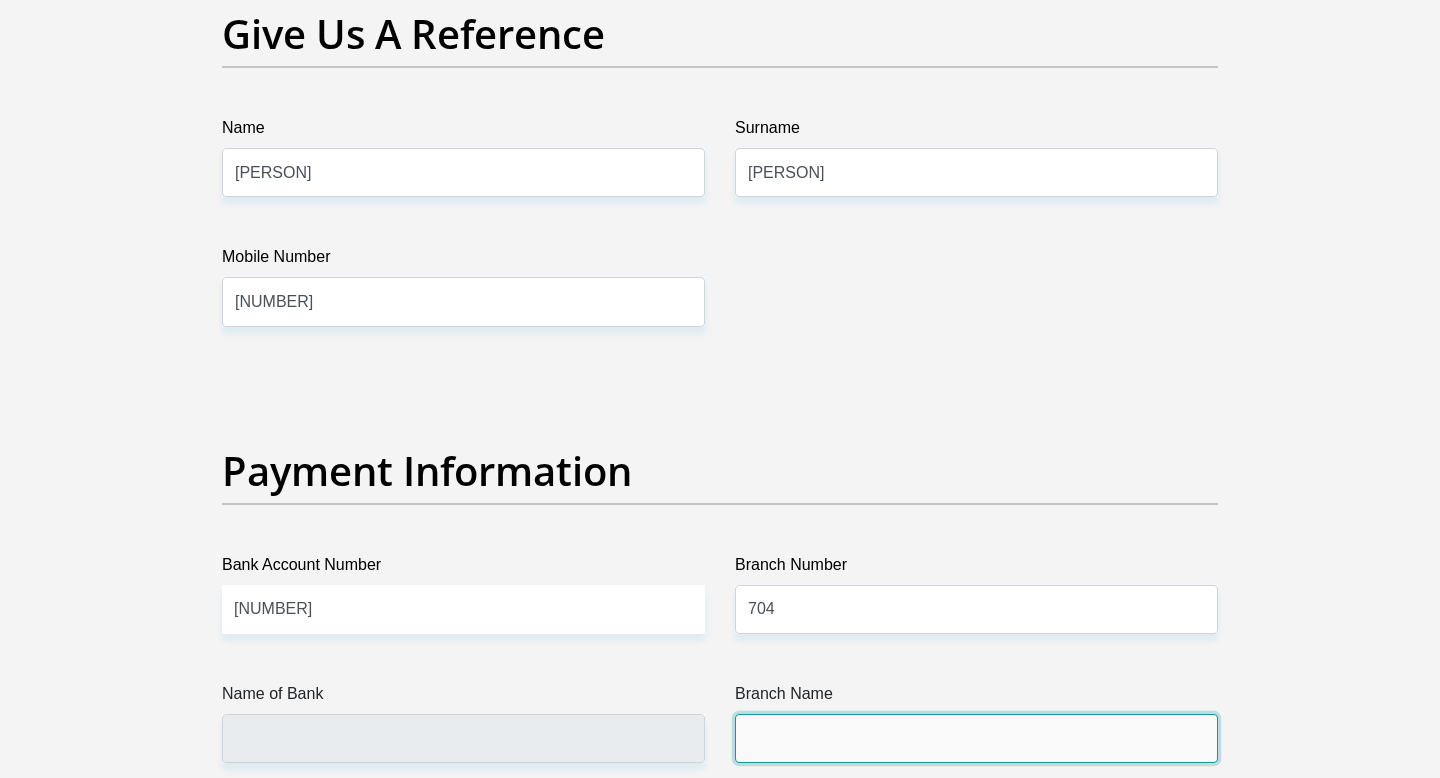 click on "Branch Name" at bounding box center [976, 738] 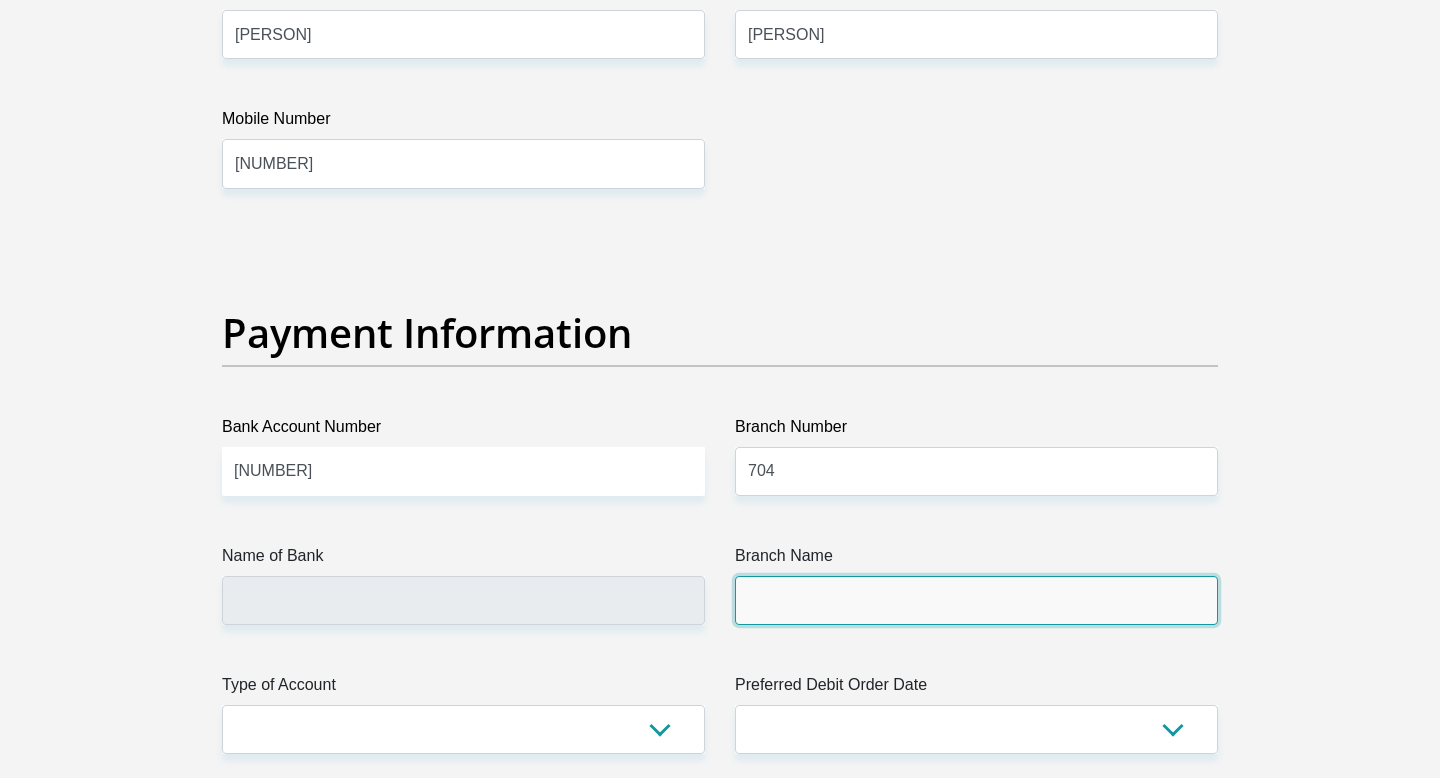 scroll, scrollTop: 4440, scrollLeft: 0, axis: vertical 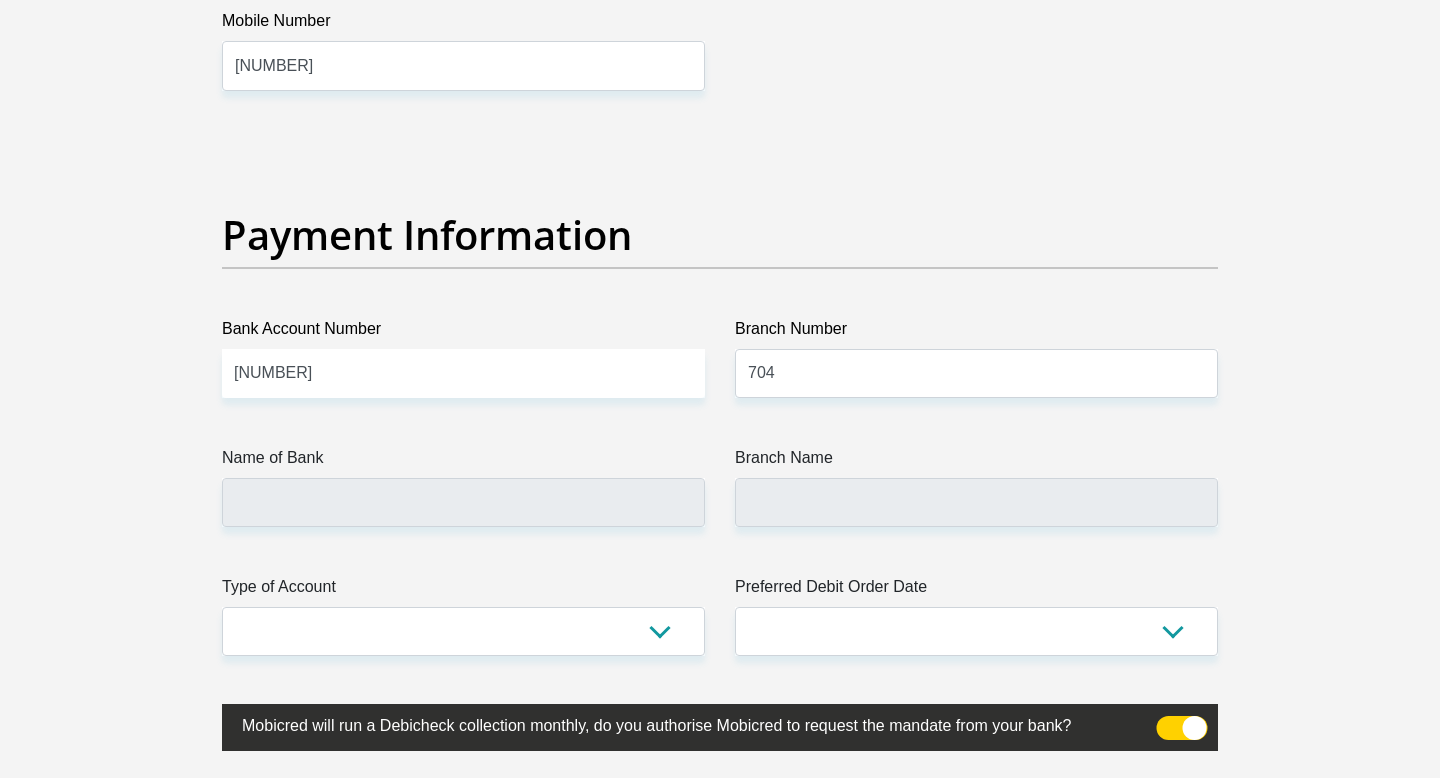 click on "Type of Account
Cheque
Savings" at bounding box center [463, 615] 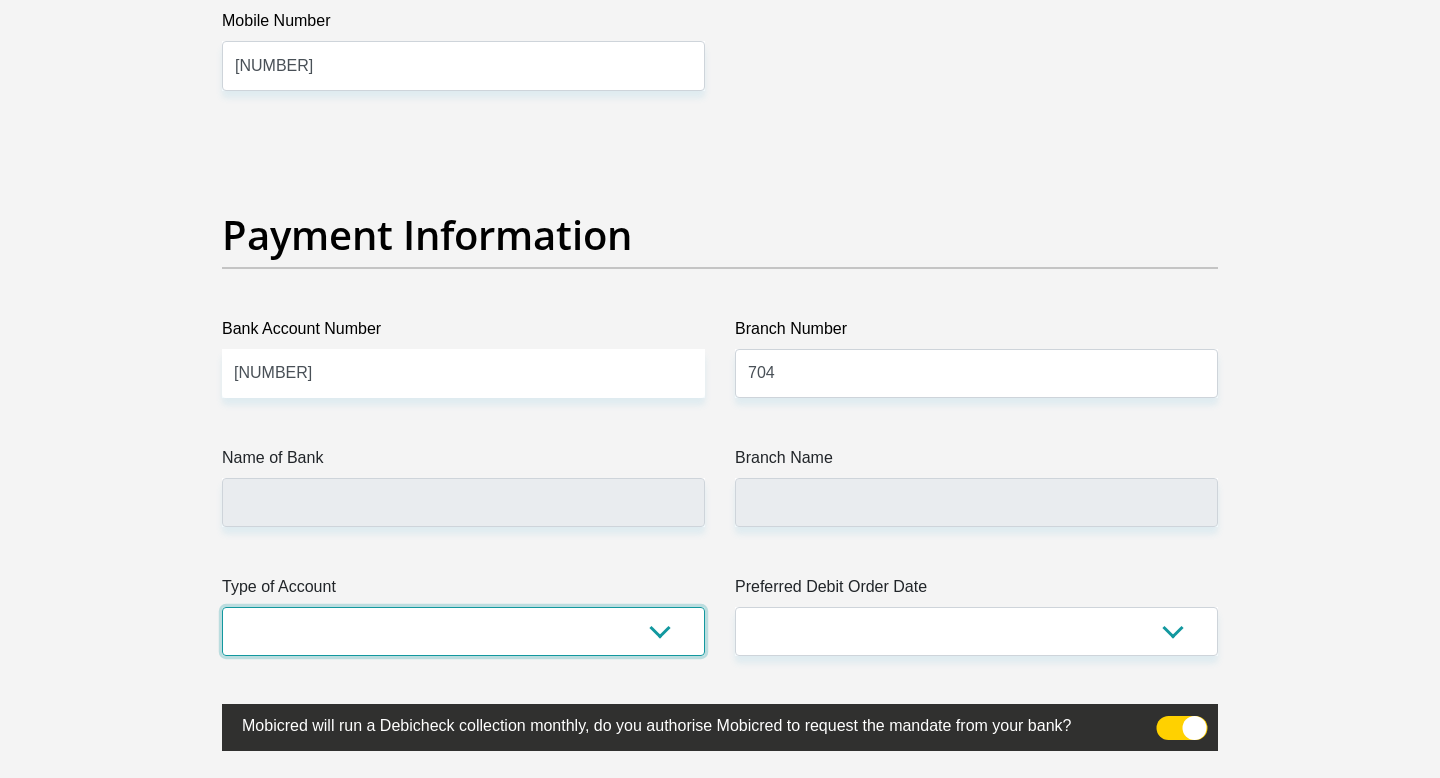 click on "Cheque
Savings" at bounding box center [463, 631] 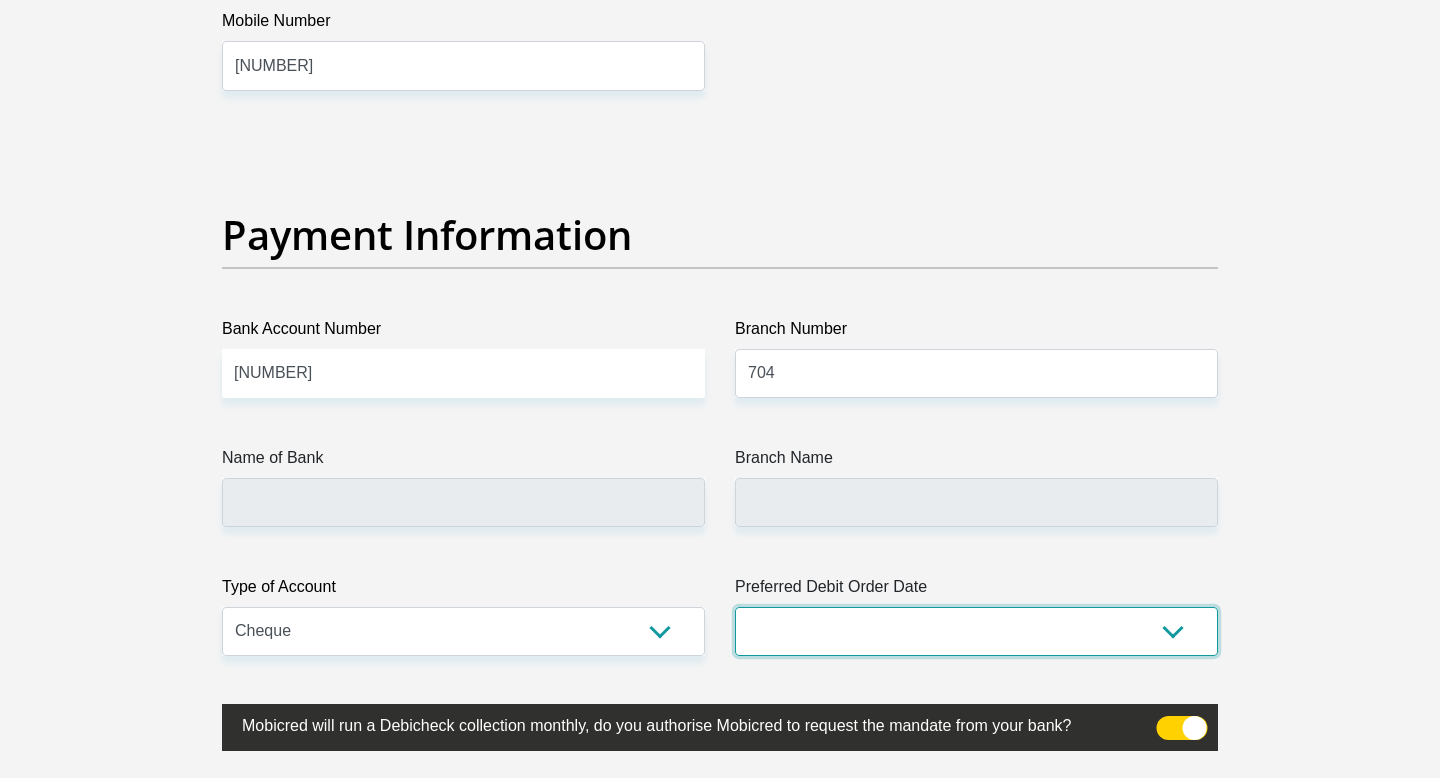 click on "1st
2nd
3rd
4th
5th
7th
18th
19th
20th
21st
22nd
23rd
24th
25th
26th
27th
28th
29th
30th" at bounding box center [976, 631] 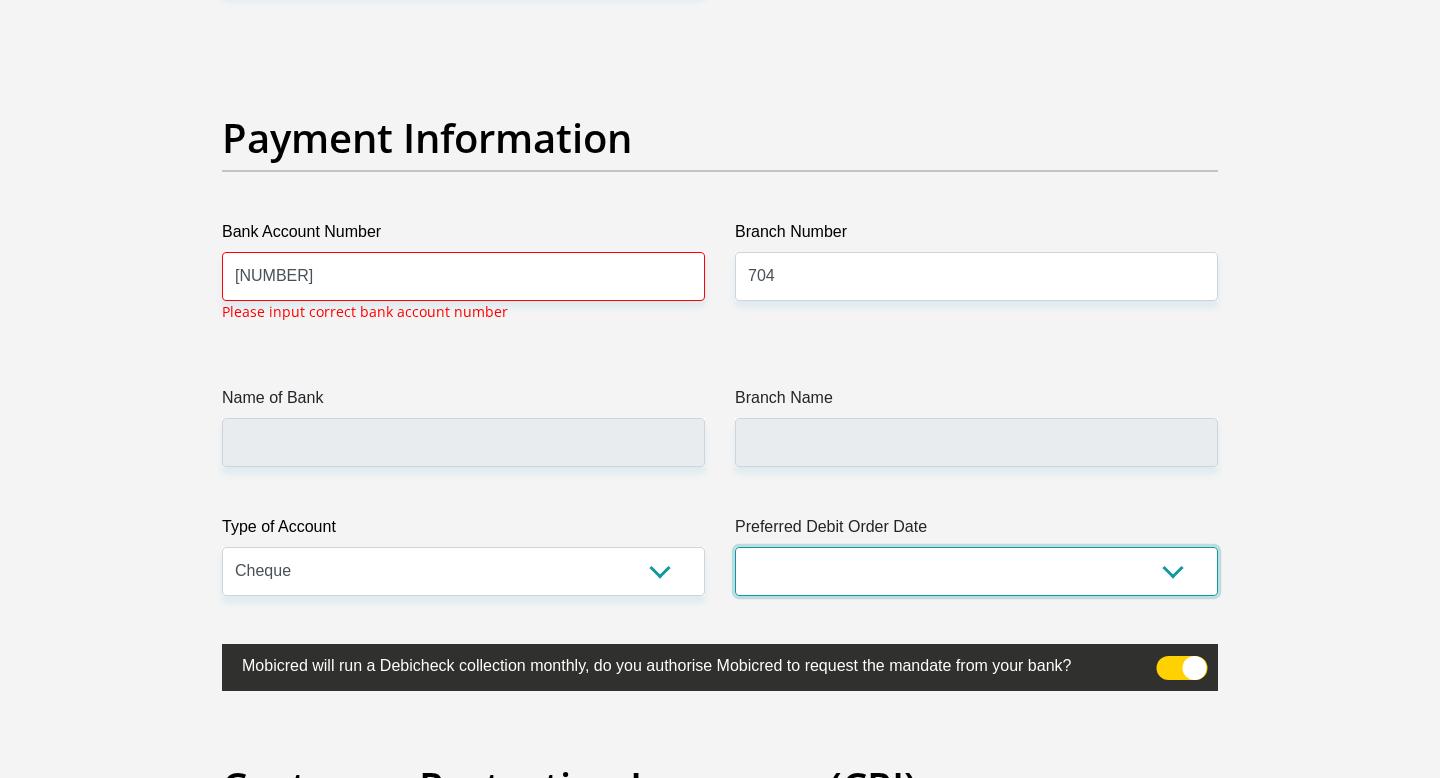 scroll, scrollTop: 4538, scrollLeft: 0, axis: vertical 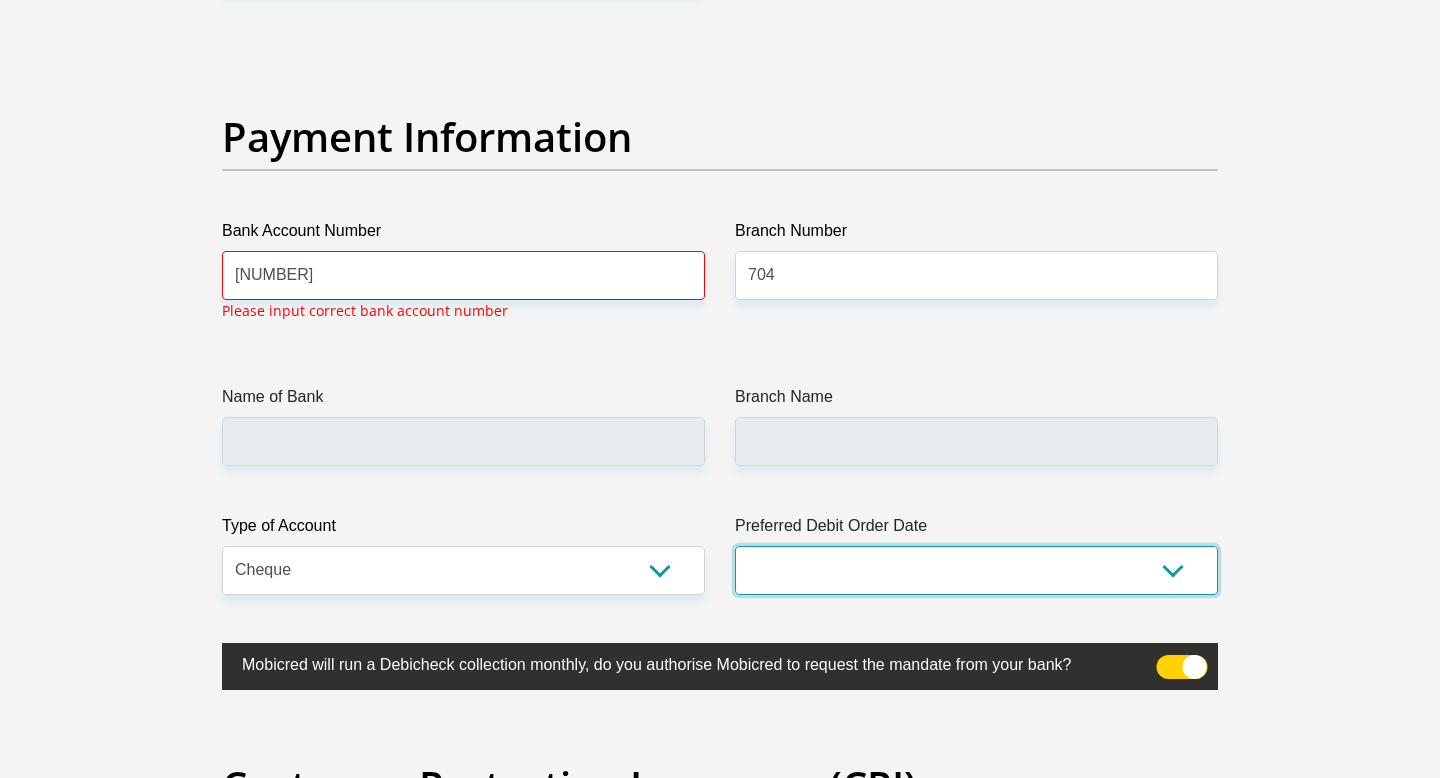 select on "20" 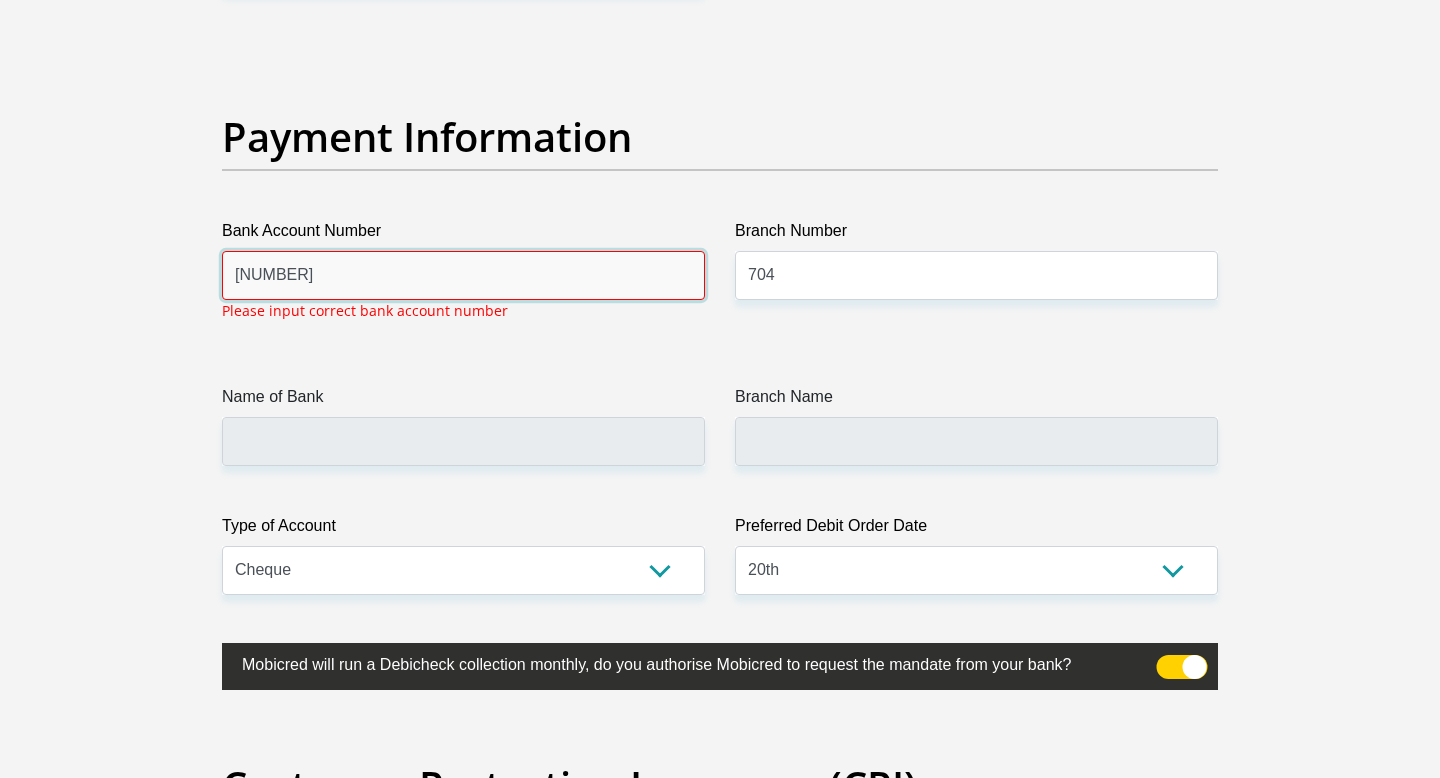 click on "10217745561" at bounding box center (463, 275) 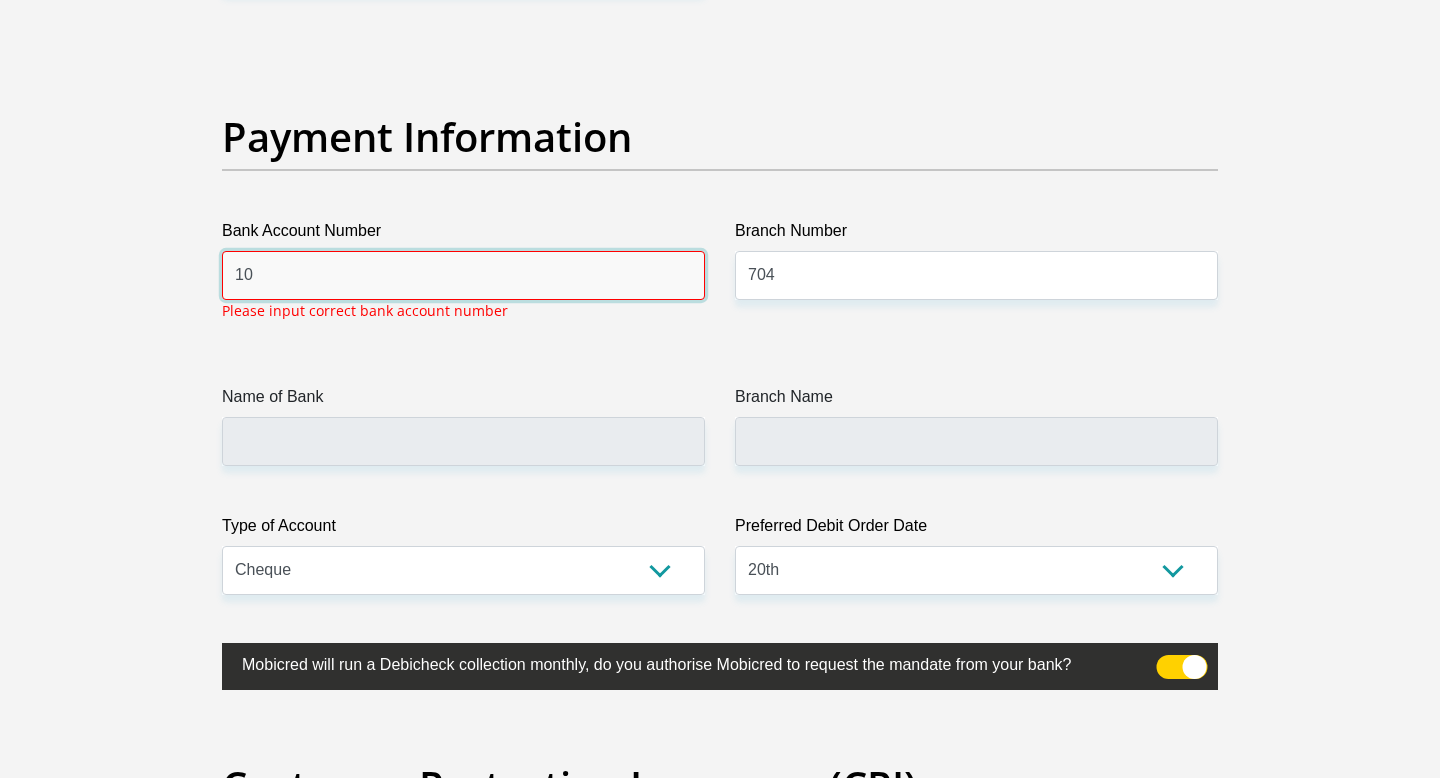 type on "1" 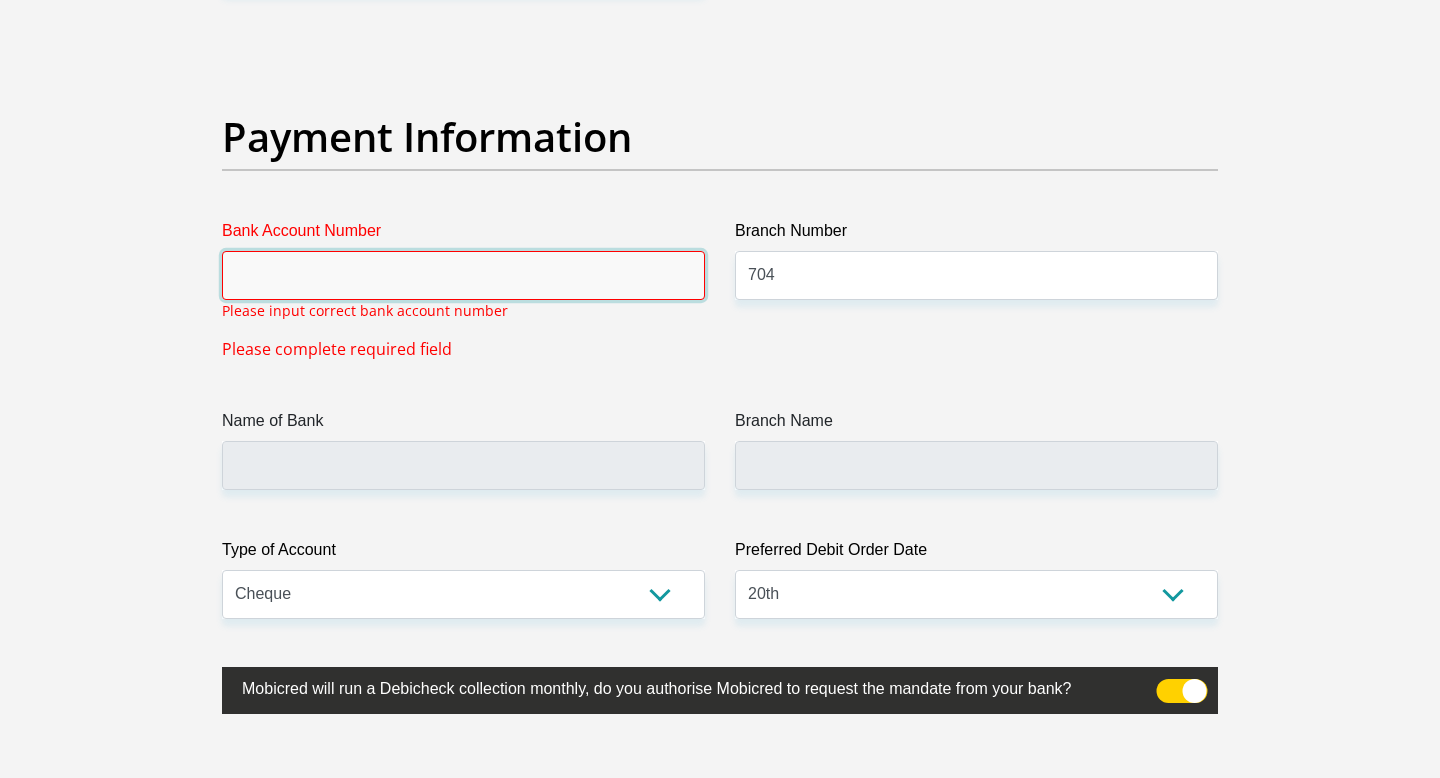 type 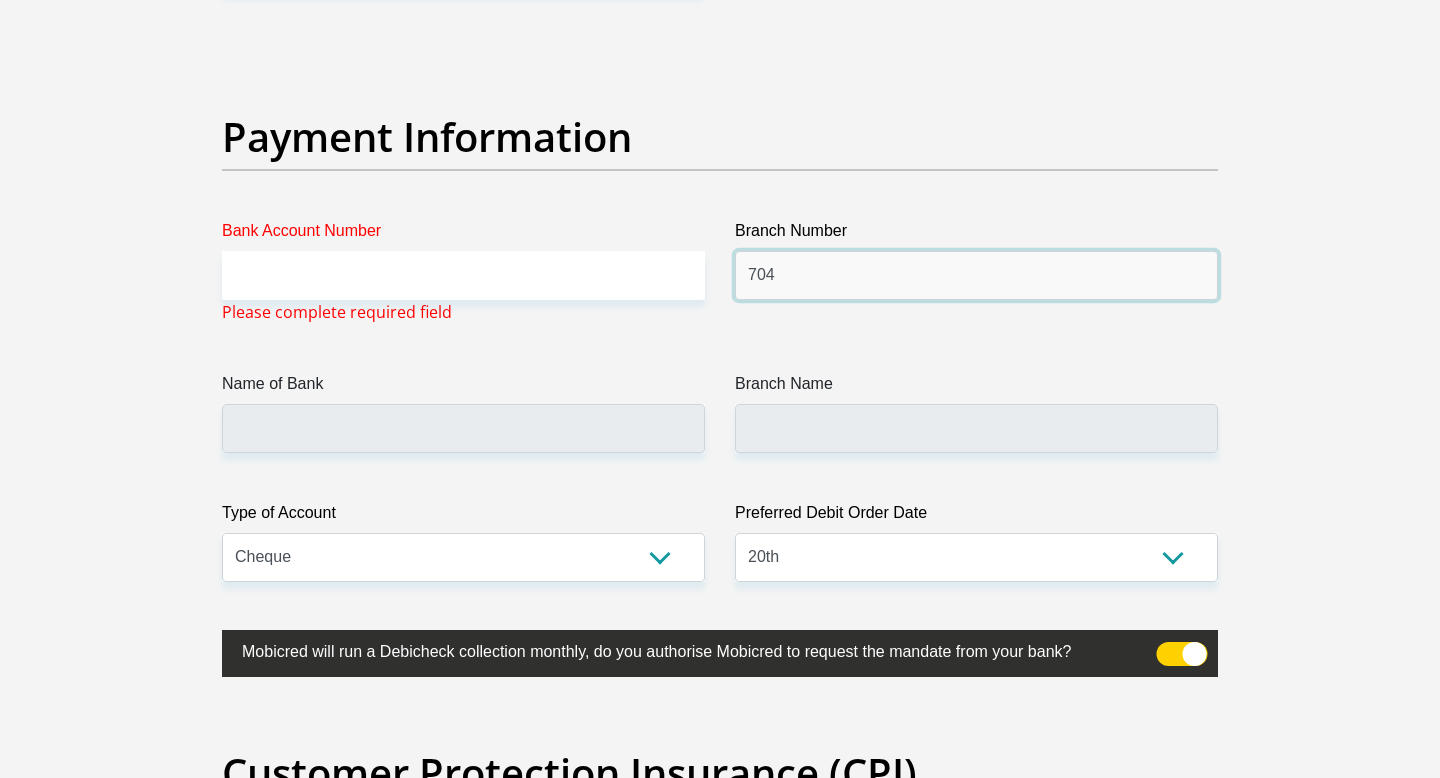 click on "704" at bounding box center [976, 275] 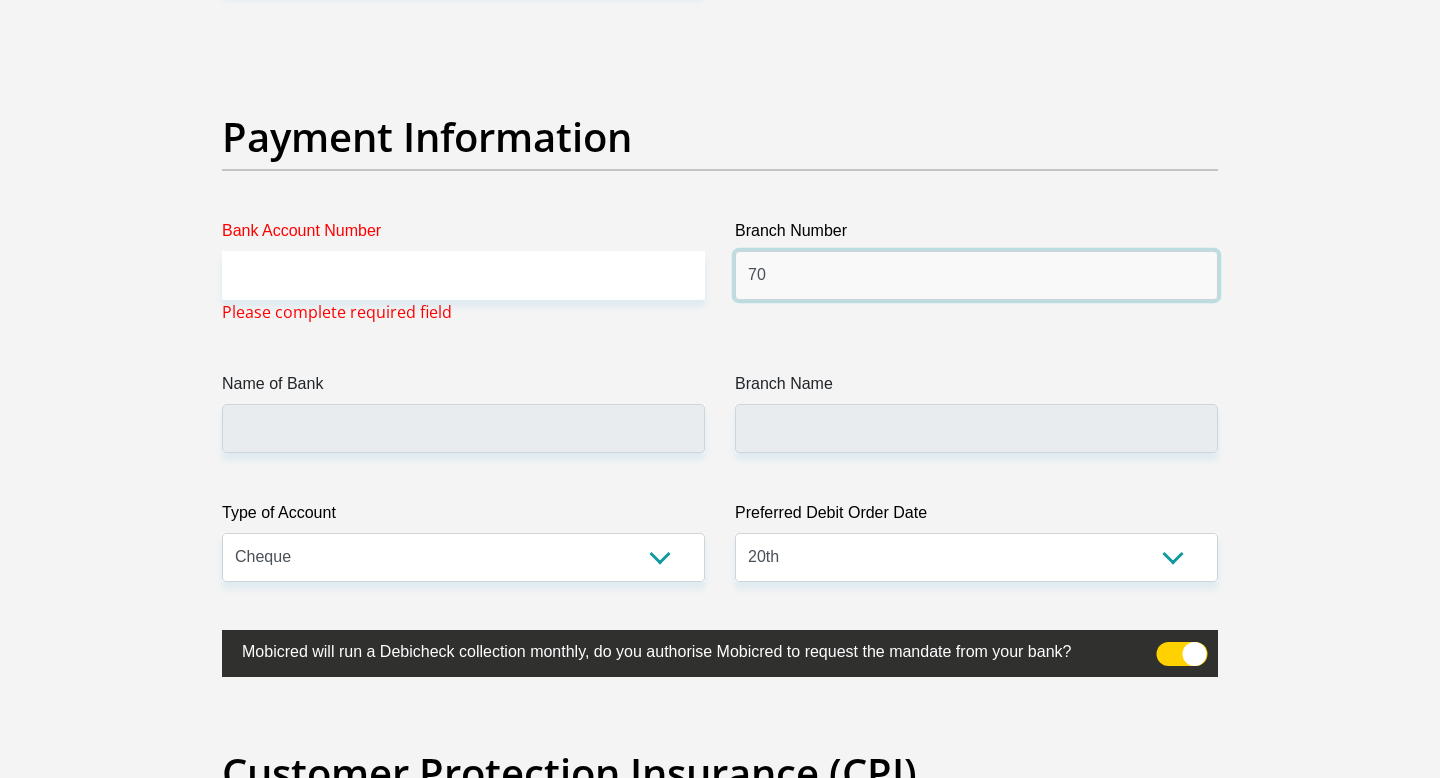 type on "7" 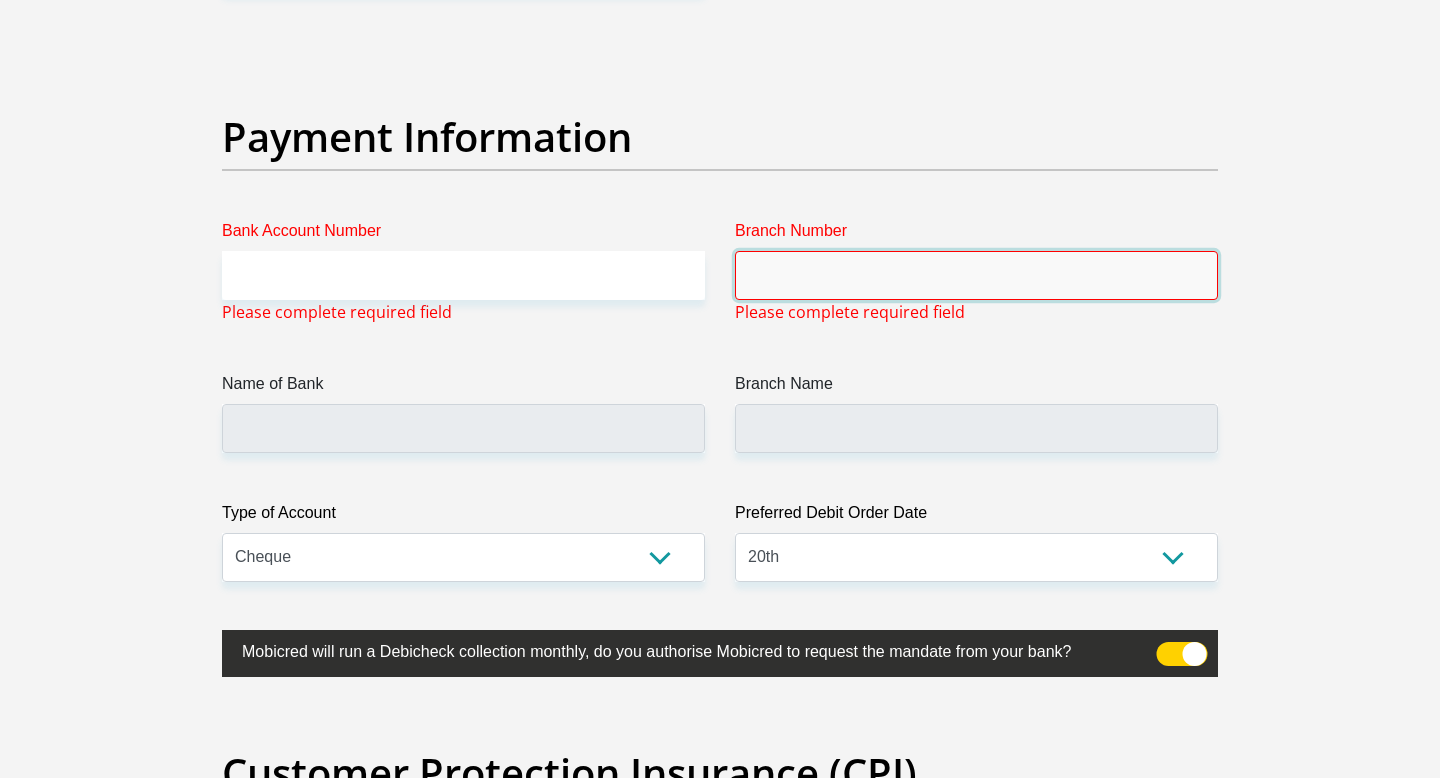 type 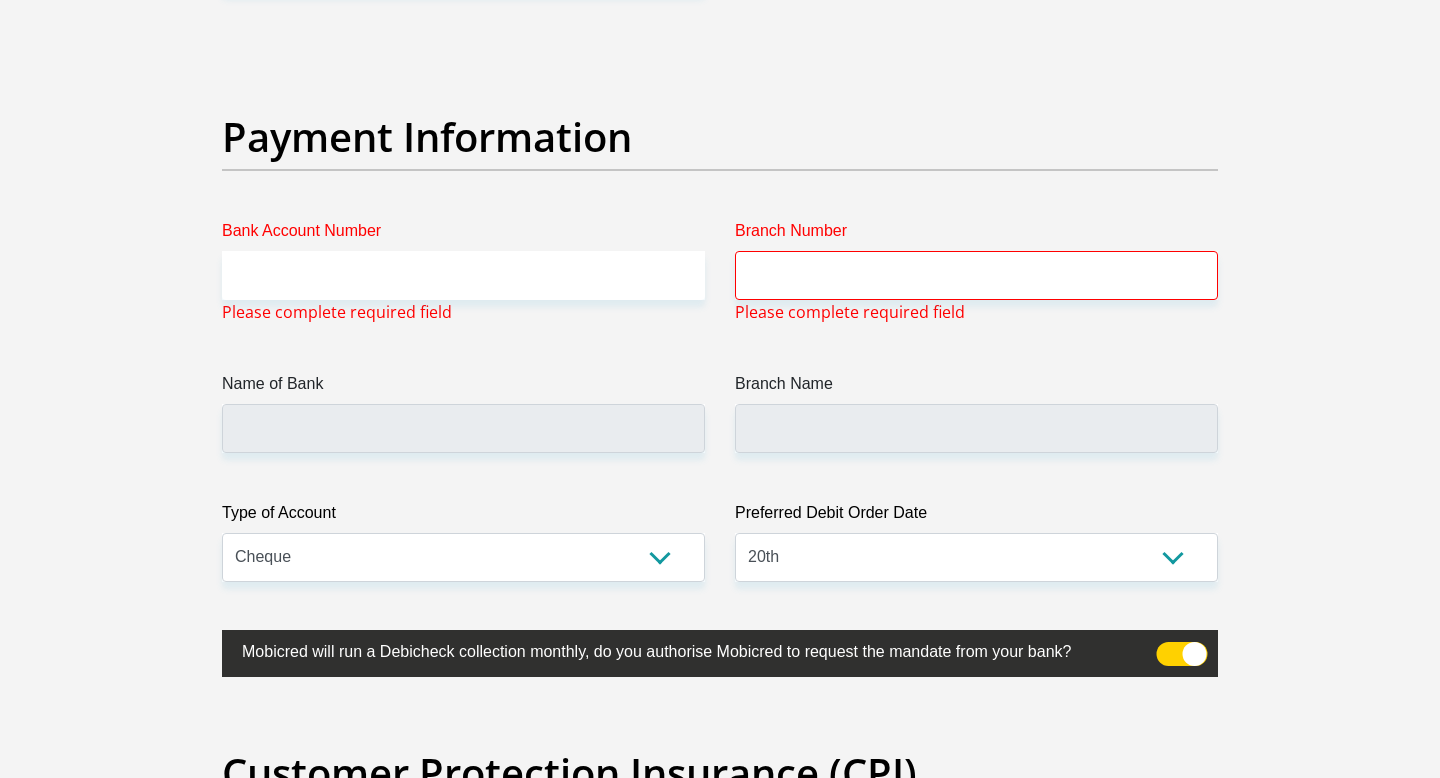 click on "Name of Bank" at bounding box center [463, 388] 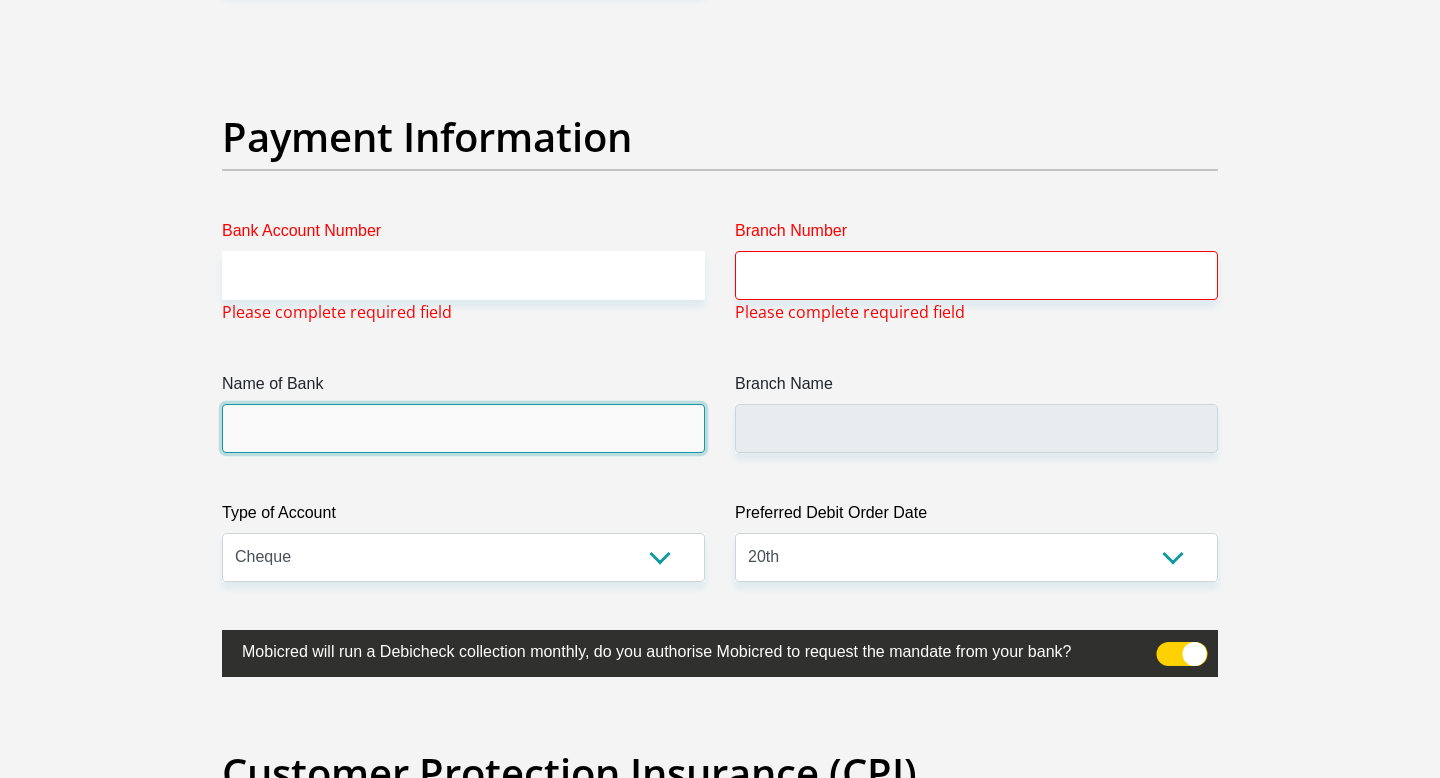 click on "Name of Bank" at bounding box center [463, 428] 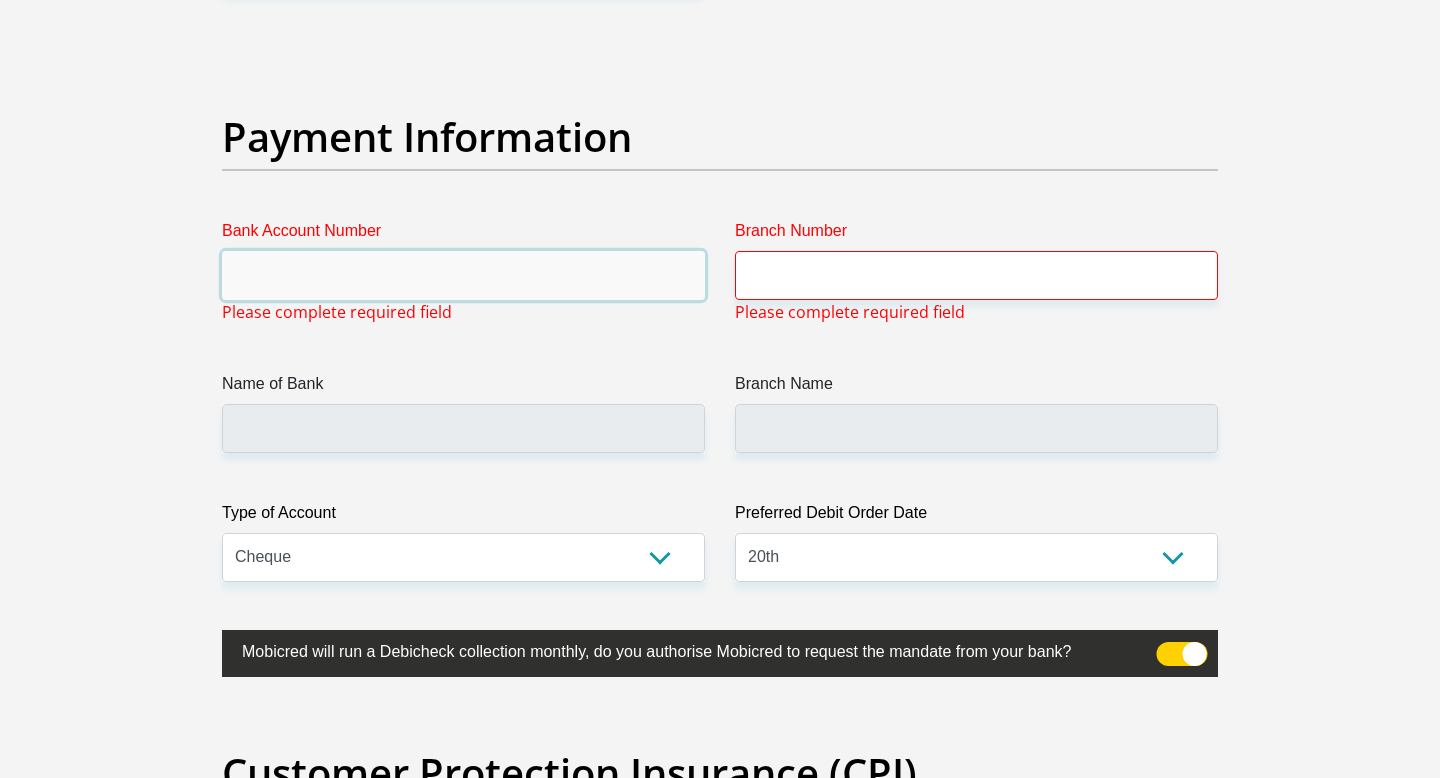 click on "Bank Account Number" at bounding box center (463, 275) 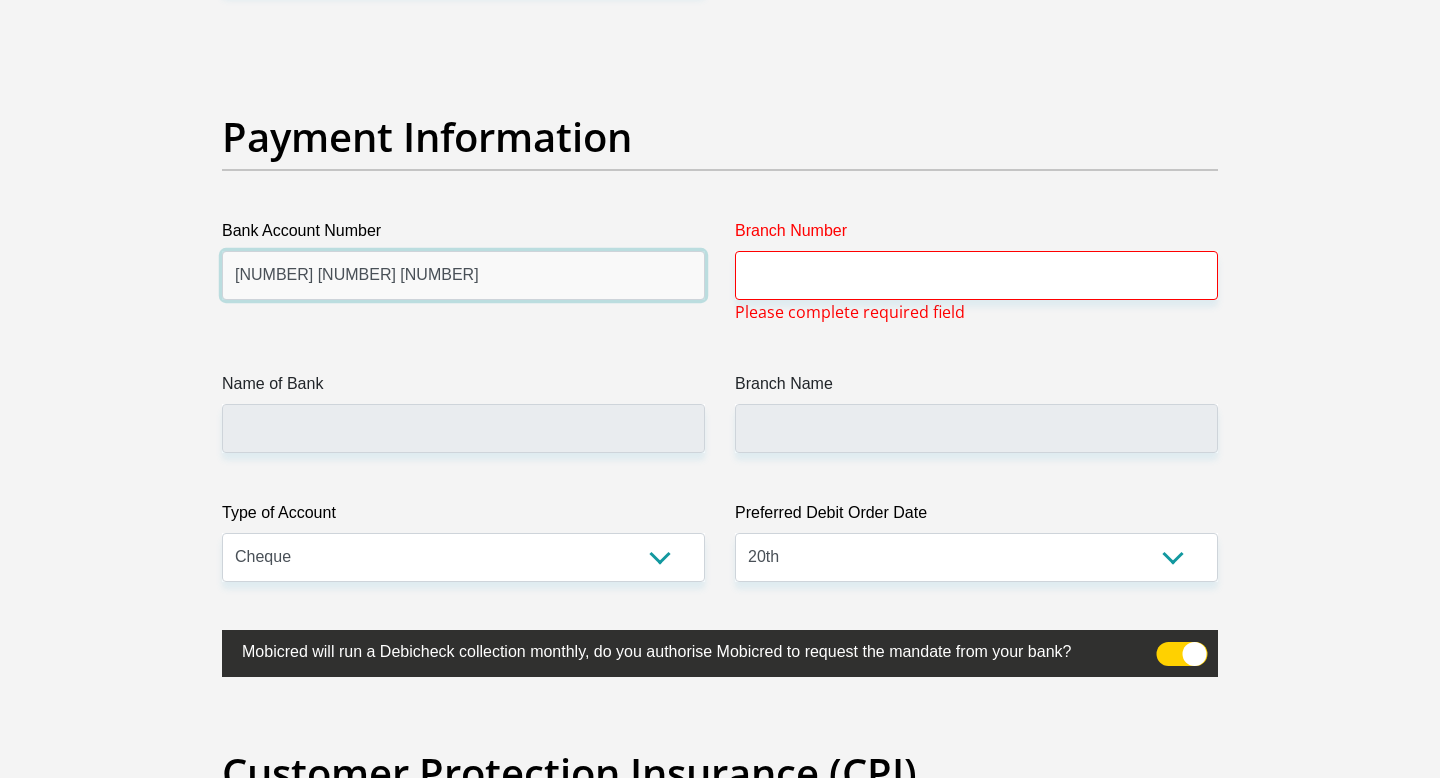 type on "10 21 774 556 1" 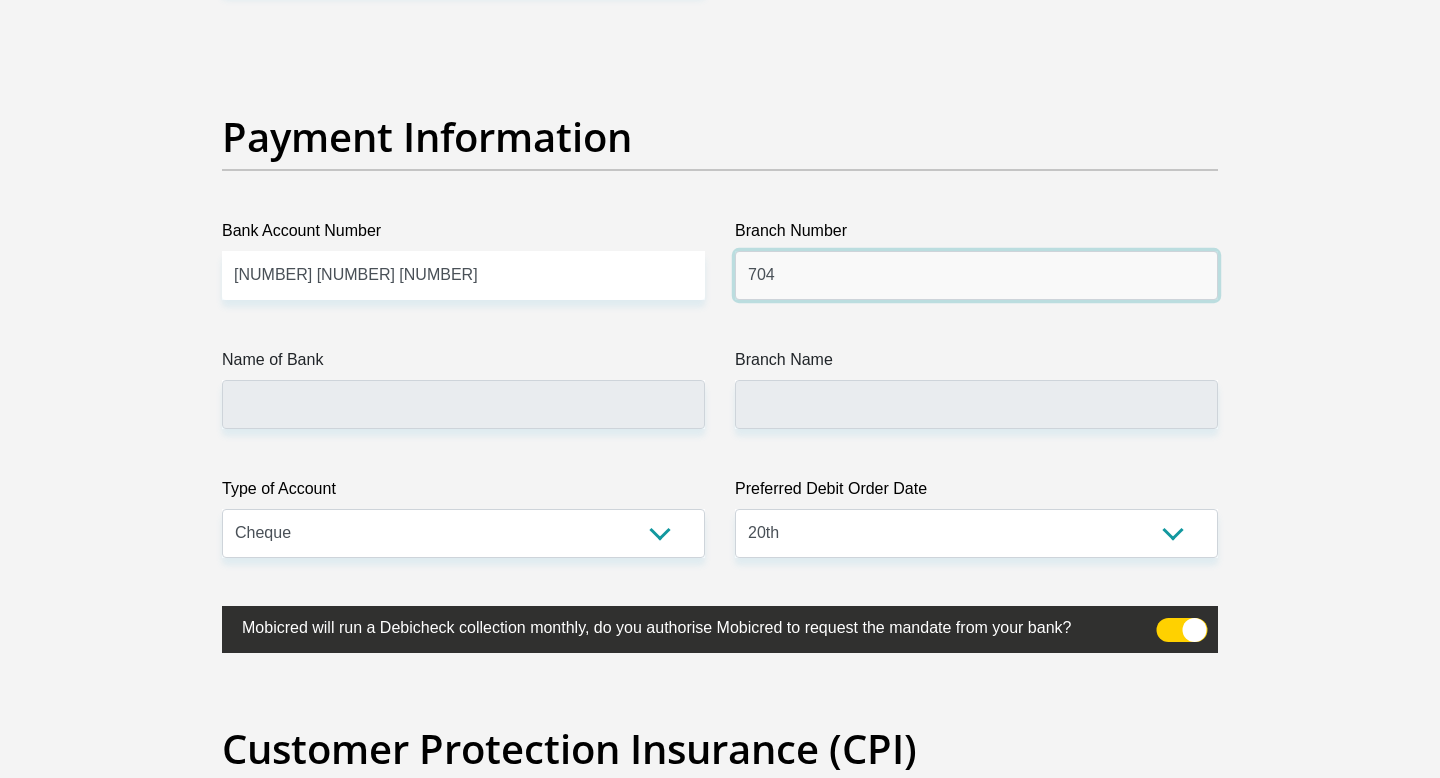 type on "704" 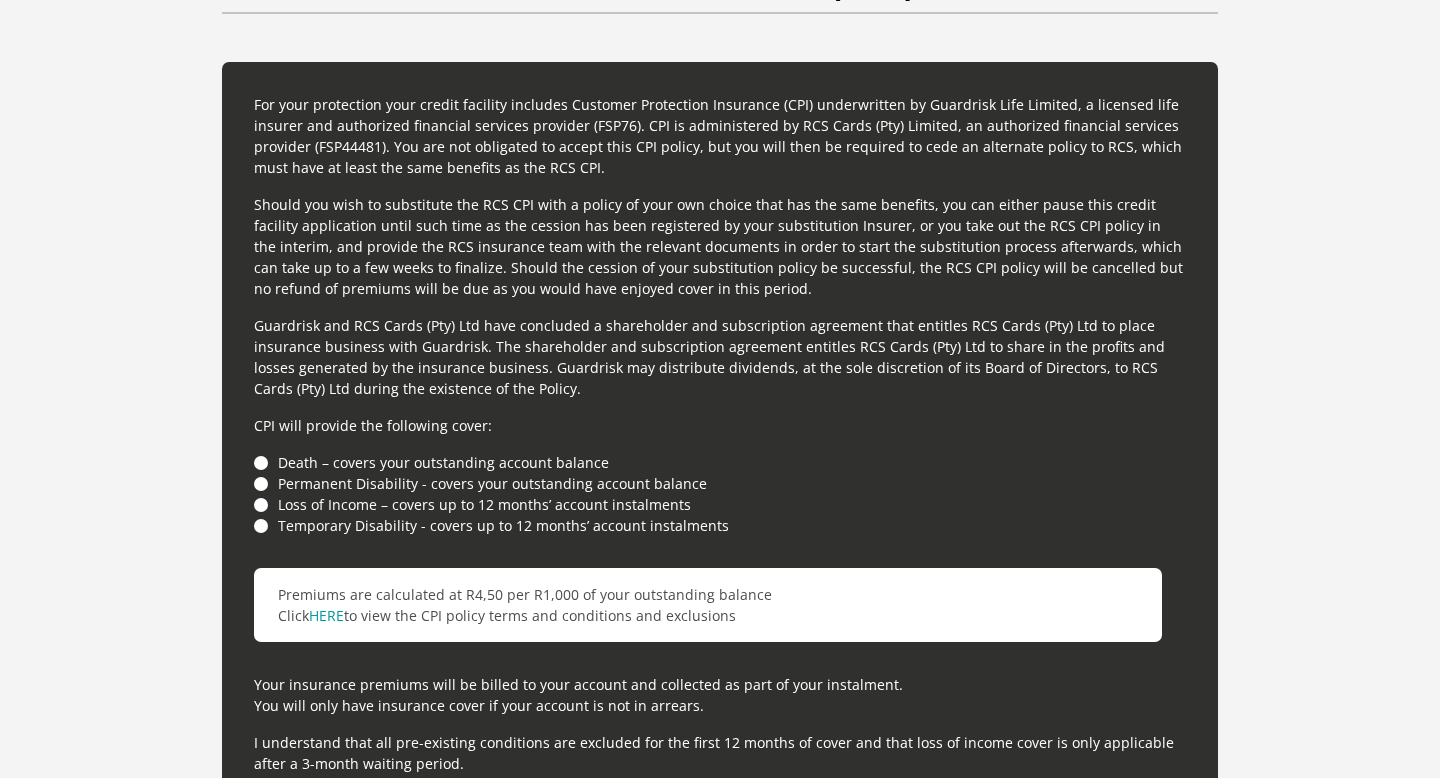 scroll, scrollTop: 5359, scrollLeft: 0, axis: vertical 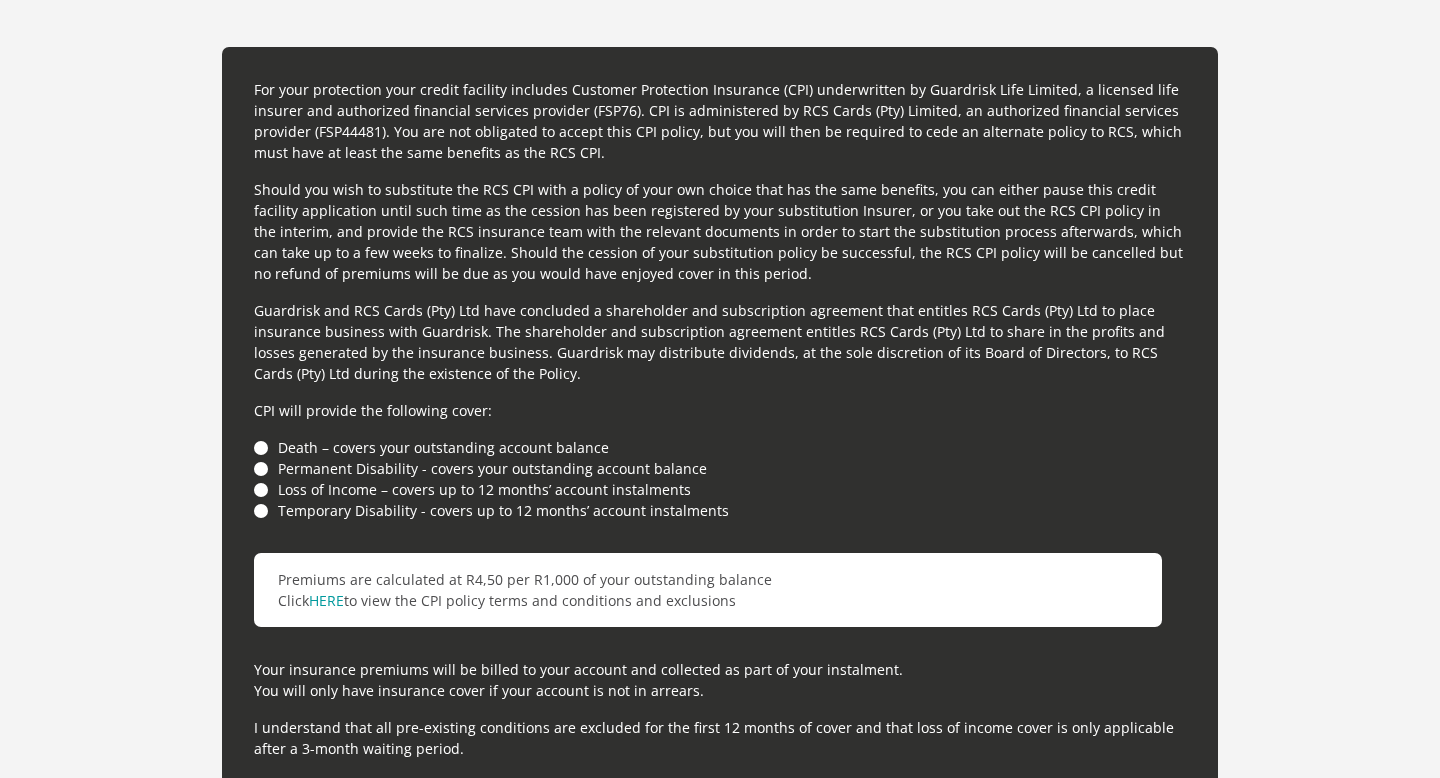 click on "Death – covers your outstanding account balance" at bounding box center (720, 447) 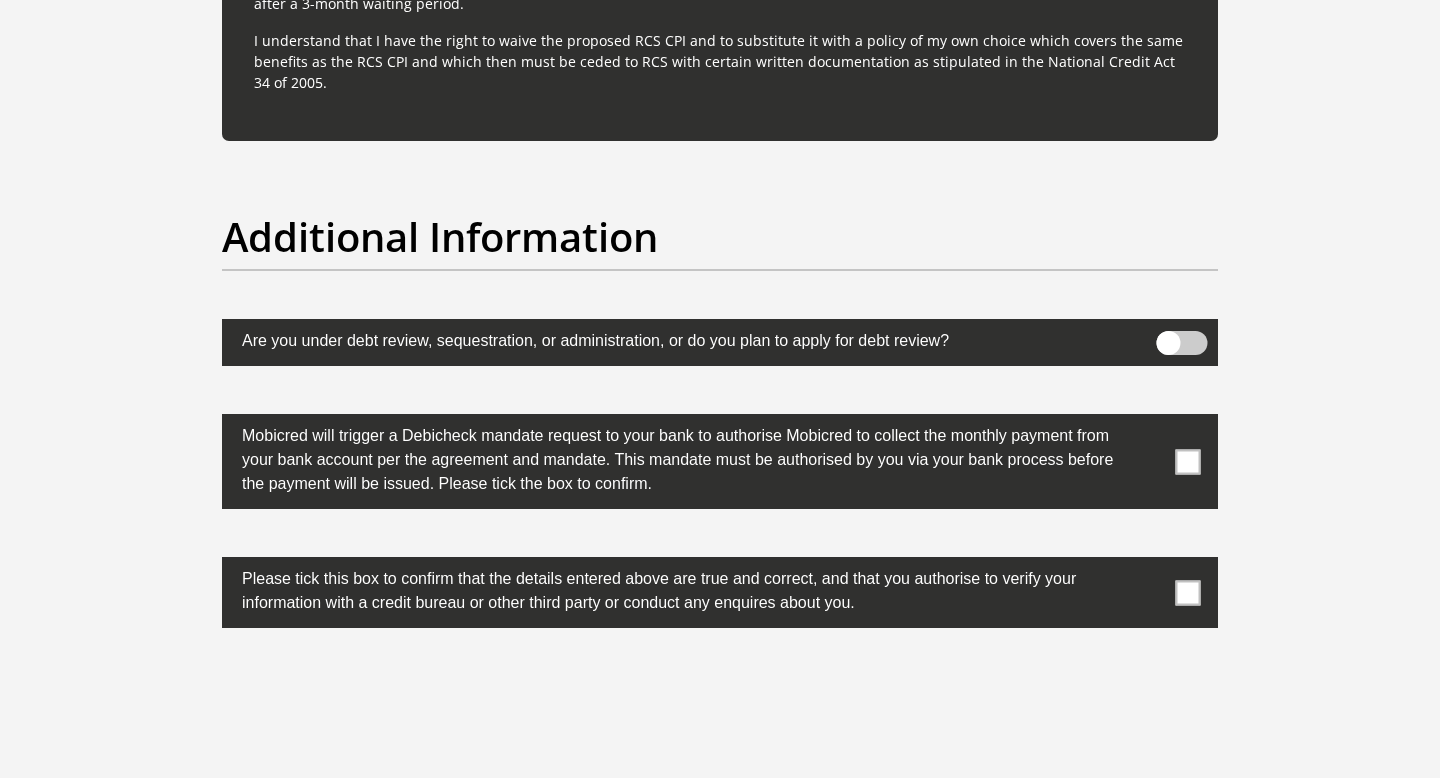 scroll, scrollTop: 6133, scrollLeft: 0, axis: vertical 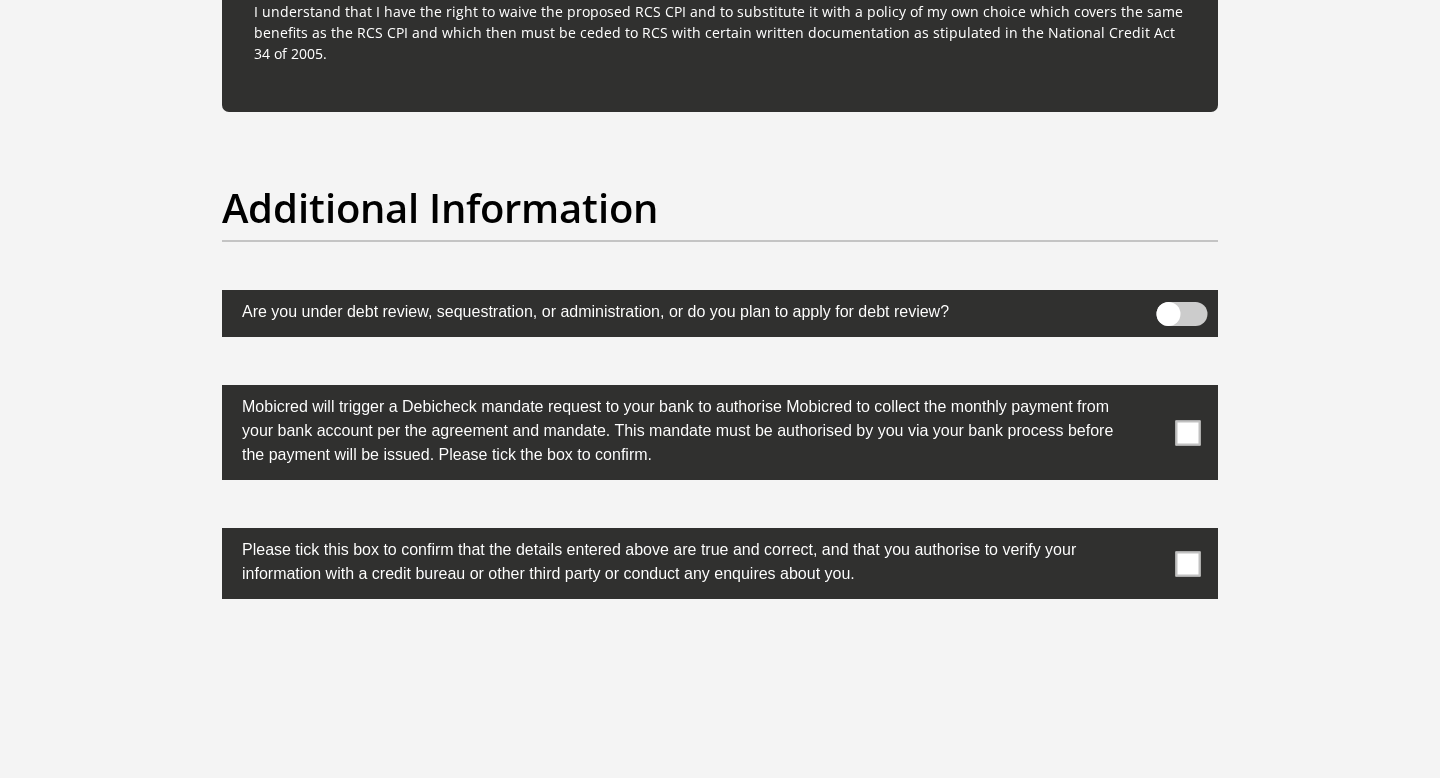 click at bounding box center (1182, 314) 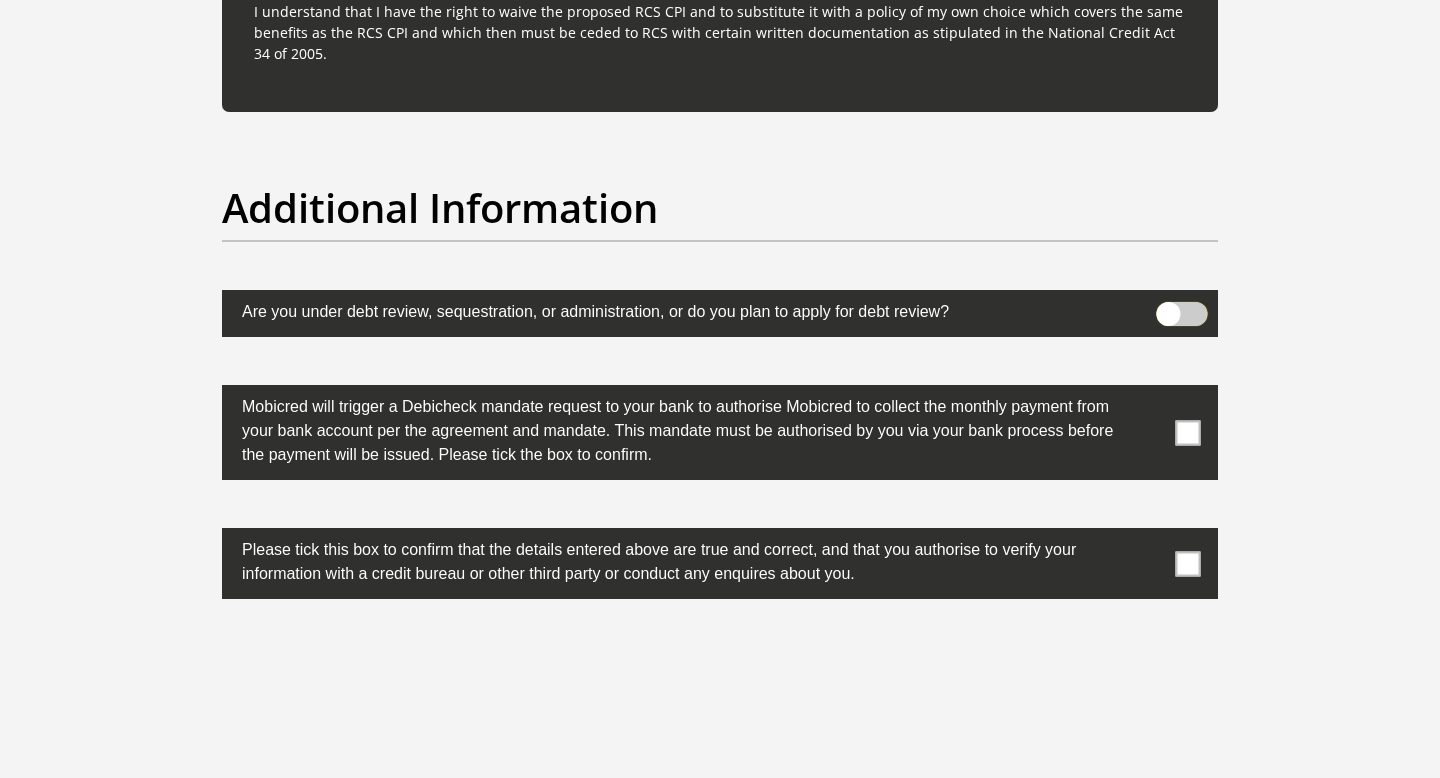click at bounding box center (1168, 307) 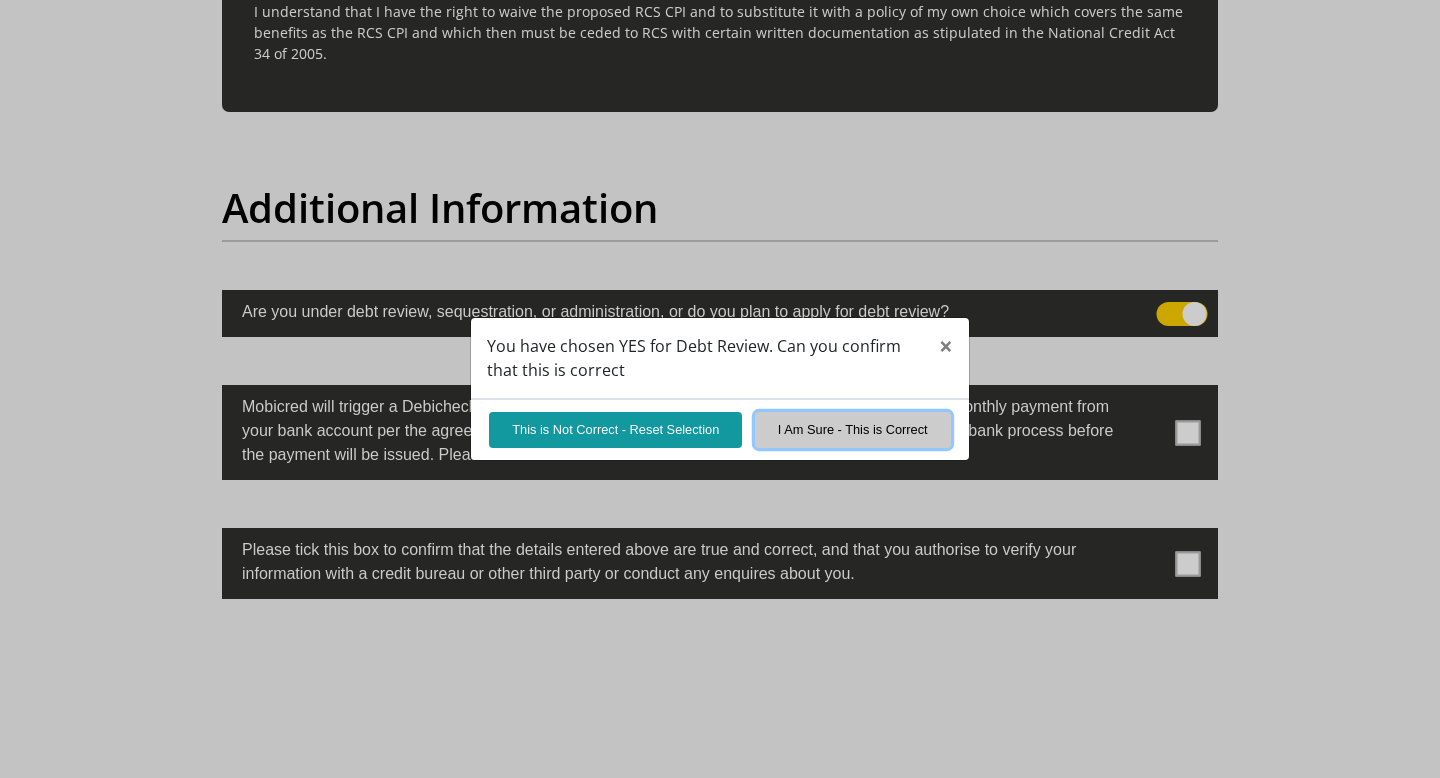 click on "I Am Sure - This is Correct" at bounding box center [853, 429] 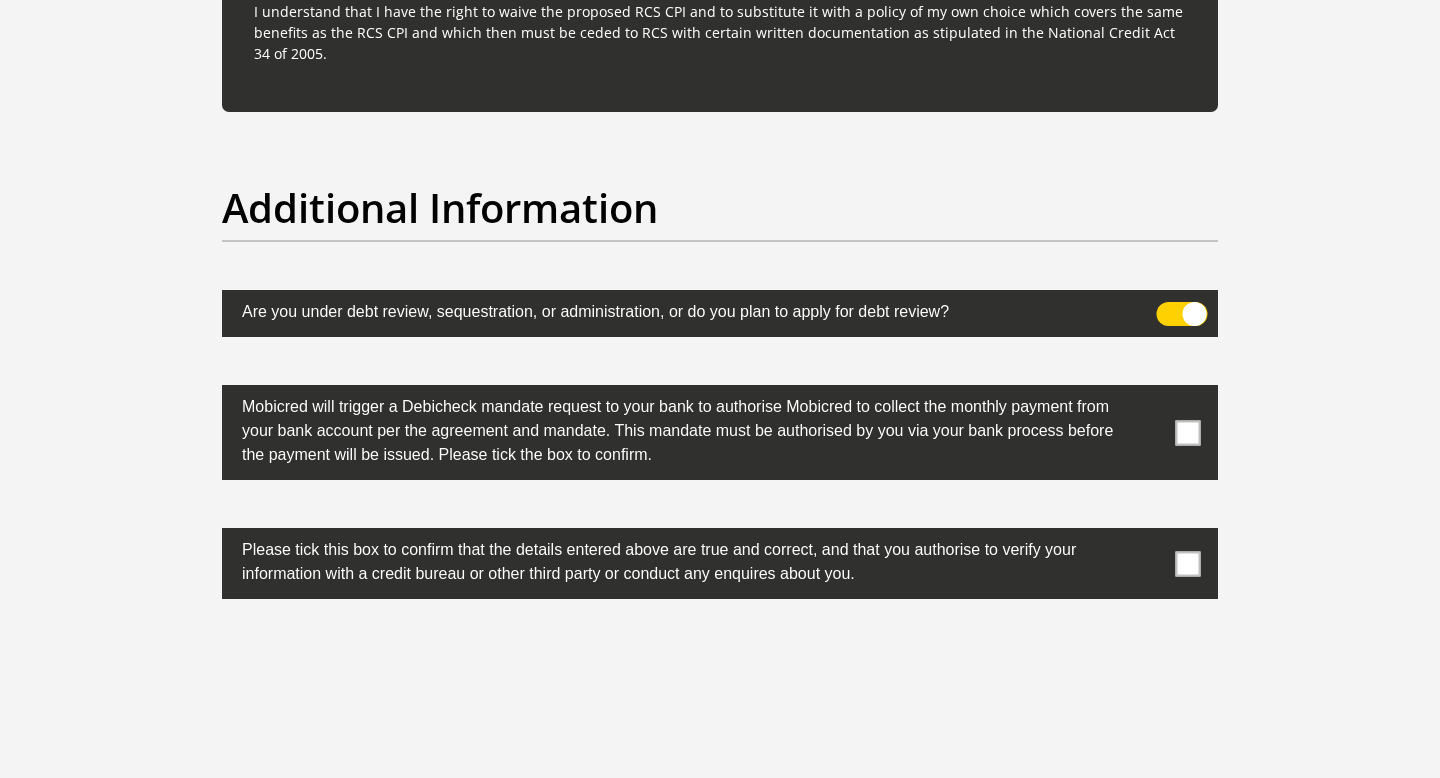 click at bounding box center (1188, 432) 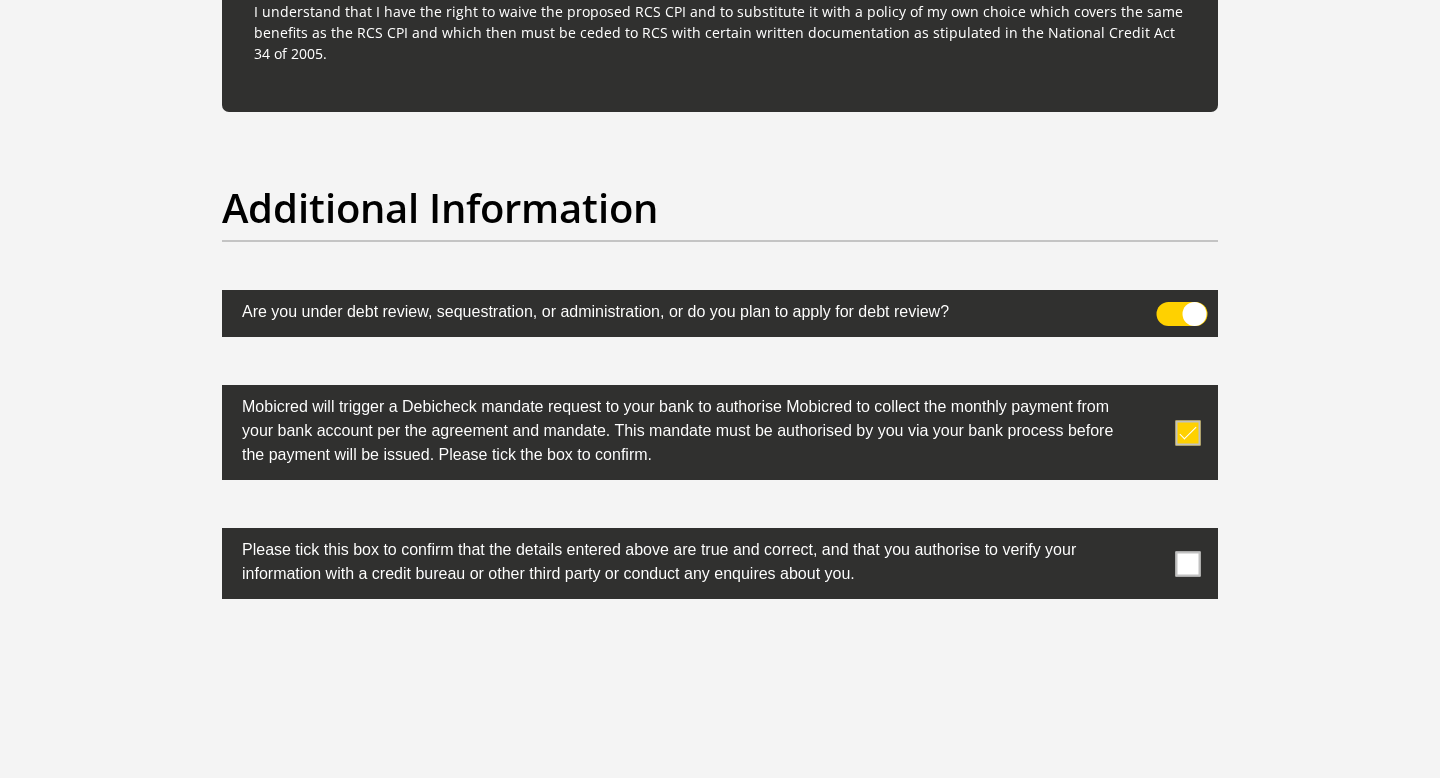 click at bounding box center [1188, 563] 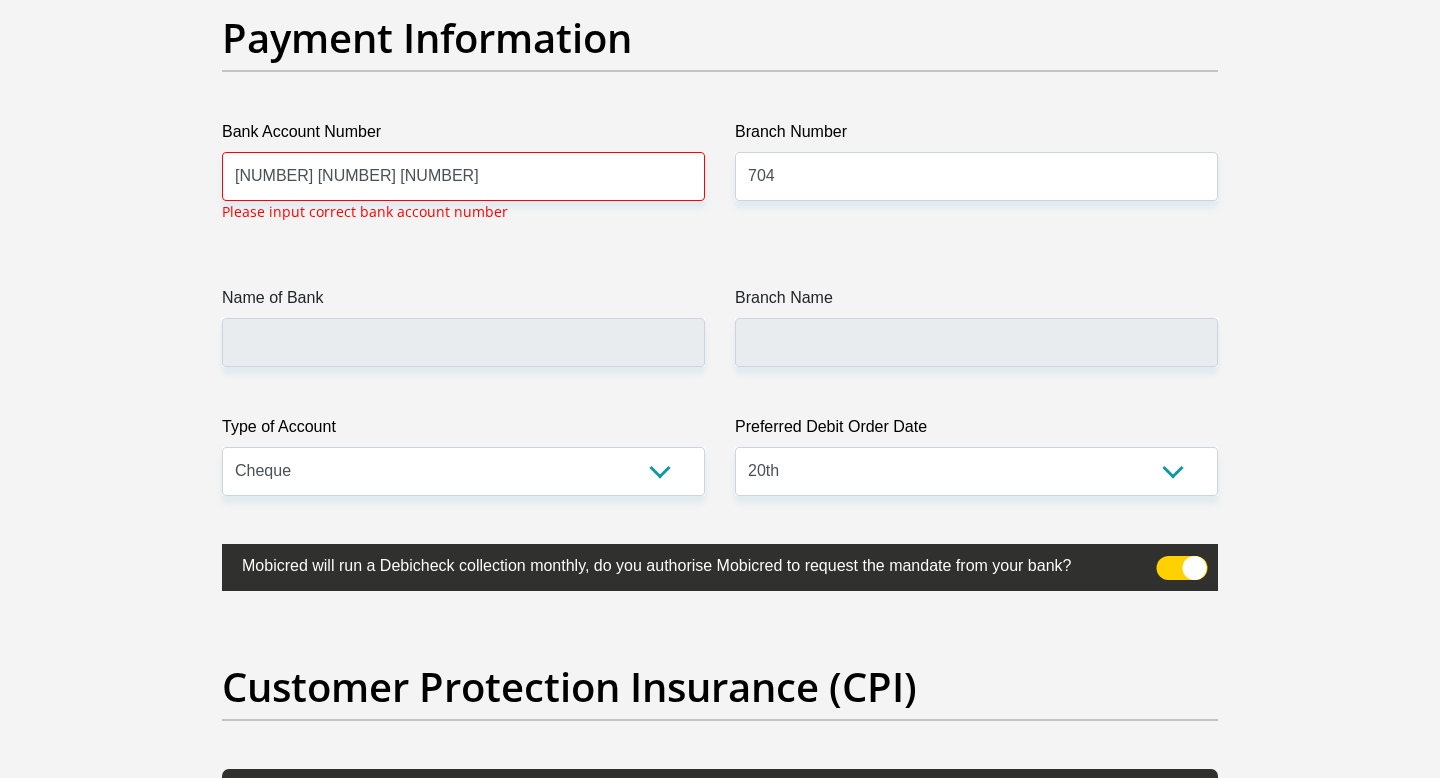 click on "Preferred Debit Order Date" at bounding box center [976, 431] 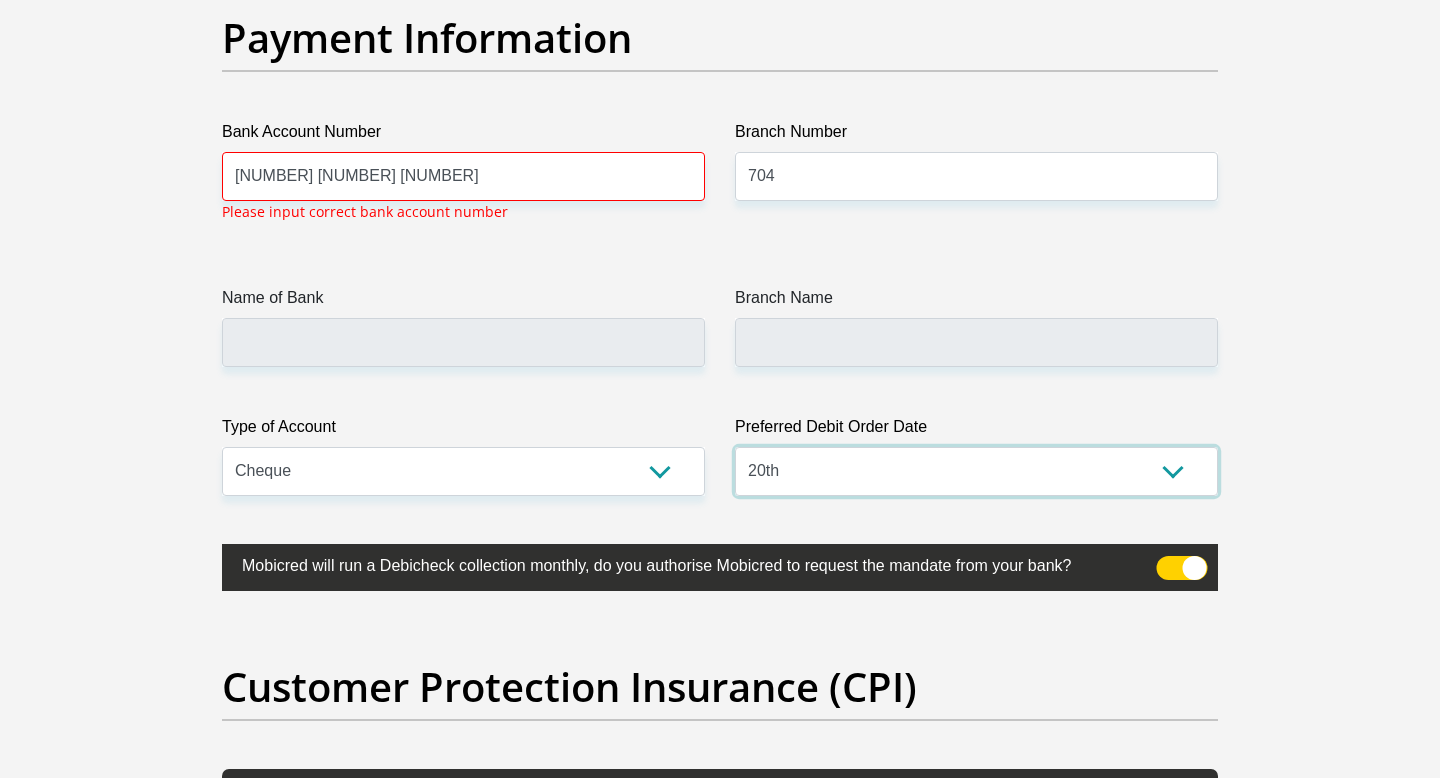 click on "1st
2nd
3rd
4th
5th
7th
18th
19th
20th
21st
22nd
23rd
24th
25th
26th
27th
28th
29th
30th" at bounding box center (976, 471) 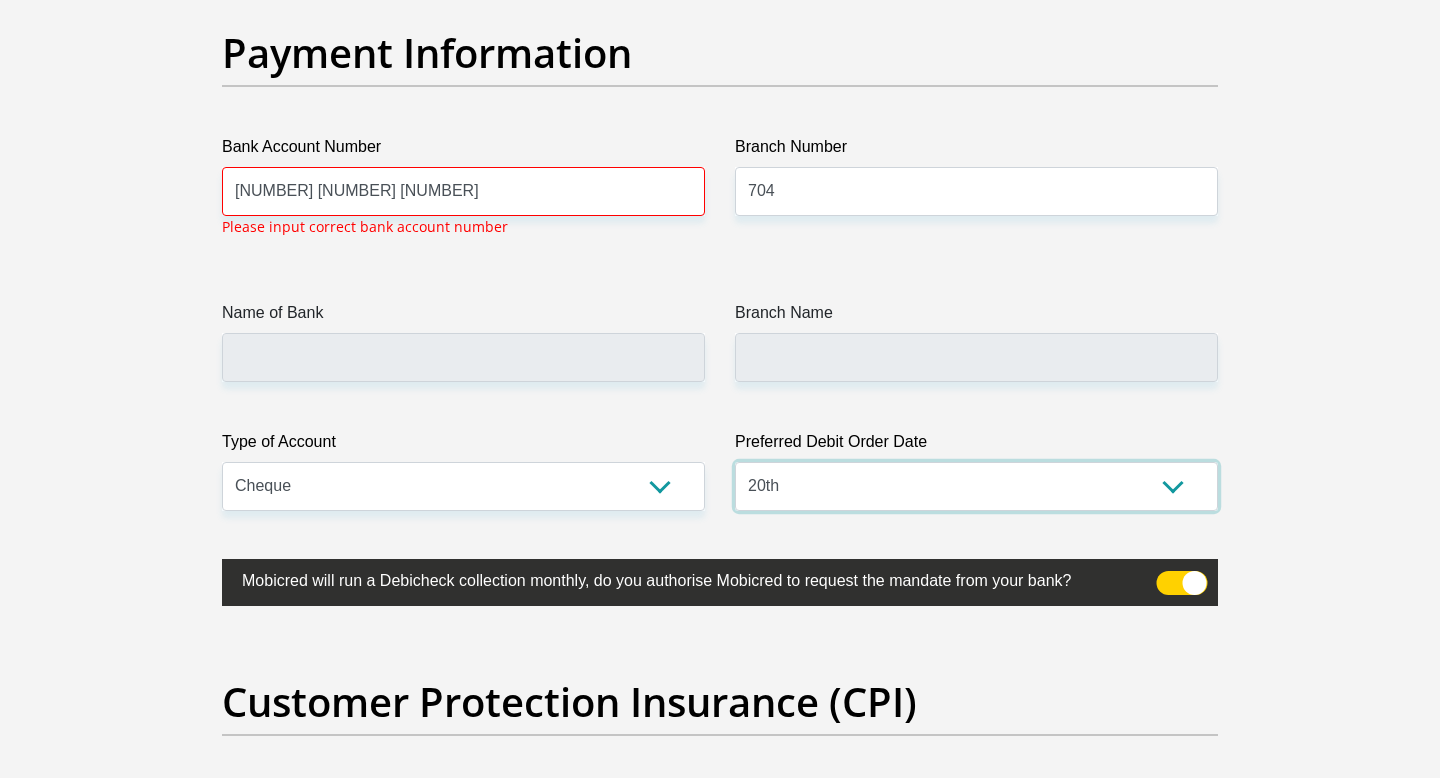 scroll, scrollTop: 4613, scrollLeft: 0, axis: vertical 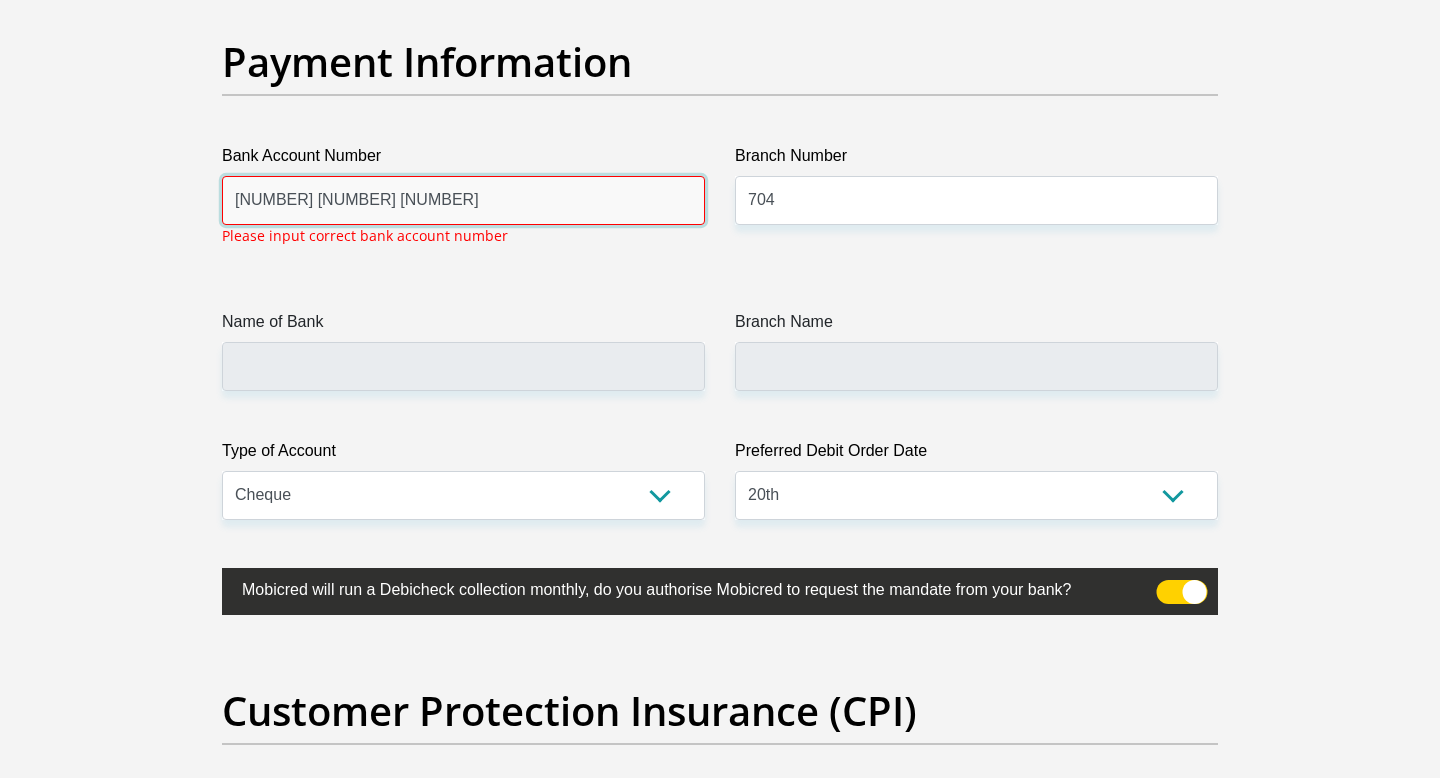 click on "10 21 774 556 1" at bounding box center [463, 200] 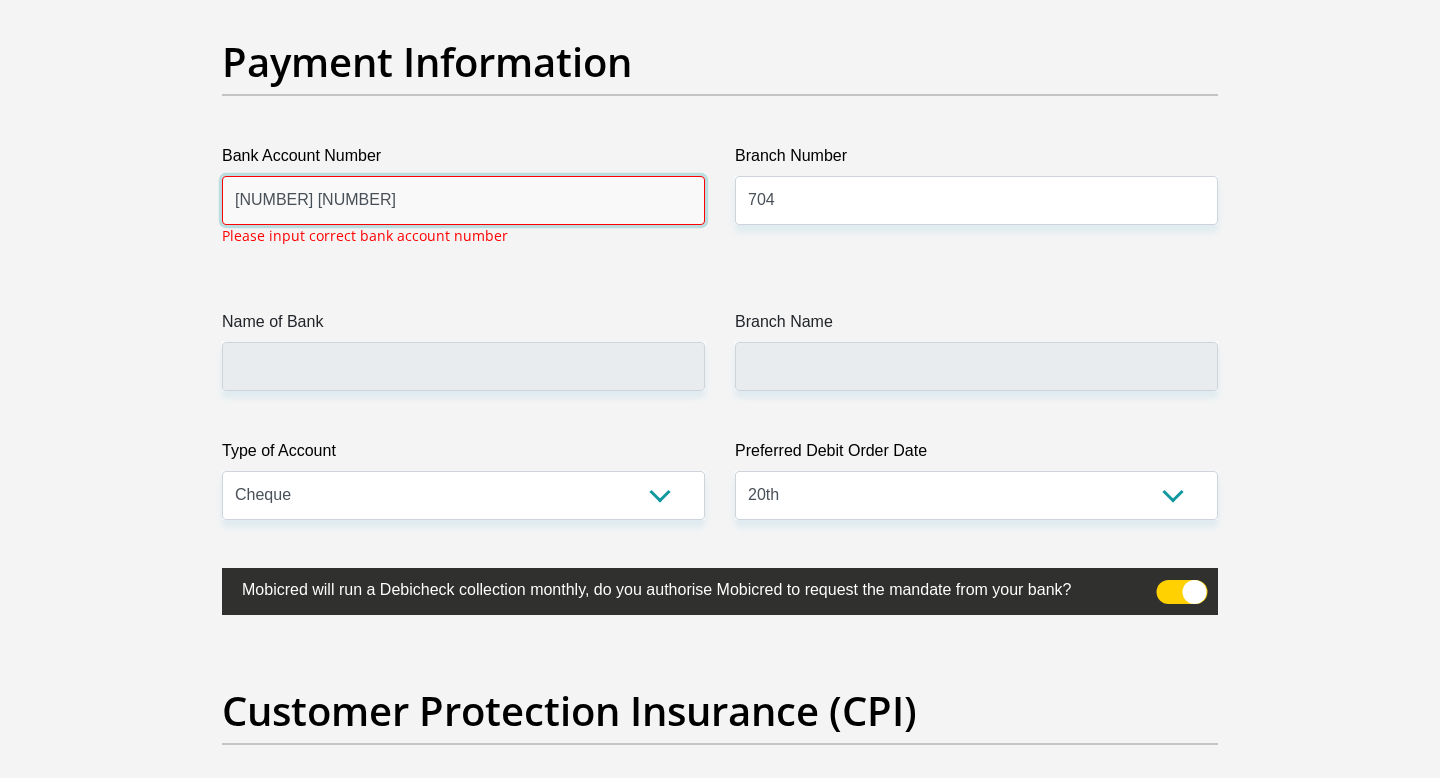 click on "10 21 7745561" at bounding box center (463, 200) 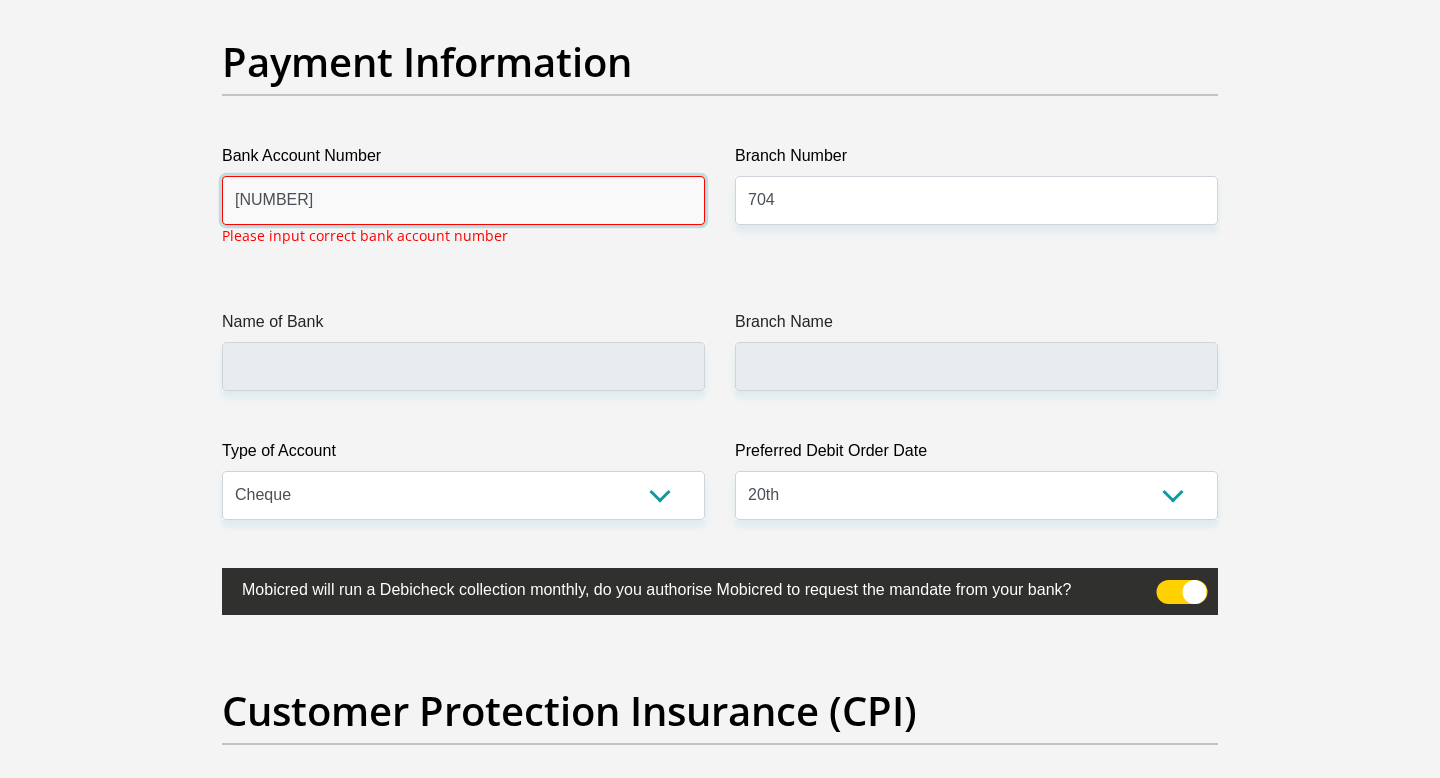 click on "10 217745561" at bounding box center [463, 200] 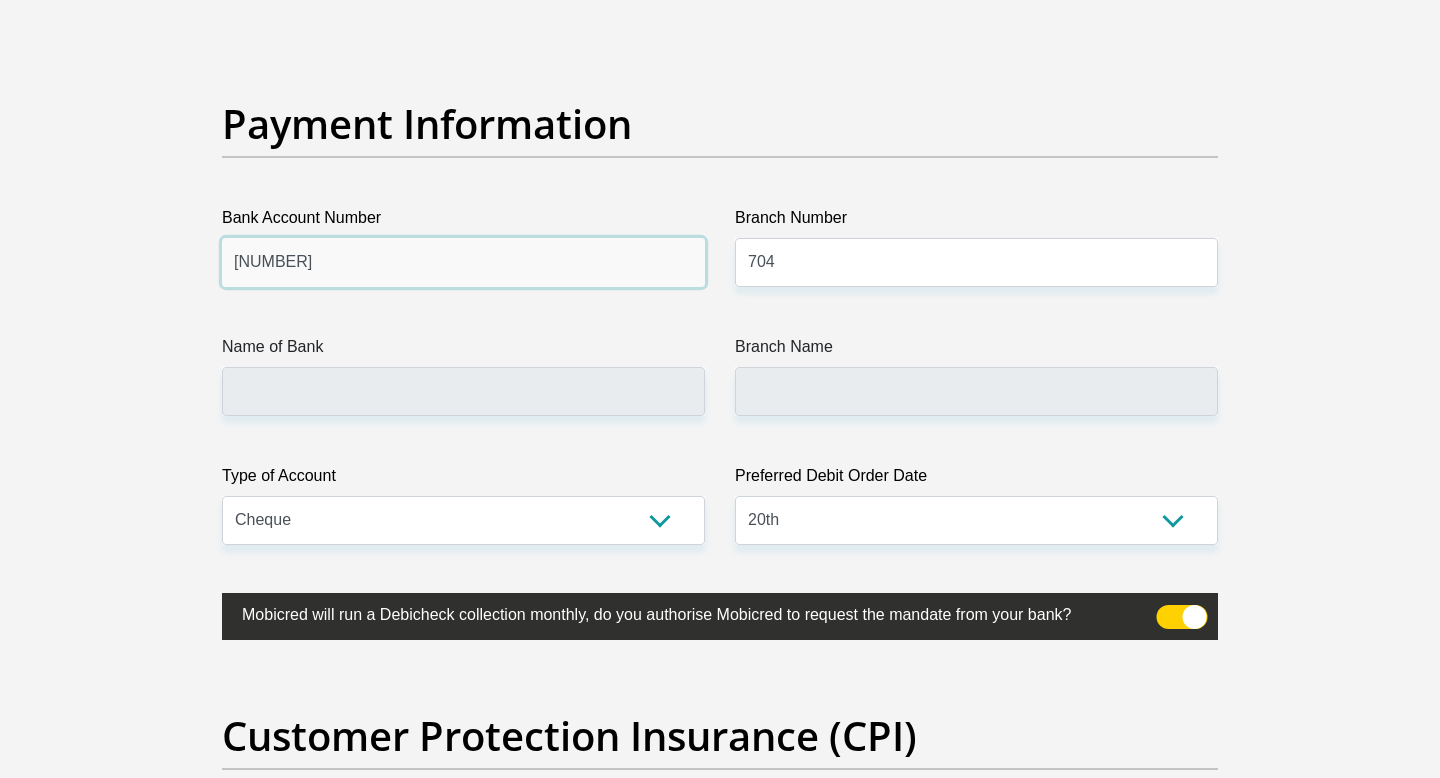 click on "10217745561" at bounding box center [463, 262] 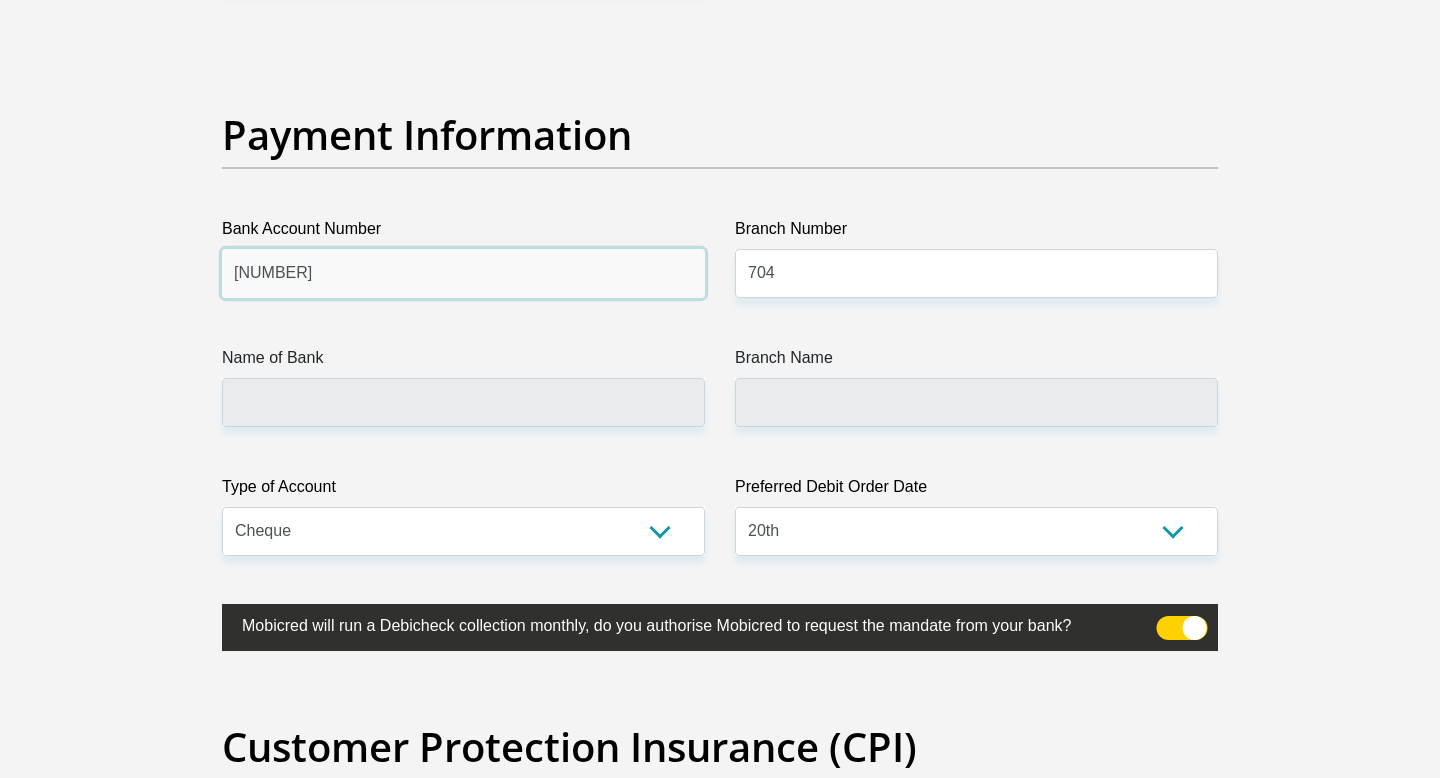 scroll, scrollTop: 4538, scrollLeft: 0, axis: vertical 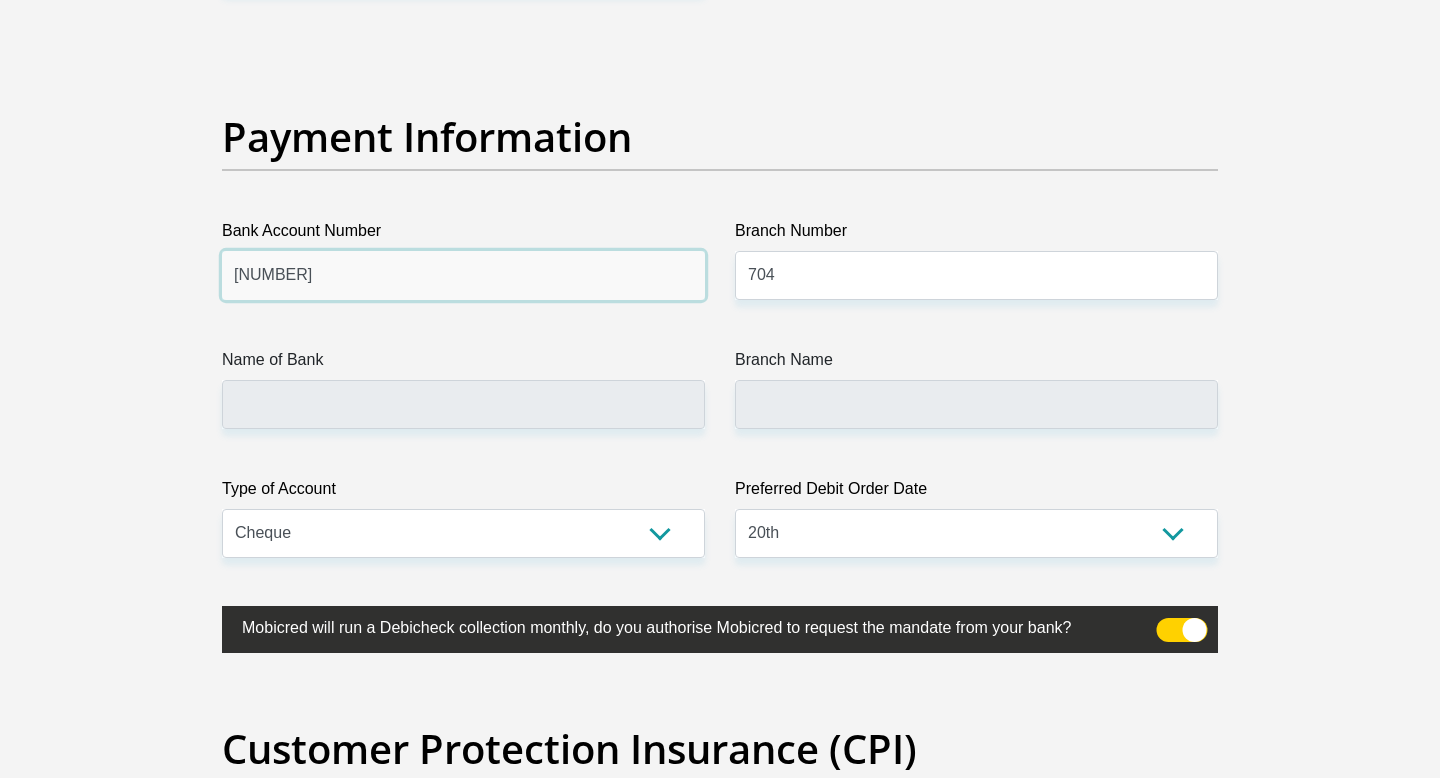 click on "10217745561" at bounding box center [463, 275] 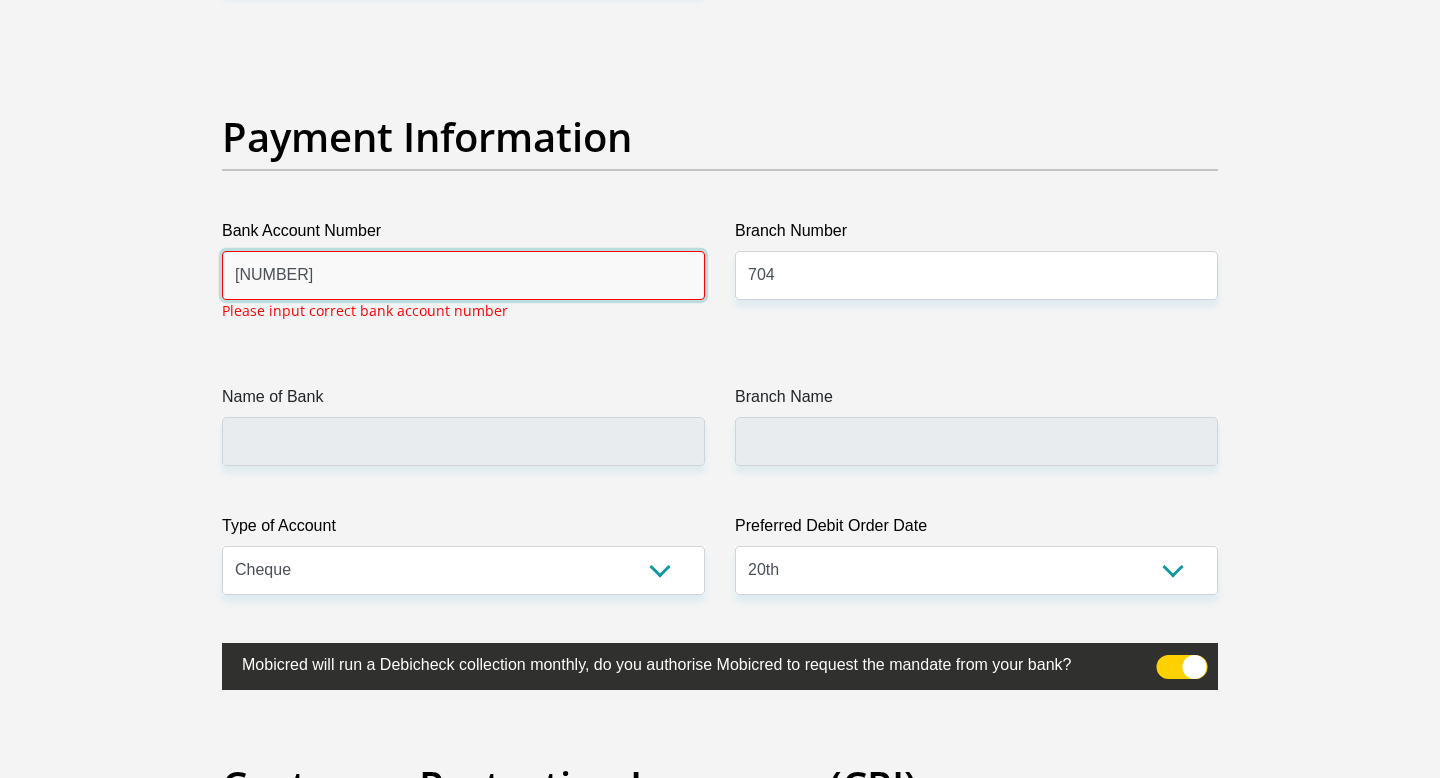 click on "10217745561" at bounding box center (463, 275) 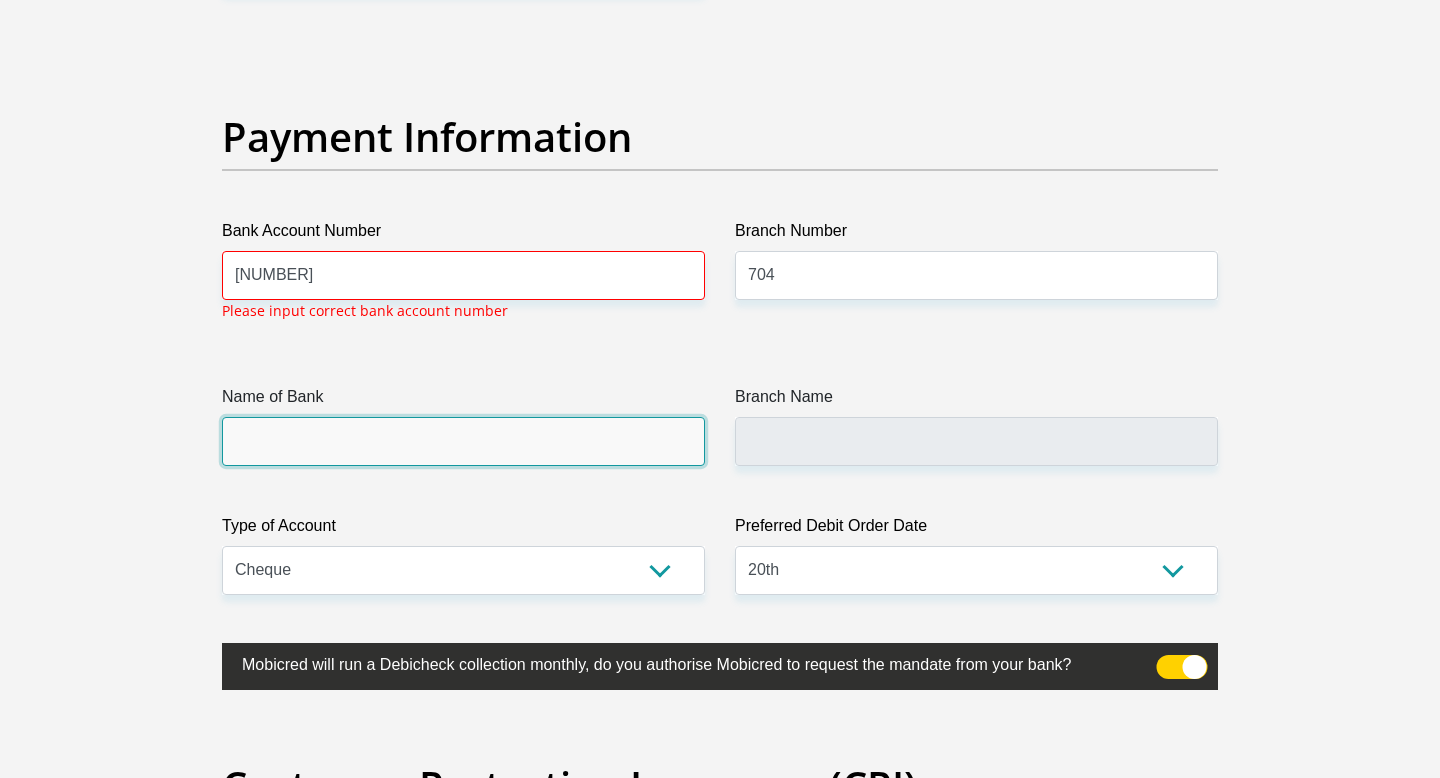 click on "Title
Mr
Ms
Mrs
Dr
Other
First Name
Khotso
Surname
Ratsibela
ID Number
8610026118081
Please input valid ID number
Race
Black
Coloured
Indian
White
Other
Contact Number
0769227515
Please input valid contact number
Nationality
South Africa
Afghanistan
Aland Islands  Albania  Algeria" at bounding box center [720, -952] 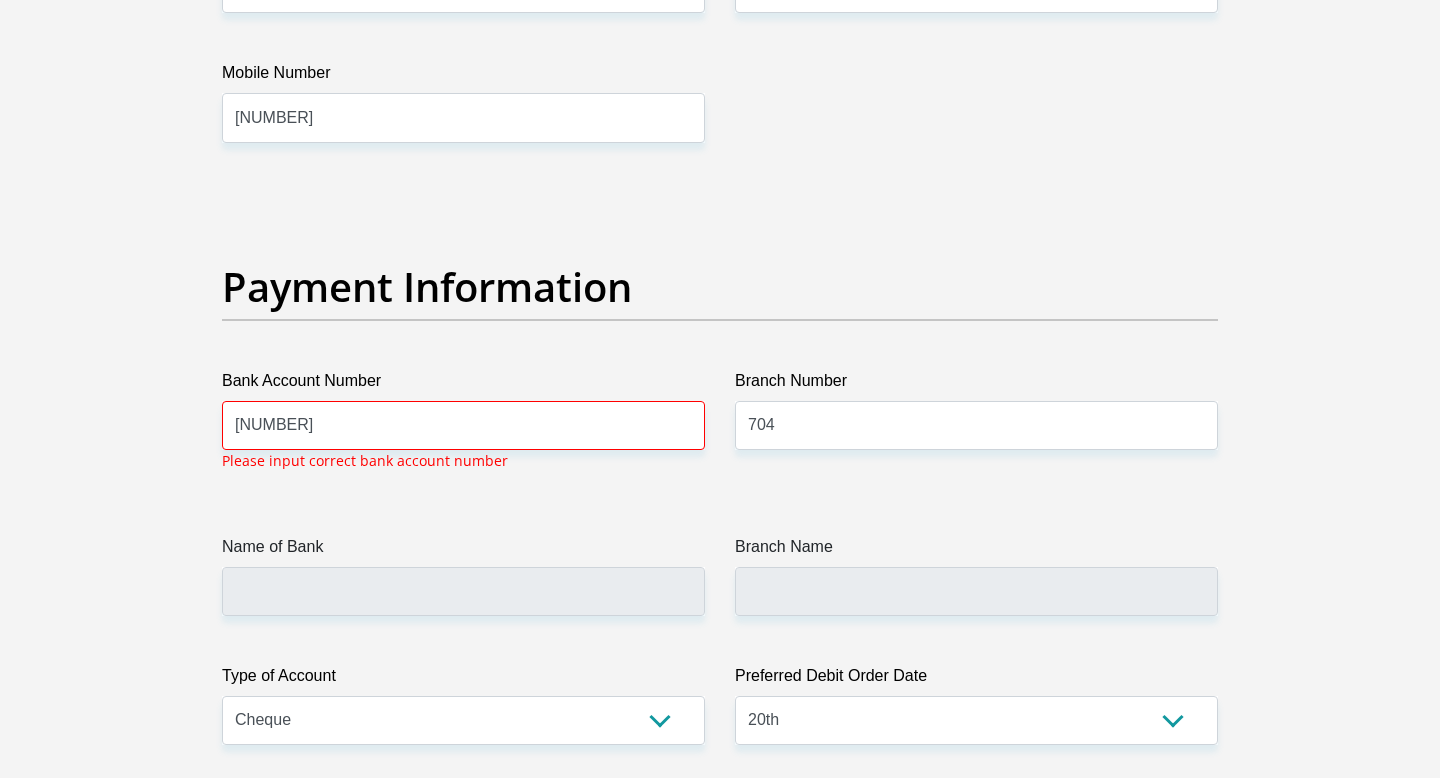 scroll, scrollTop: 4350, scrollLeft: 0, axis: vertical 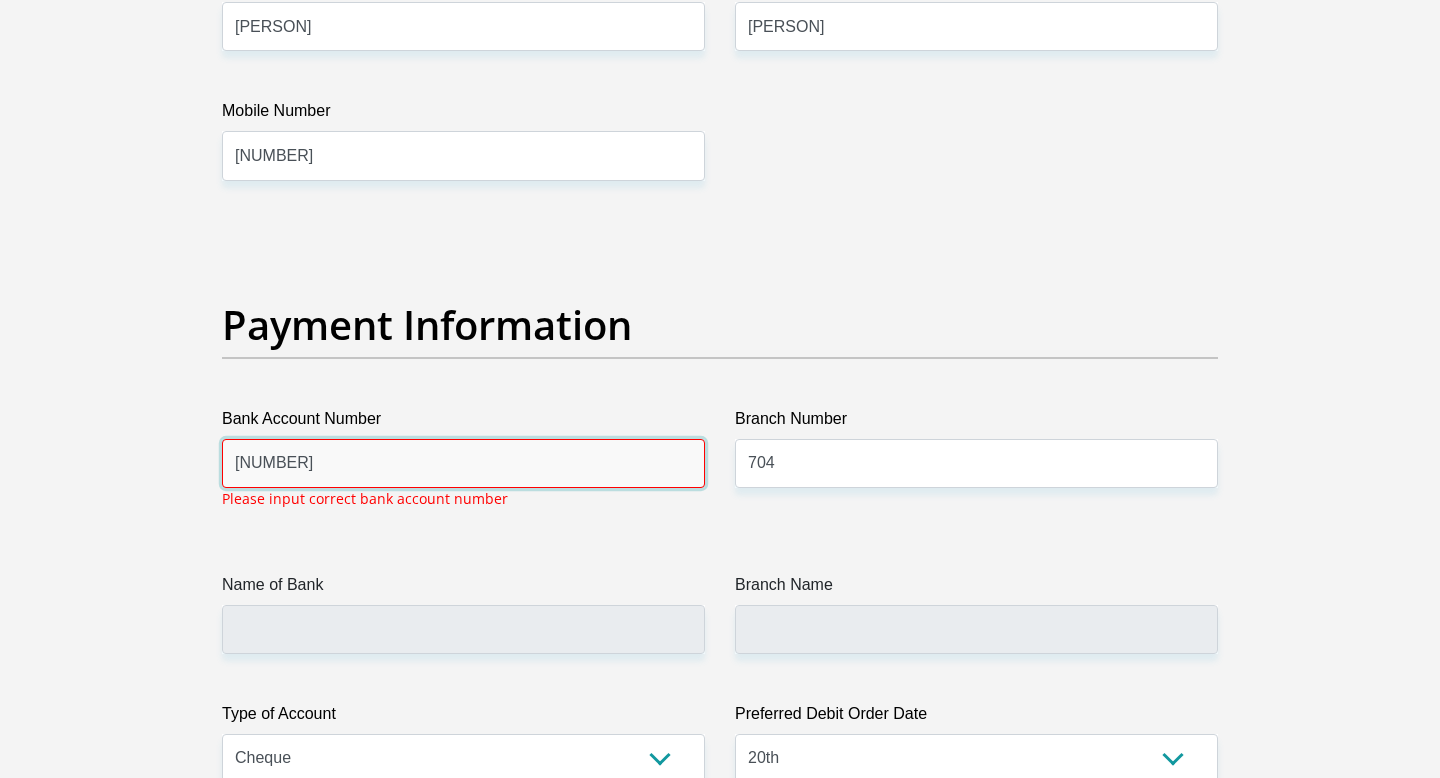 click on "10217745561" at bounding box center (463, 463) 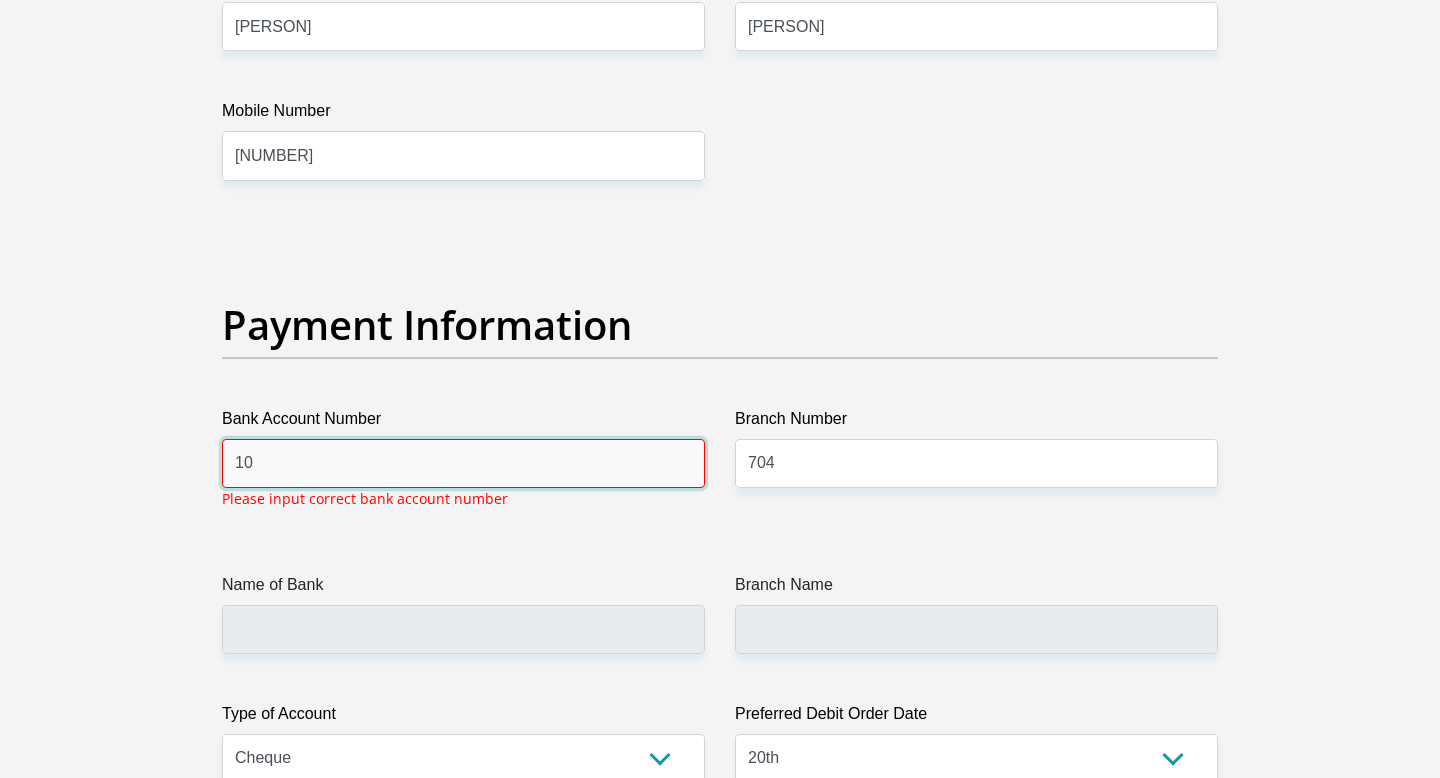 type on "1" 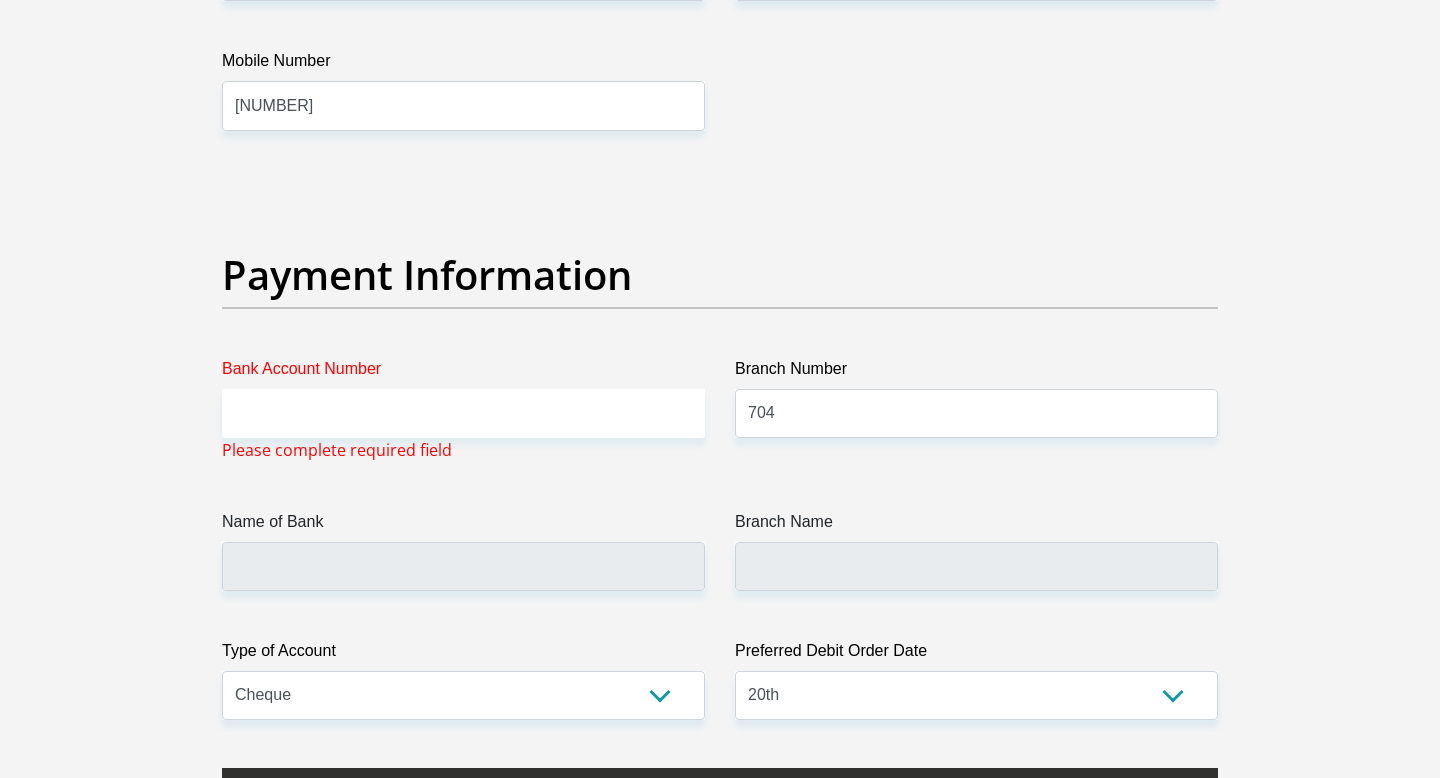 scroll, scrollTop: 4401, scrollLeft: 0, axis: vertical 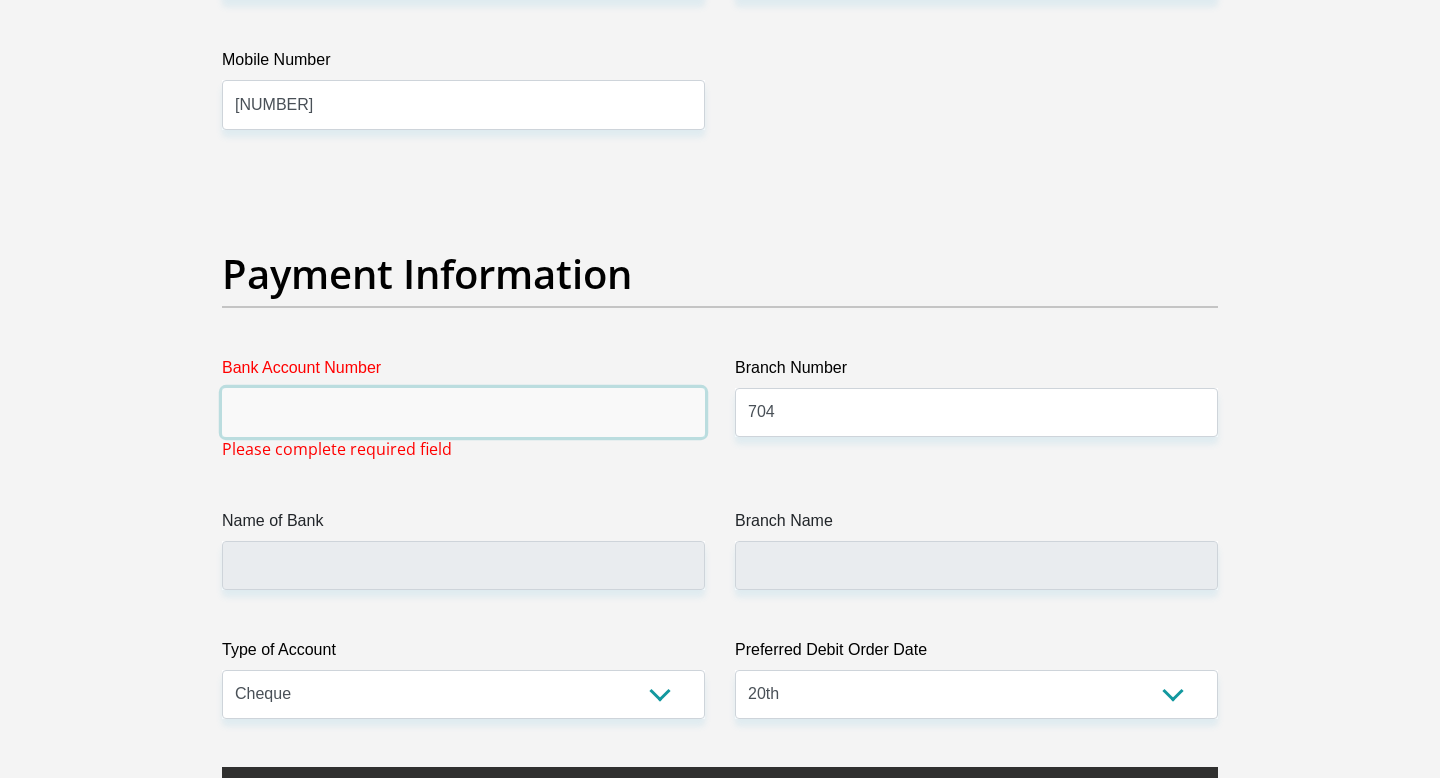 click on "Bank Account Number" at bounding box center [463, 412] 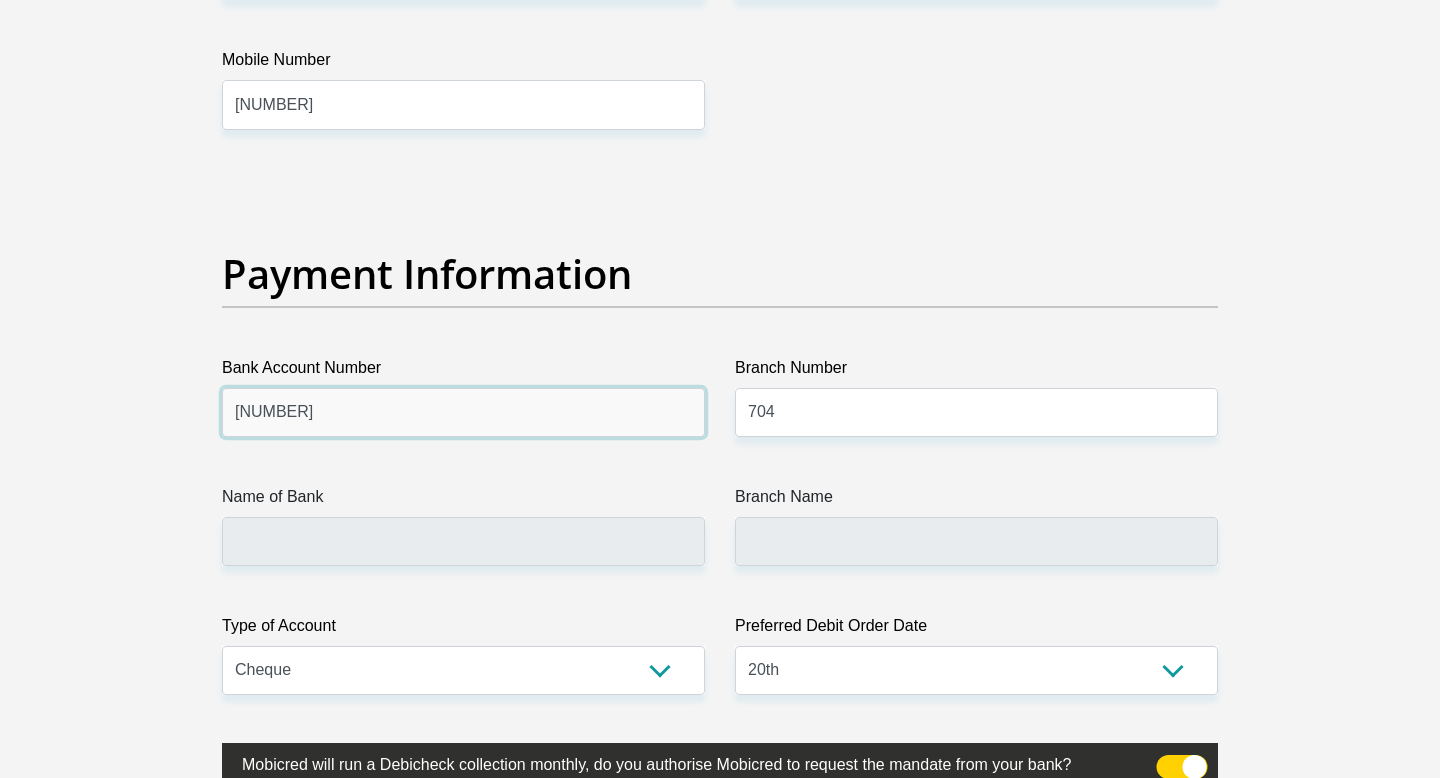 type on "62541232956" 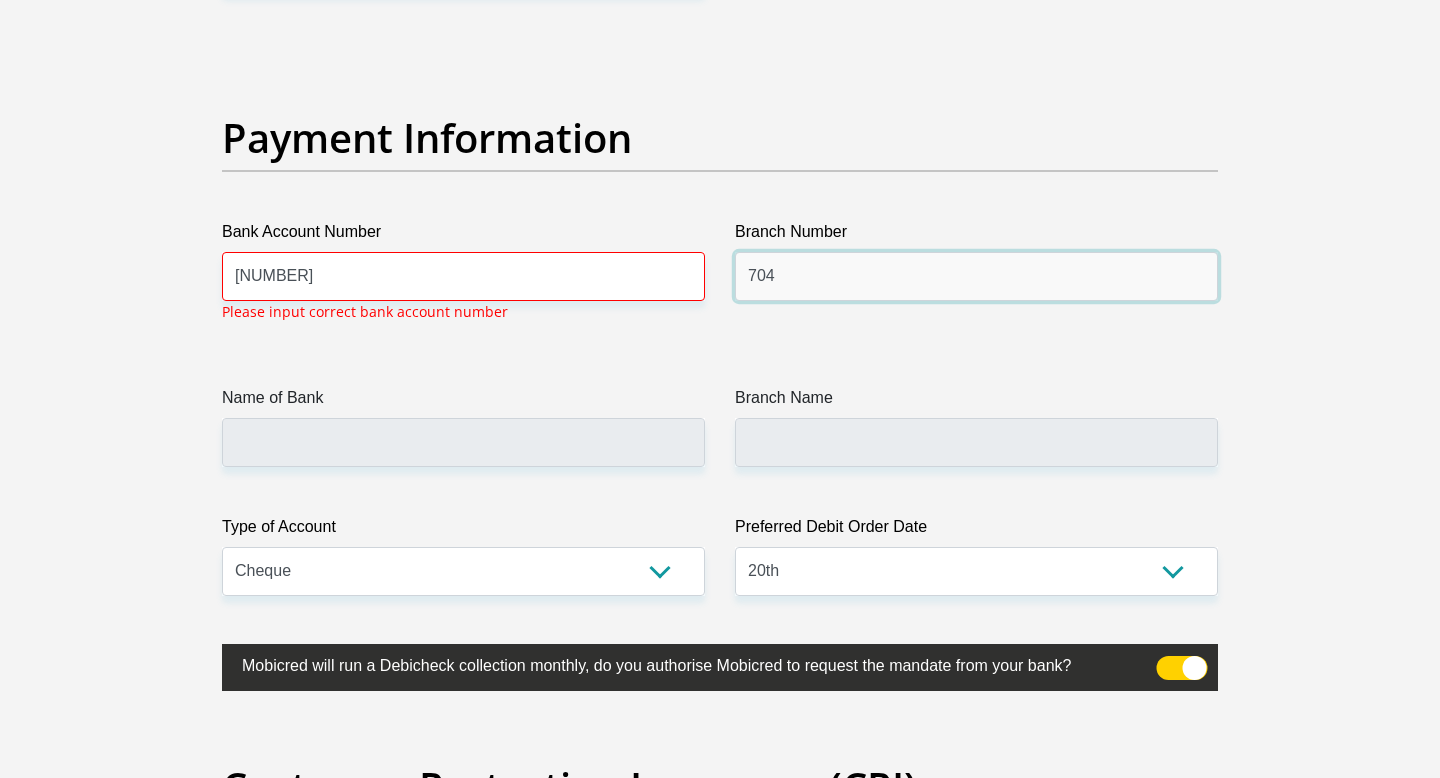 scroll, scrollTop: 4538, scrollLeft: 0, axis: vertical 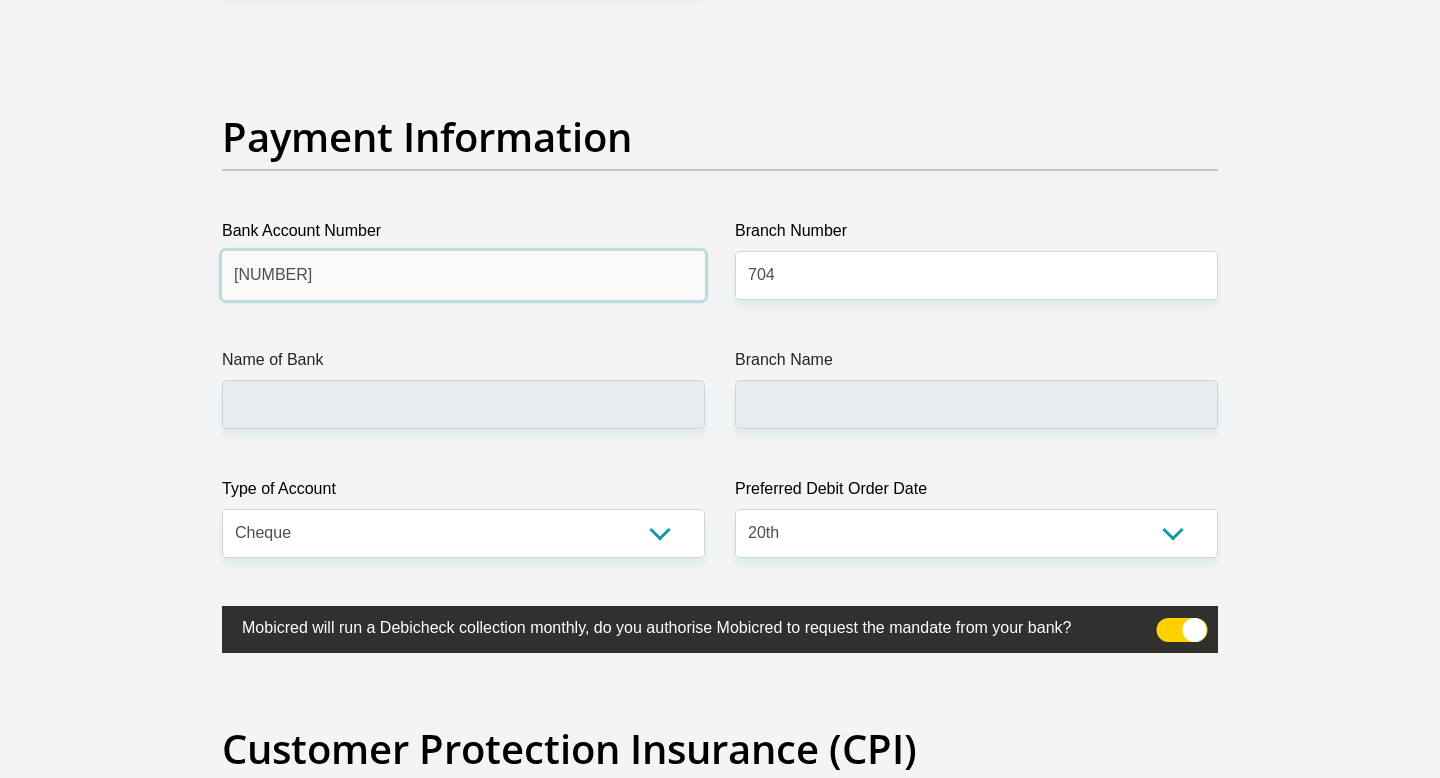 click on "62541232956" at bounding box center [463, 275] 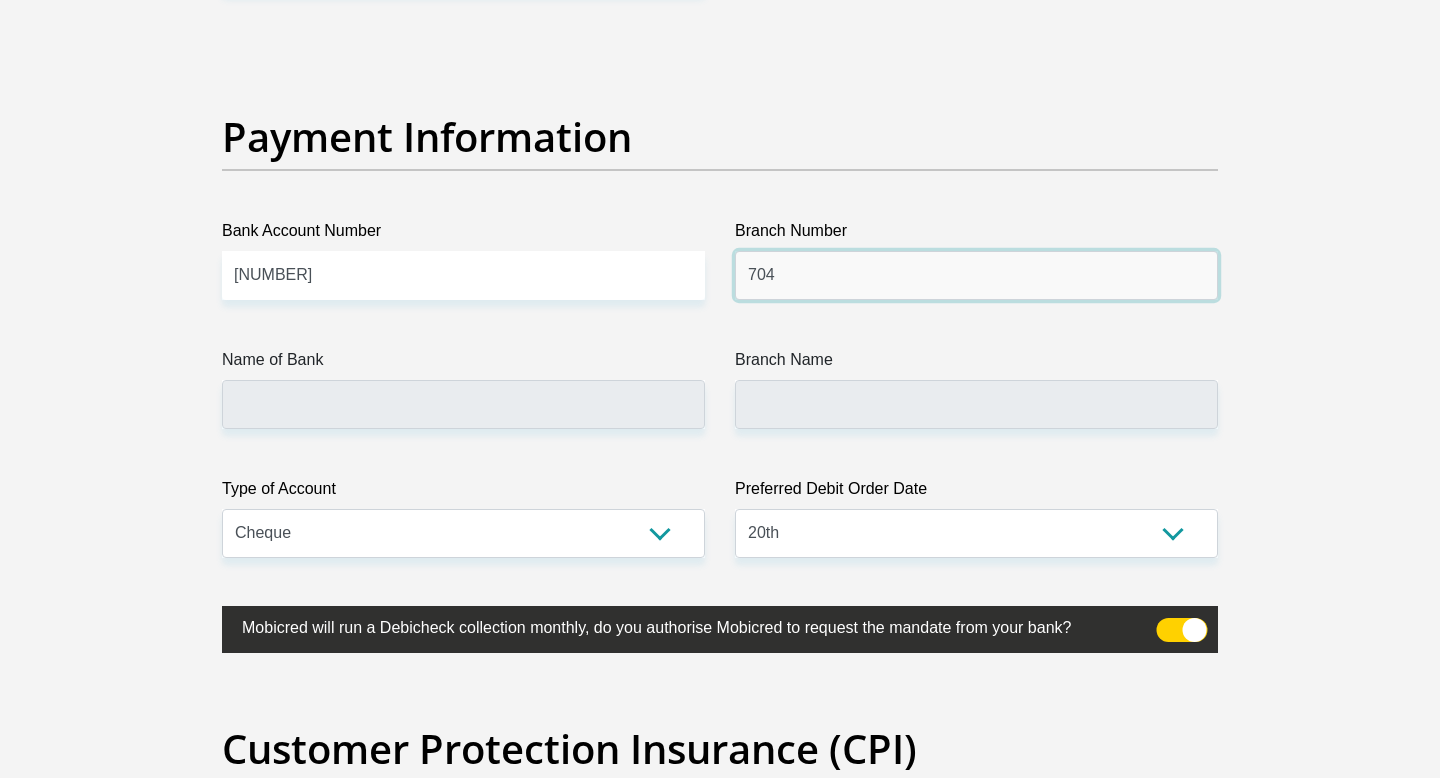 click on "704" at bounding box center (976, 275) 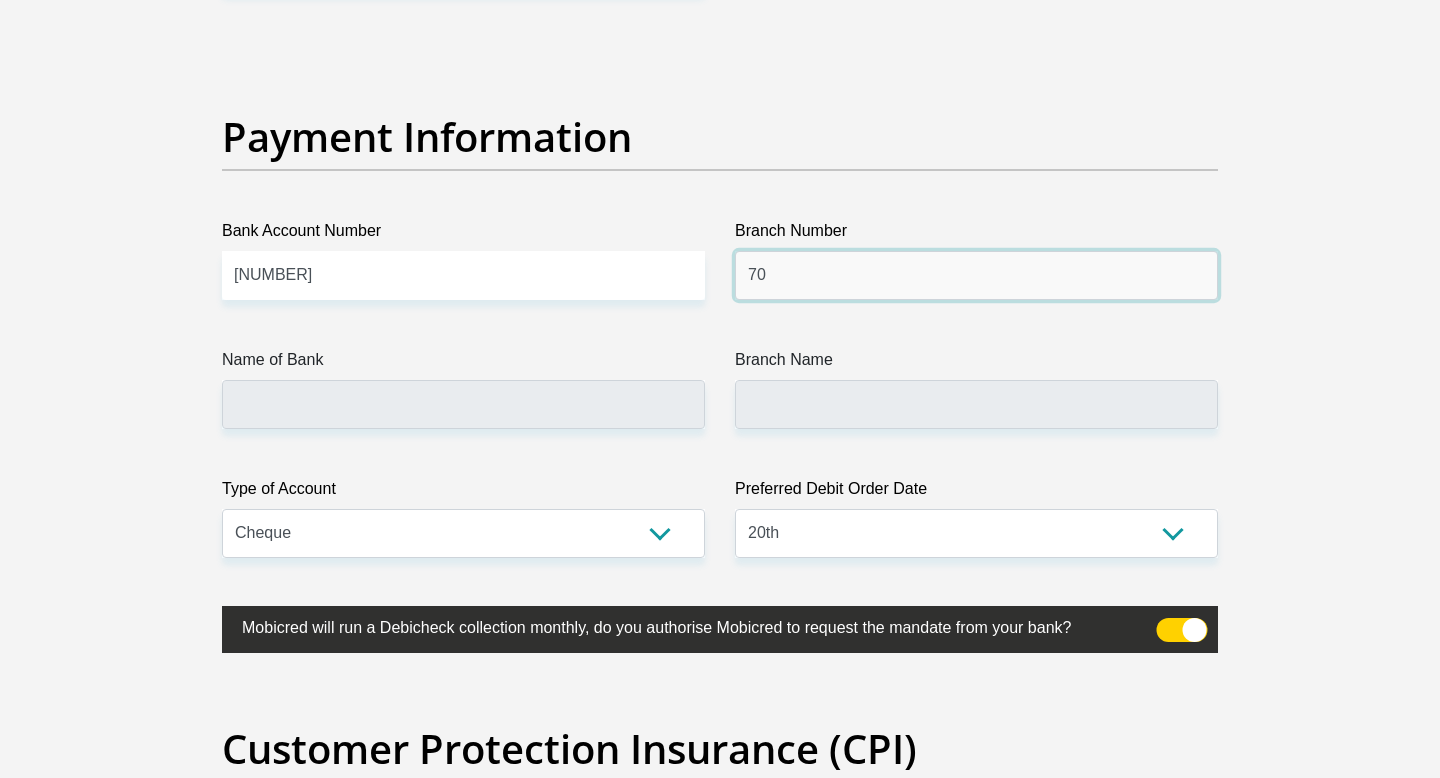 type on "7" 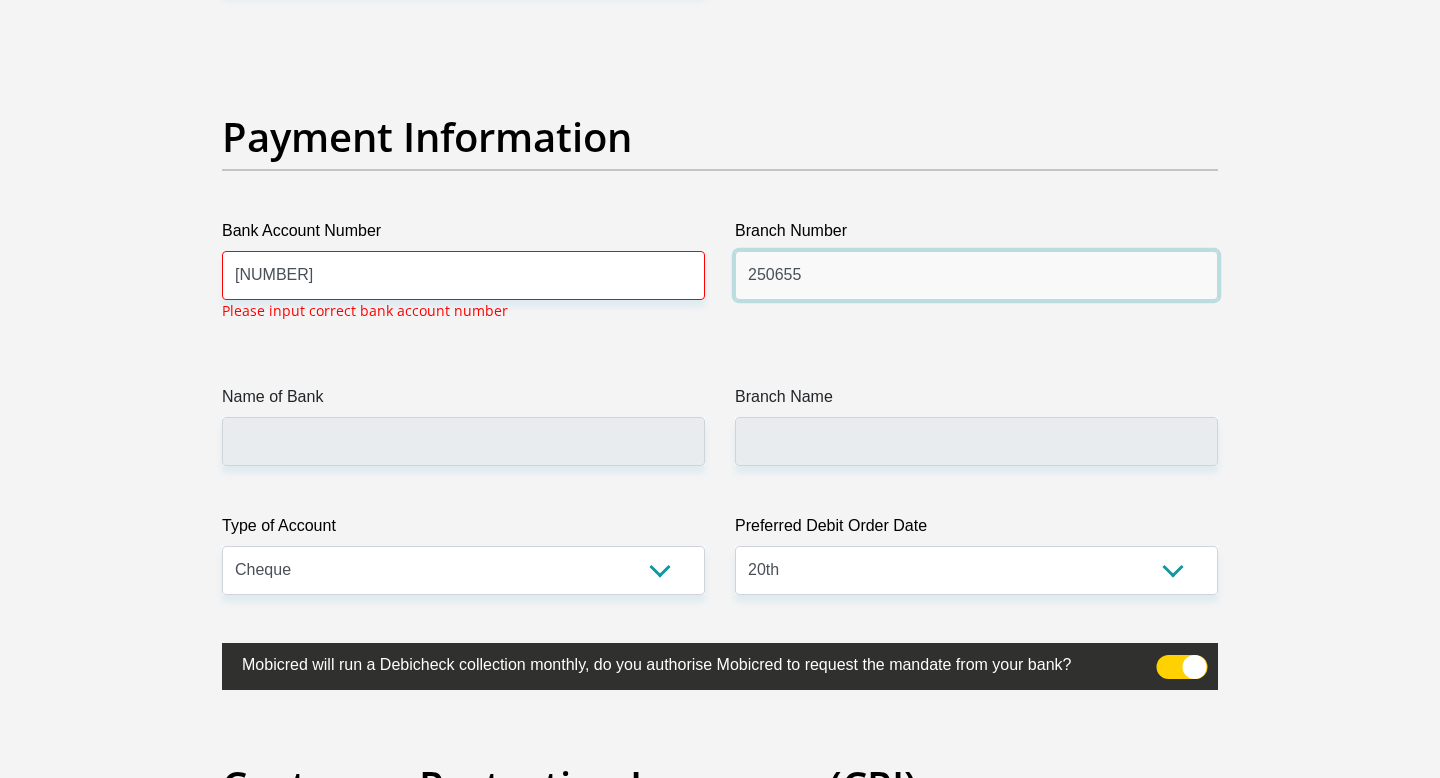 type on "250655" 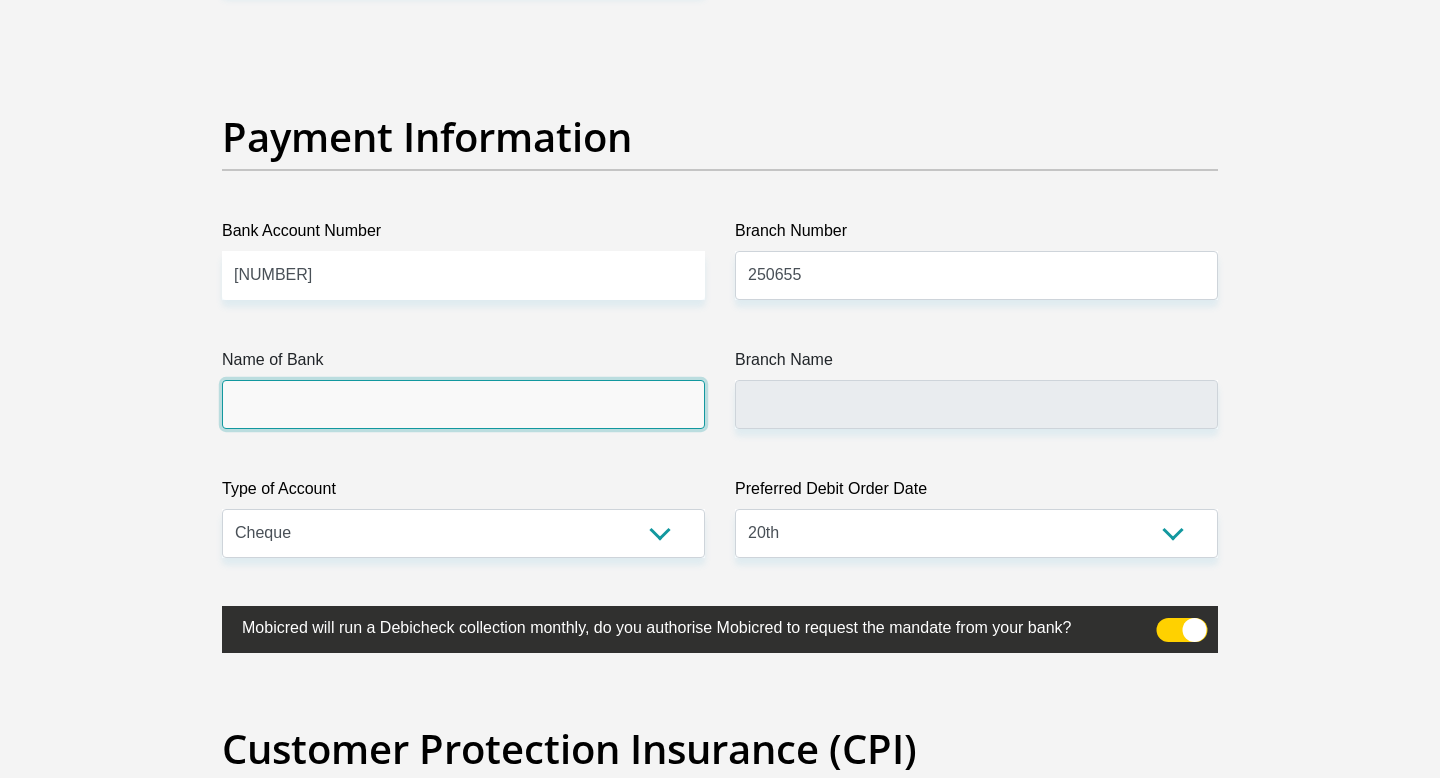 type on "FIRSTRAND BANK" 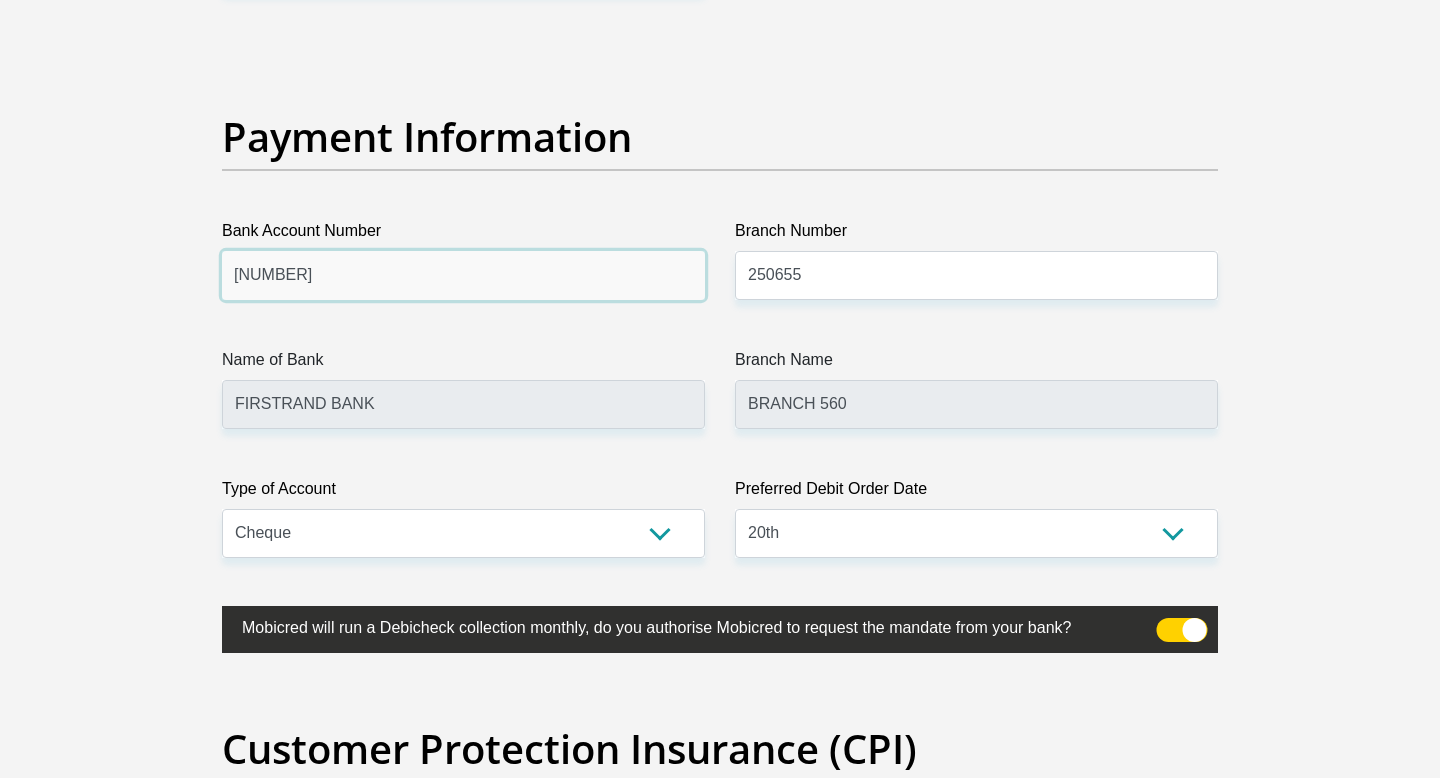 click on "62541232956" at bounding box center (463, 275) 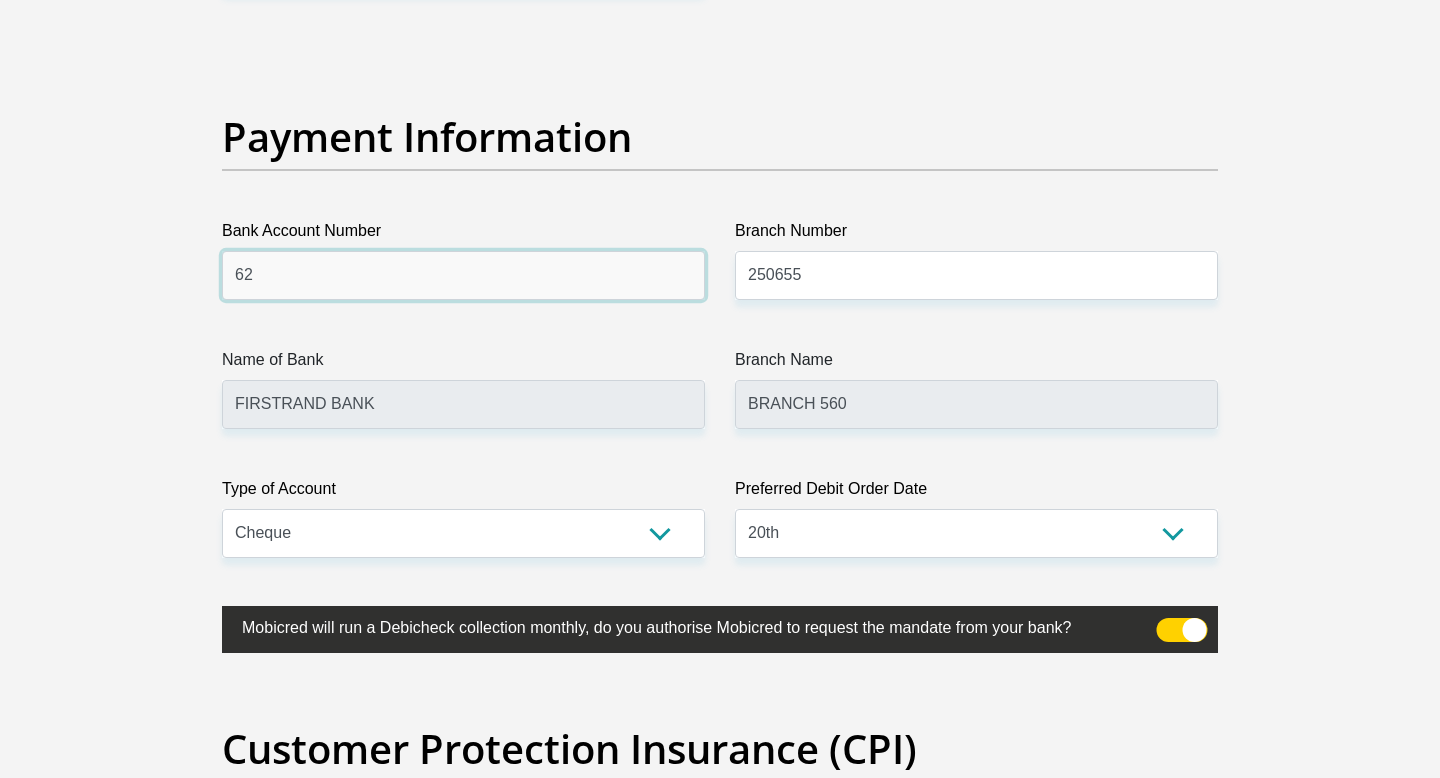 type on "6" 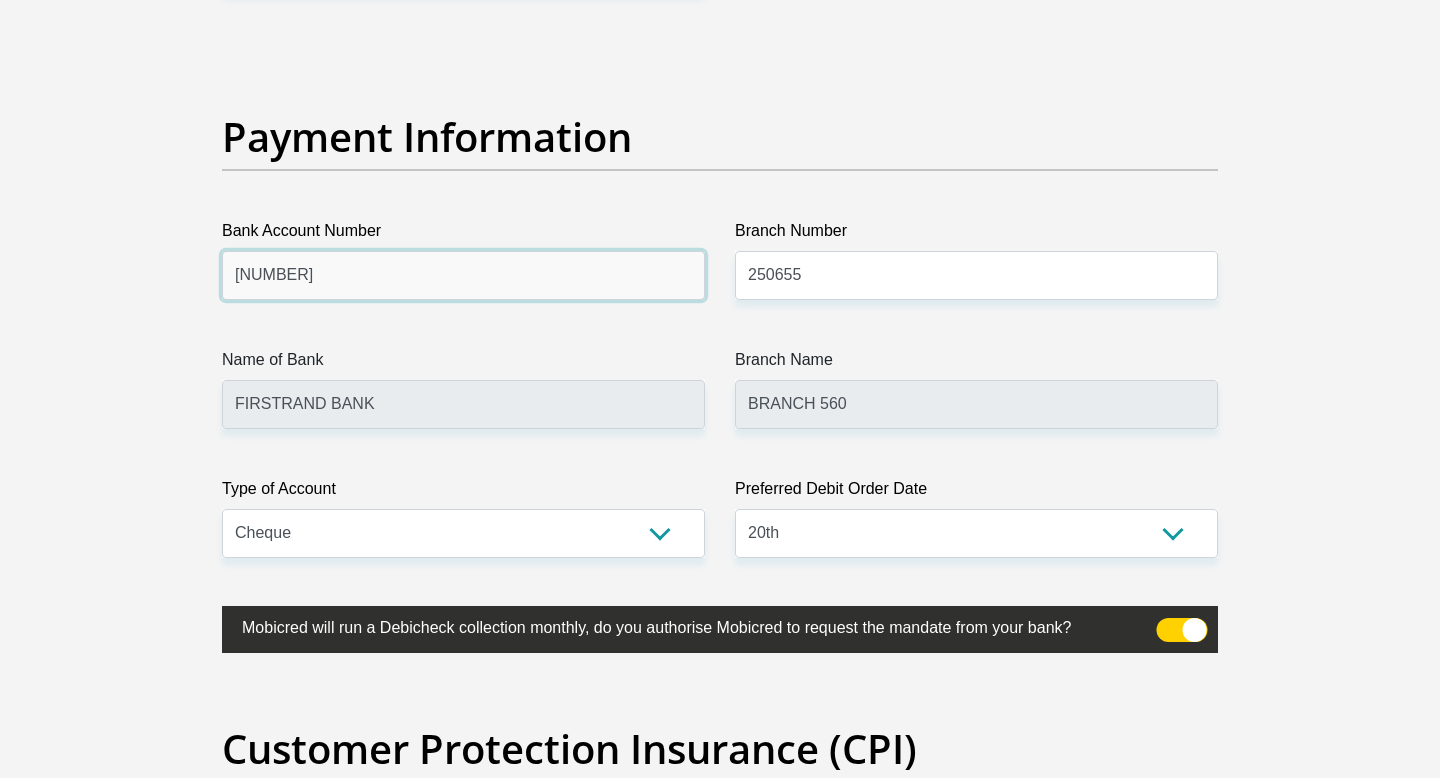 type on "1021" 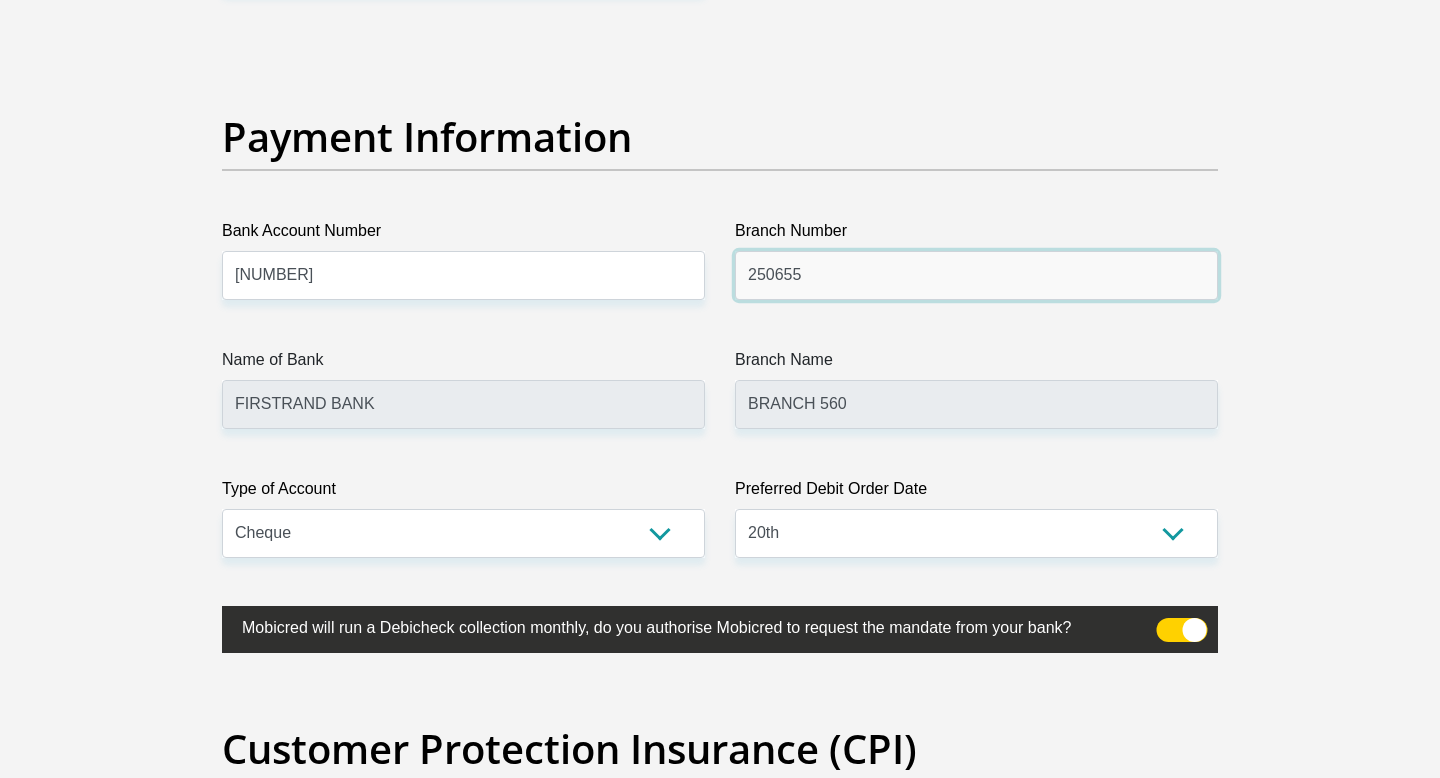 click on "250655" at bounding box center (976, 275) 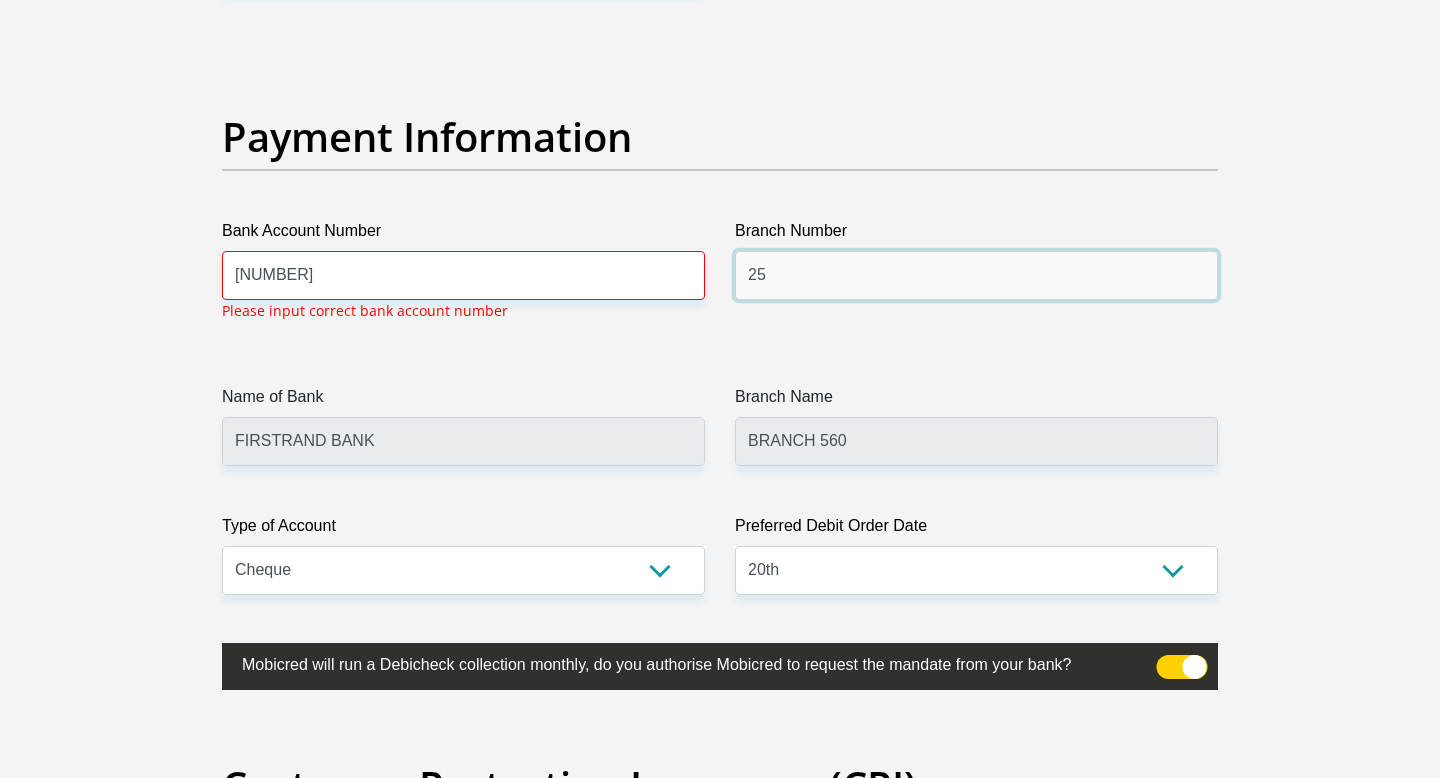 type on "2" 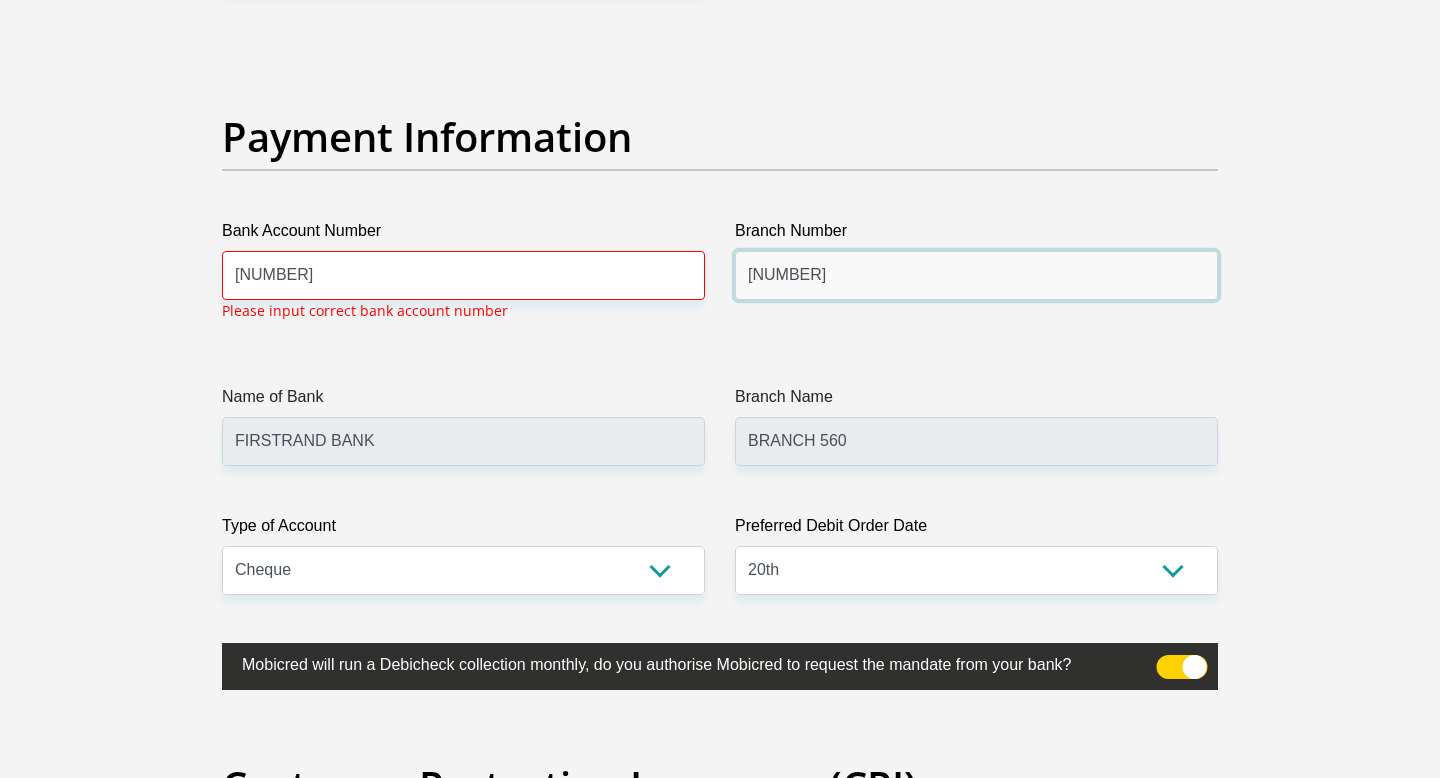 type on "774" 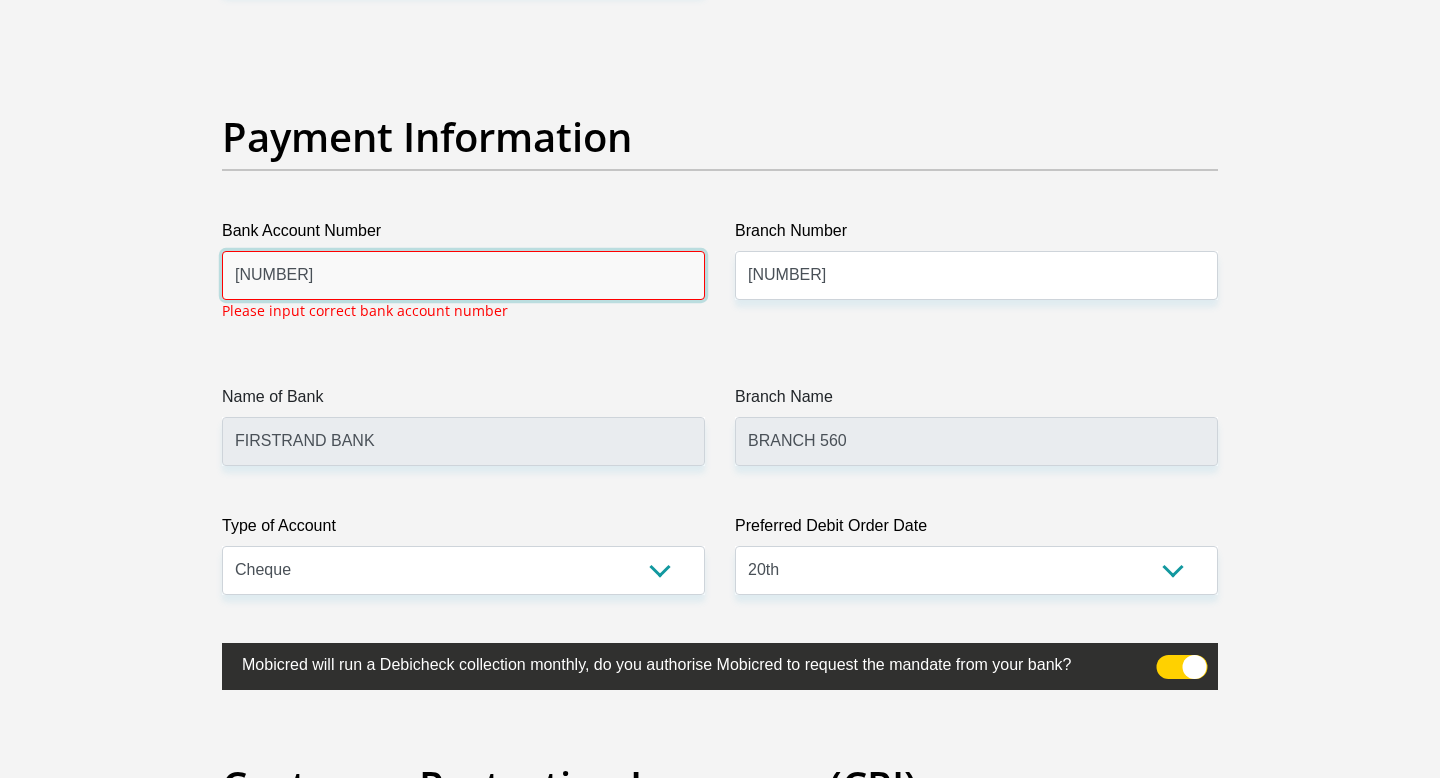 click on "1021" at bounding box center (463, 275) 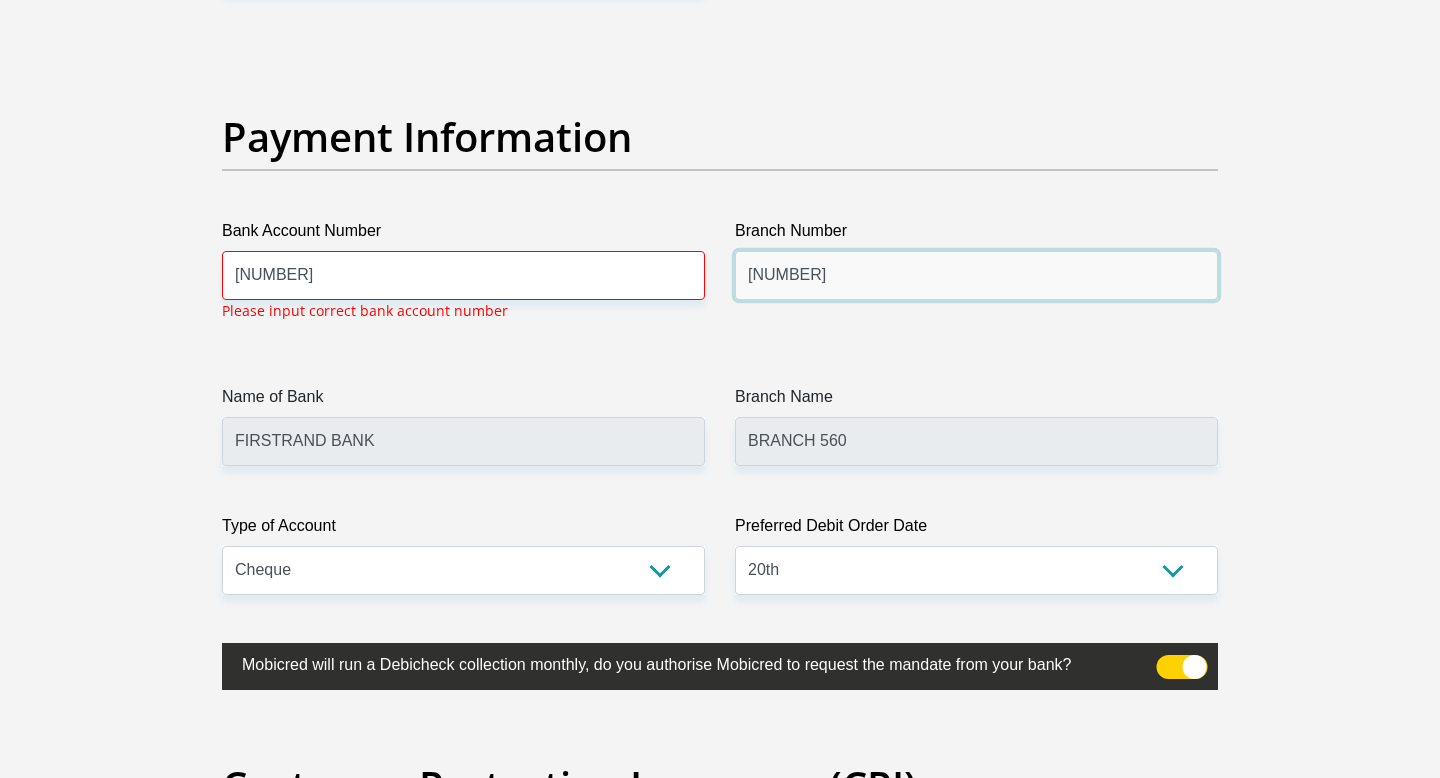 click on "774" at bounding box center (976, 275) 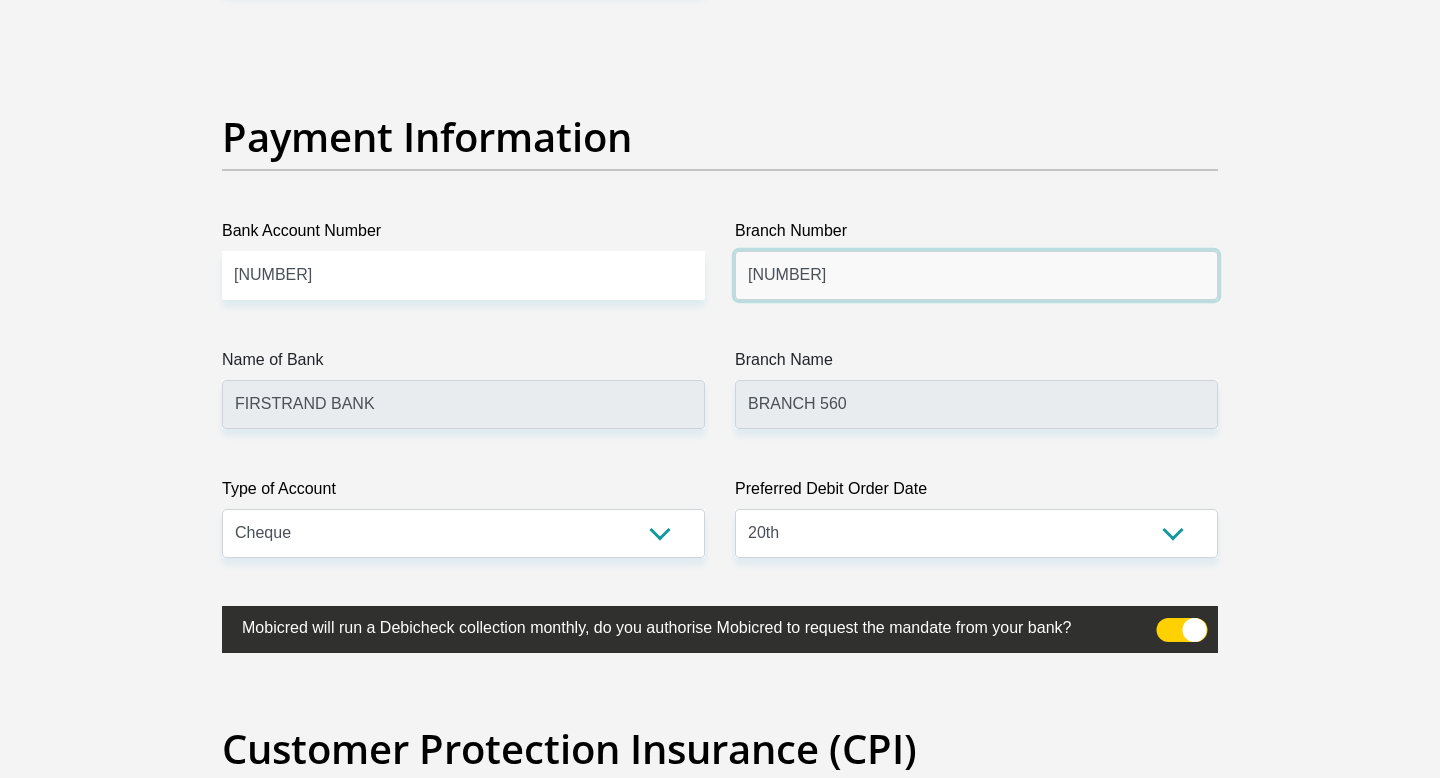click on "774" at bounding box center (976, 275) 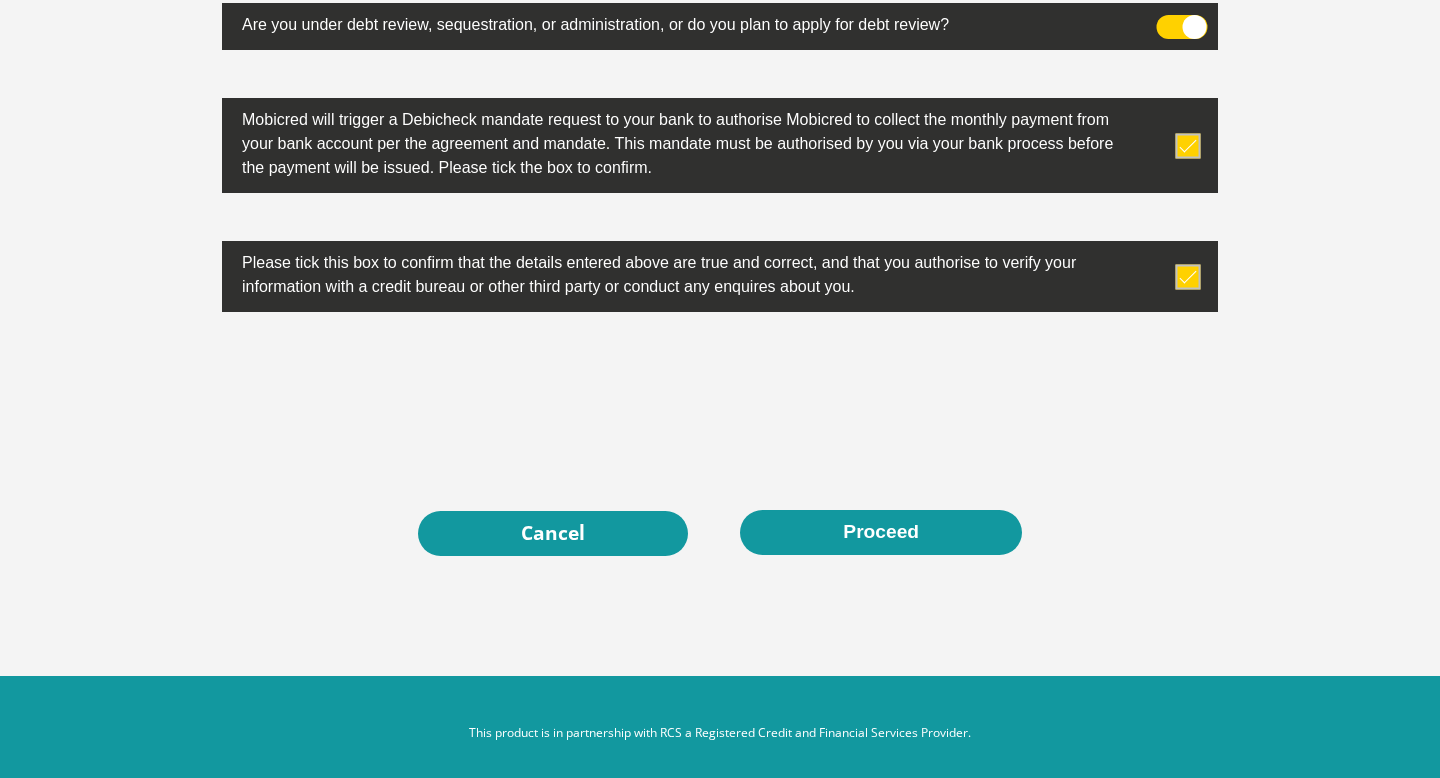 type on "704" 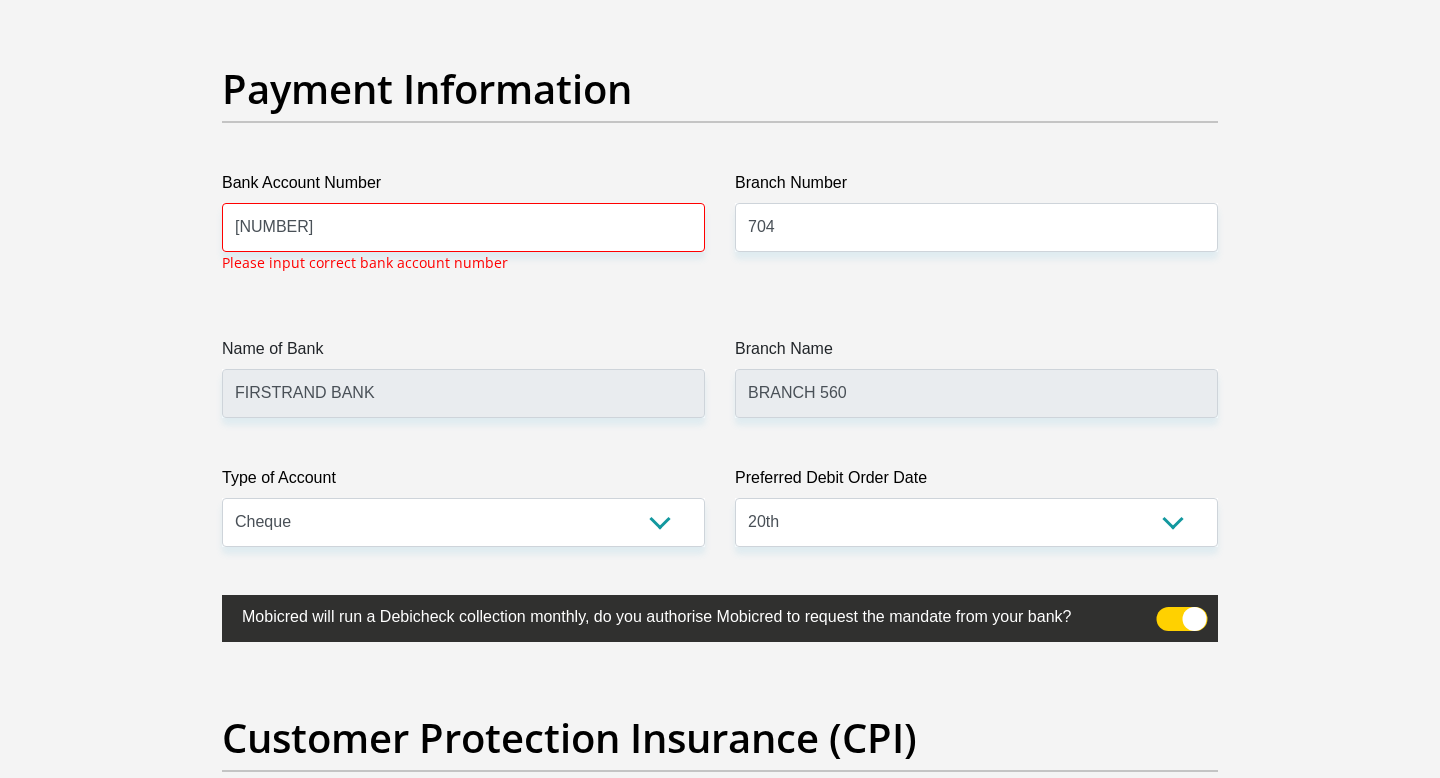 scroll, scrollTop: 4538, scrollLeft: 0, axis: vertical 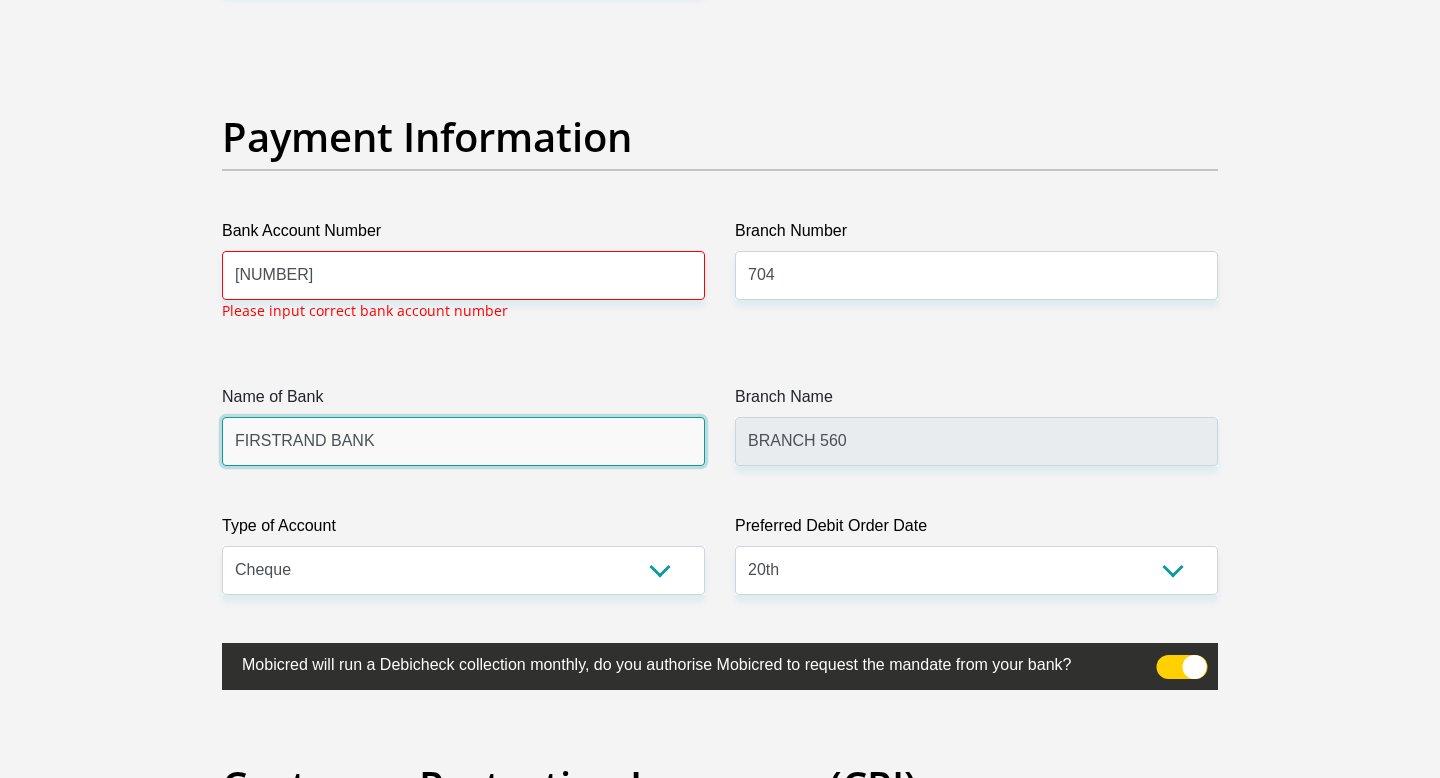click on "FIRSTRAND BANK" at bounding box center (463, 441) 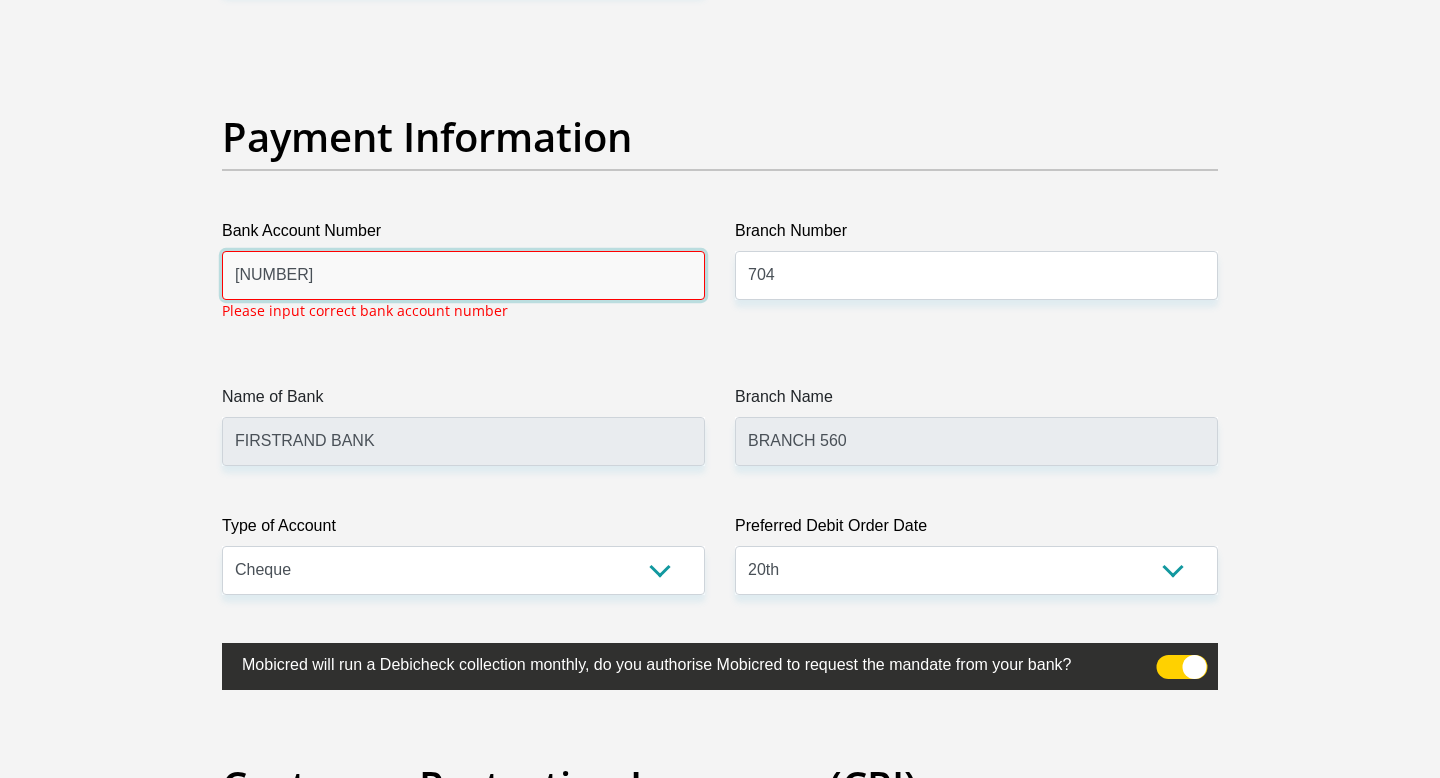click on "10217745561" at bounding box center [463, 275] 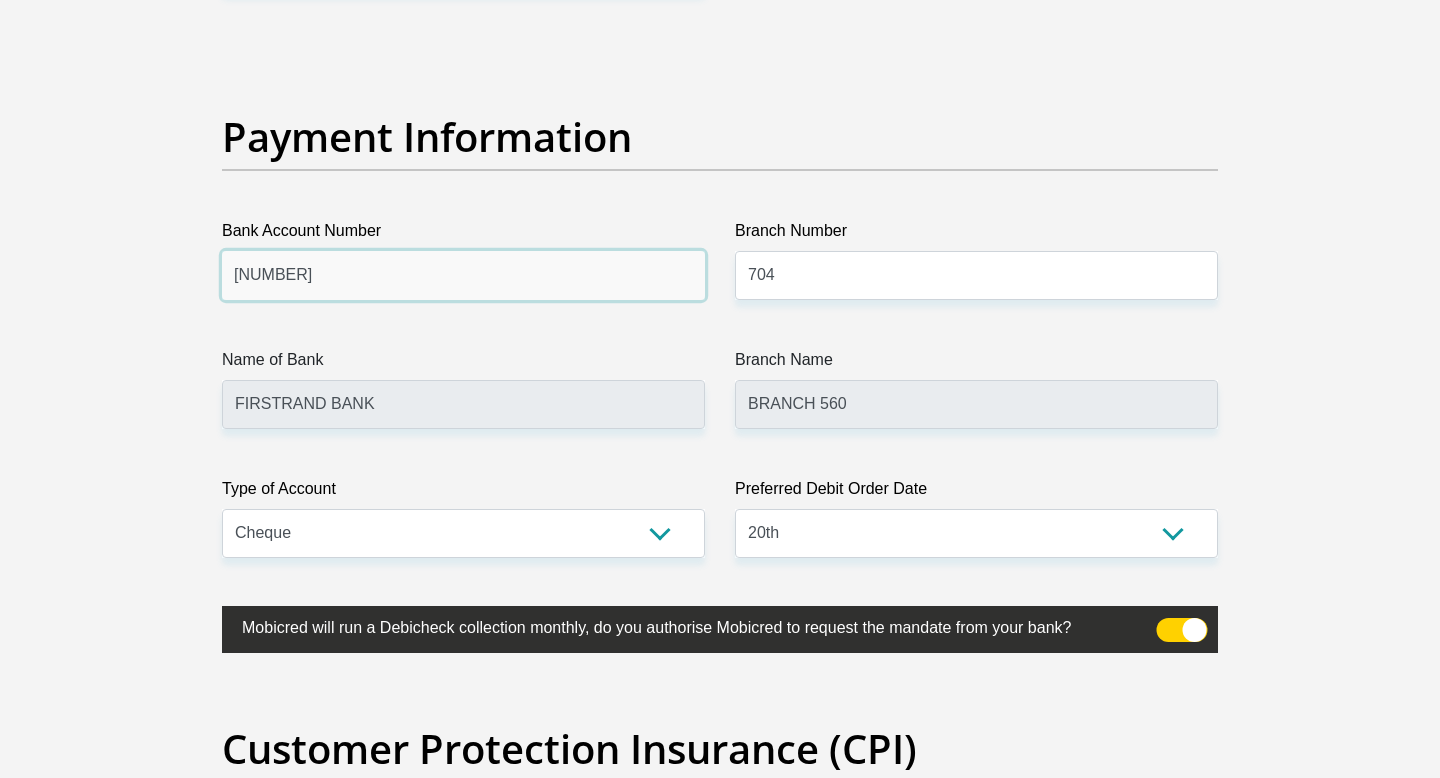 click on "10217745561" at bounding box center (463, 275) 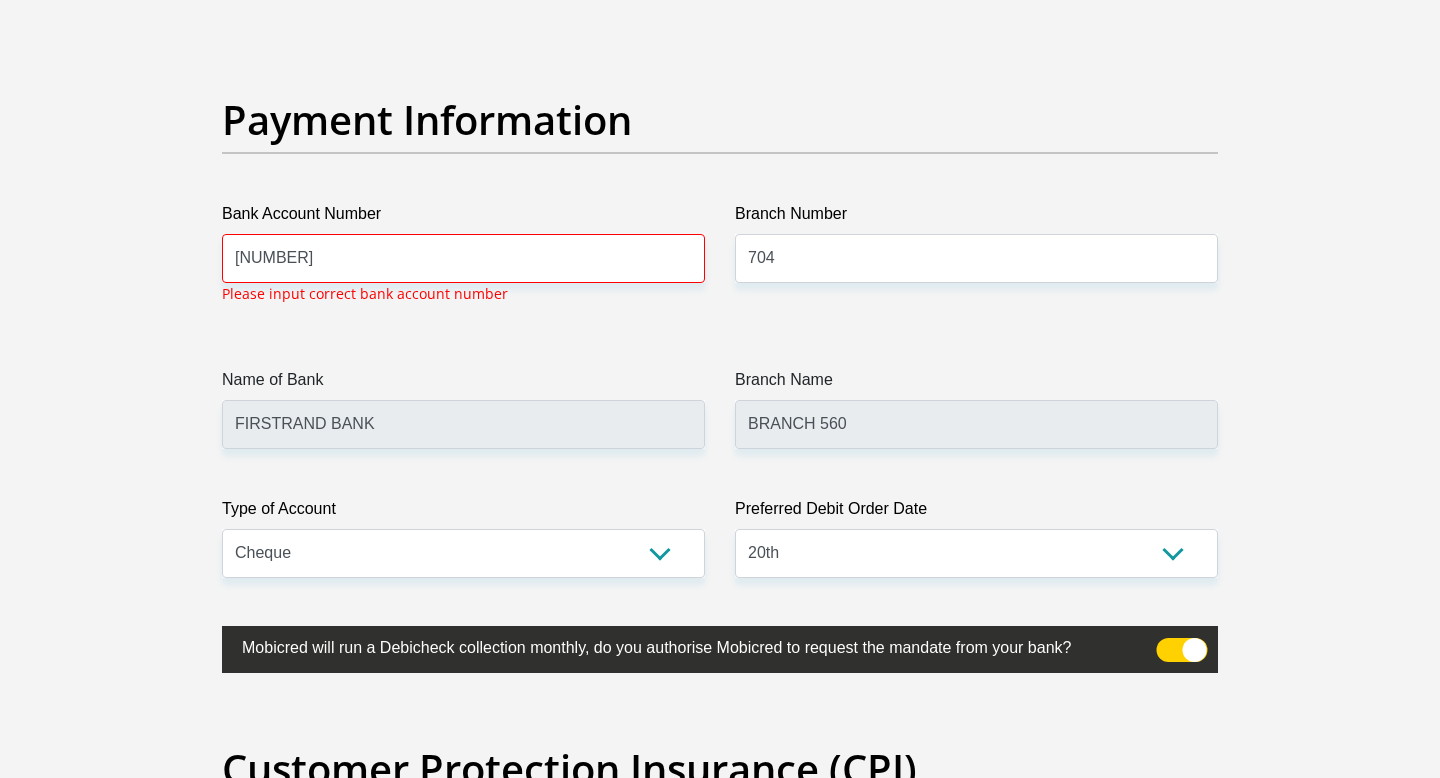 scroll, scrollTop: 4462, scrollLeft: 0, axis: vertical 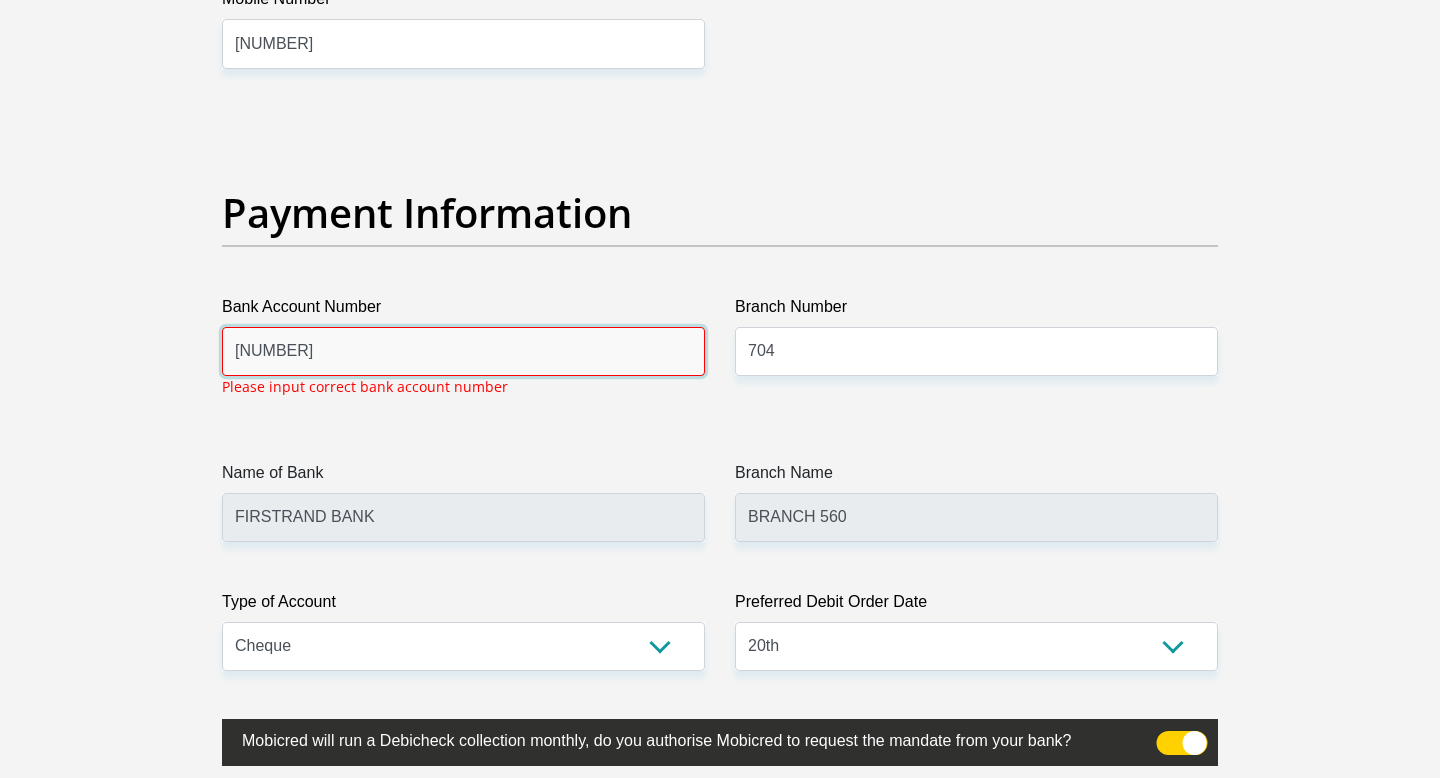 click on "10217745561" at bounding box center [463, 351] 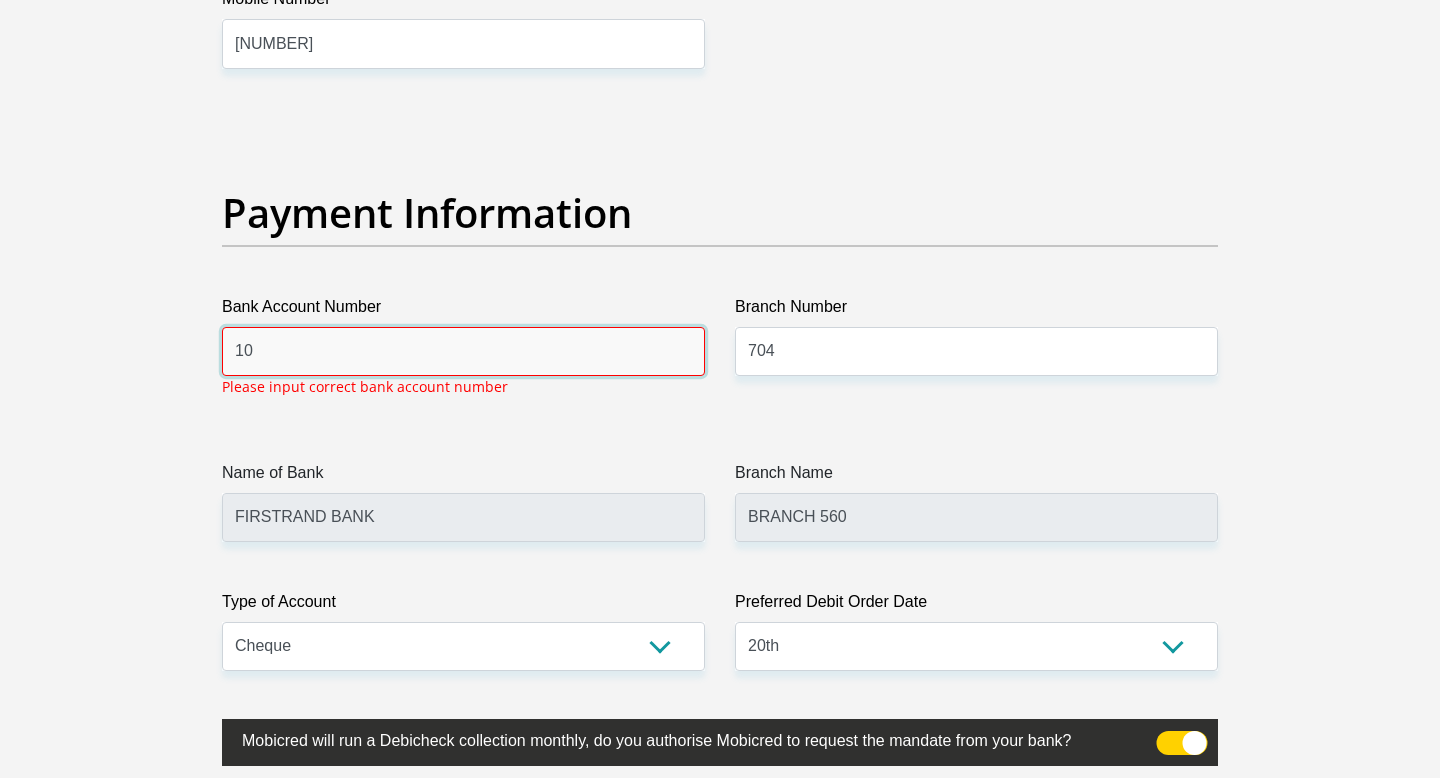 type on "1" 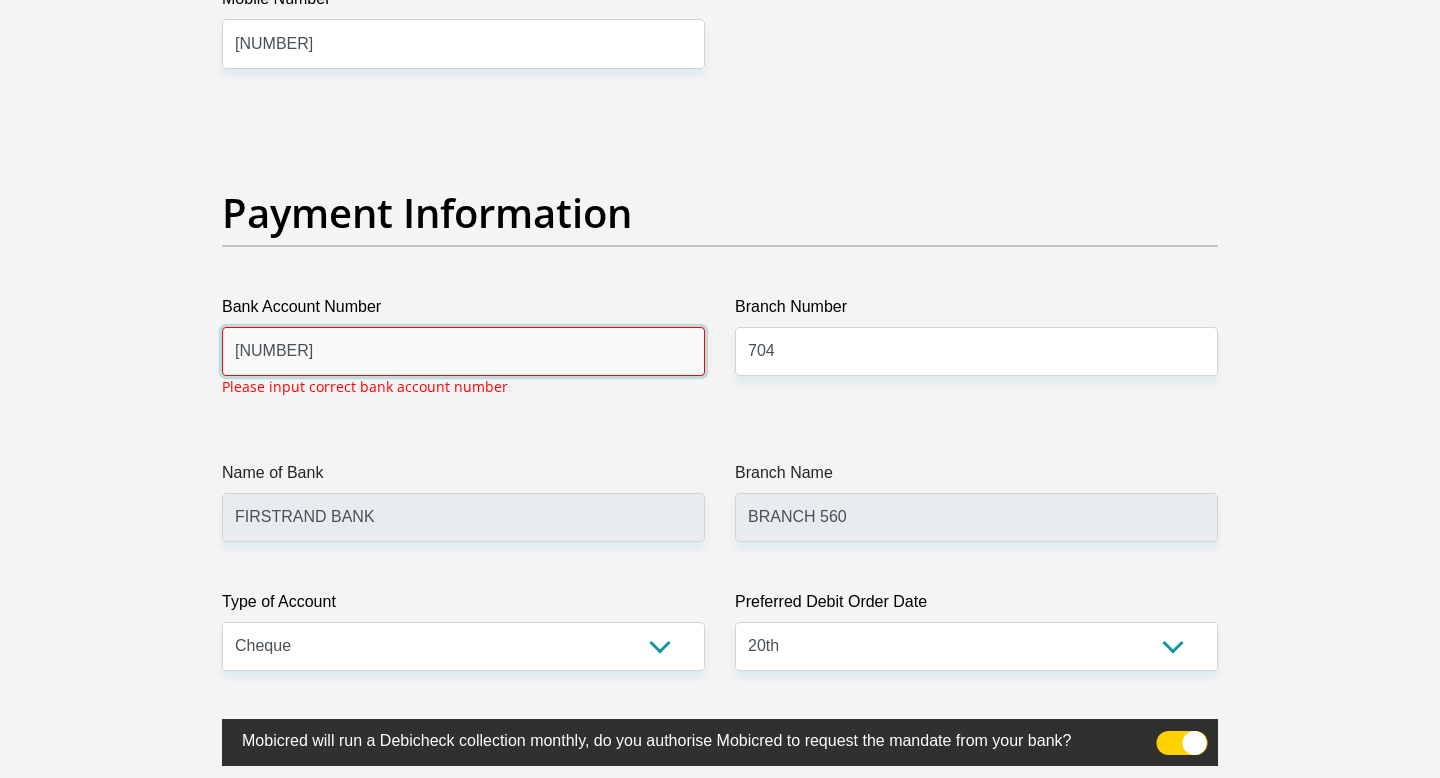 type on "62541232956" 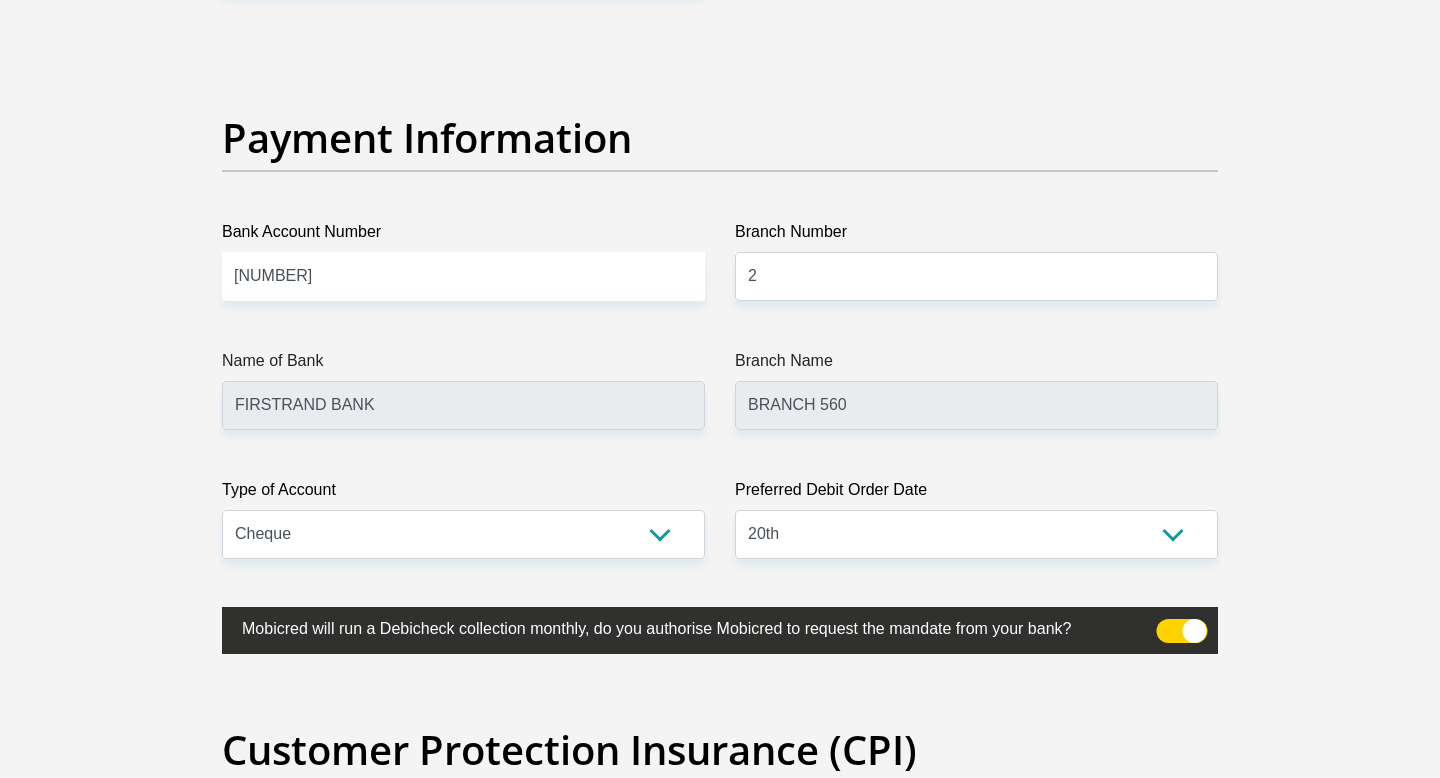 scroll, scrollTop: 4538, scrollLeft: 0, axis: vertical 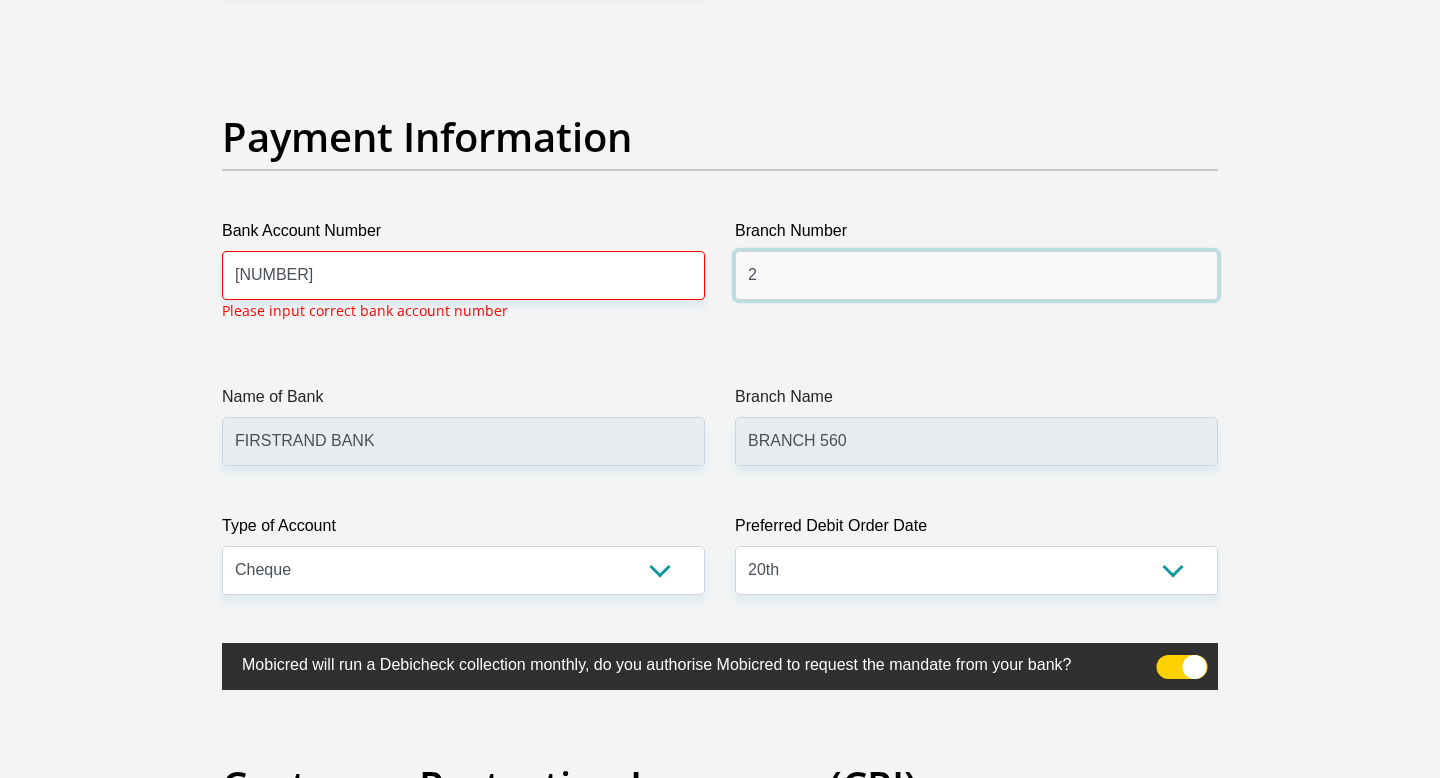 click on "2" at bounding box center (976, 275) 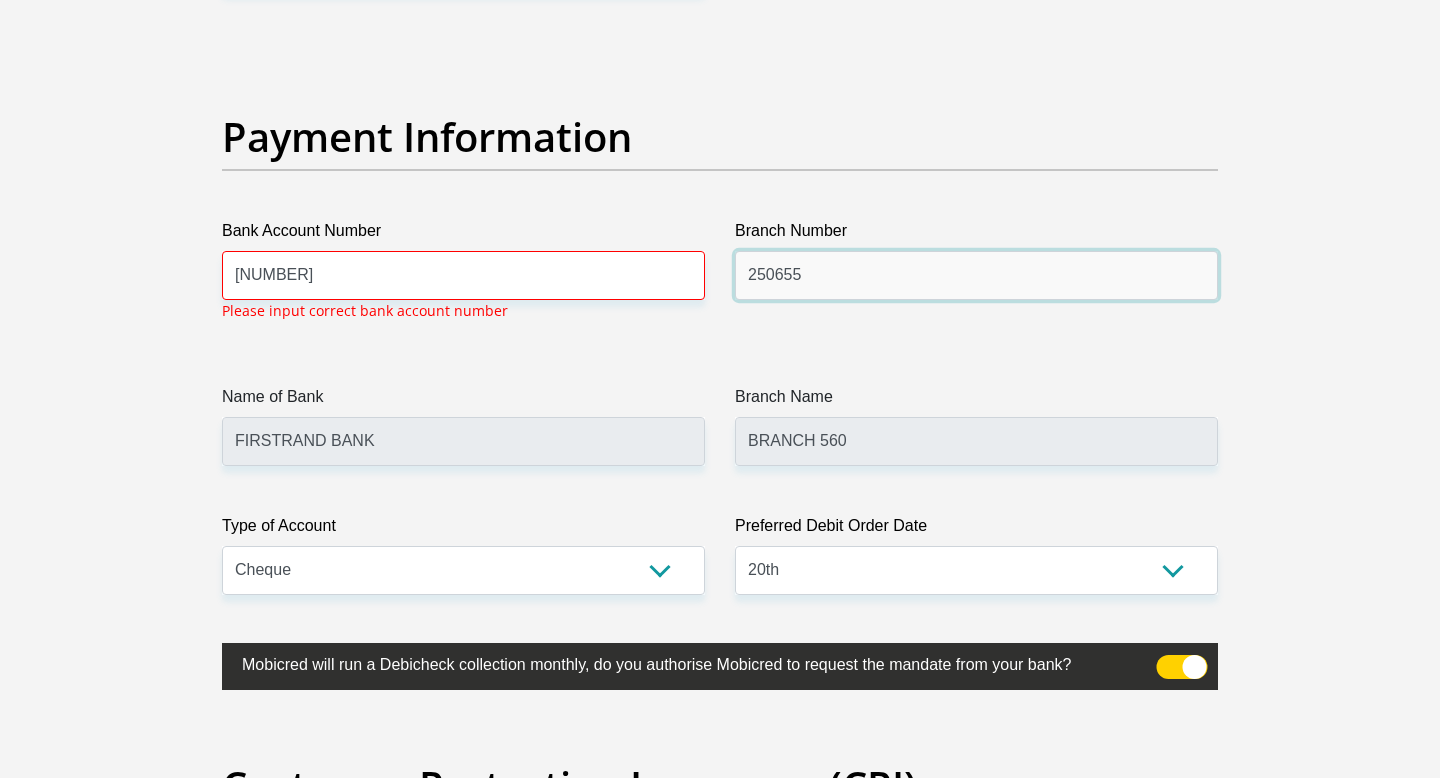 type on "250655" 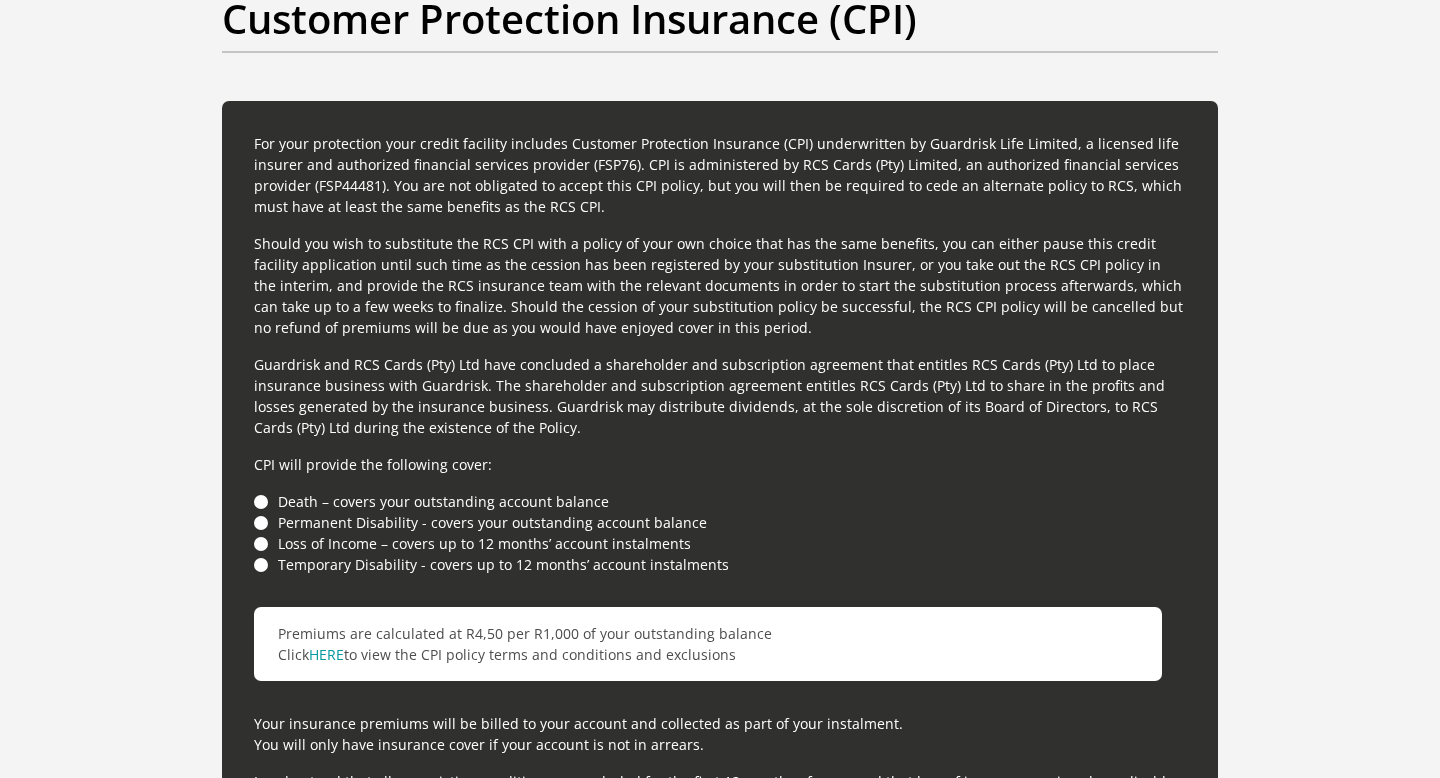 scroll, scrollTop: 5271, scrollLeft: 0, axis: vertical 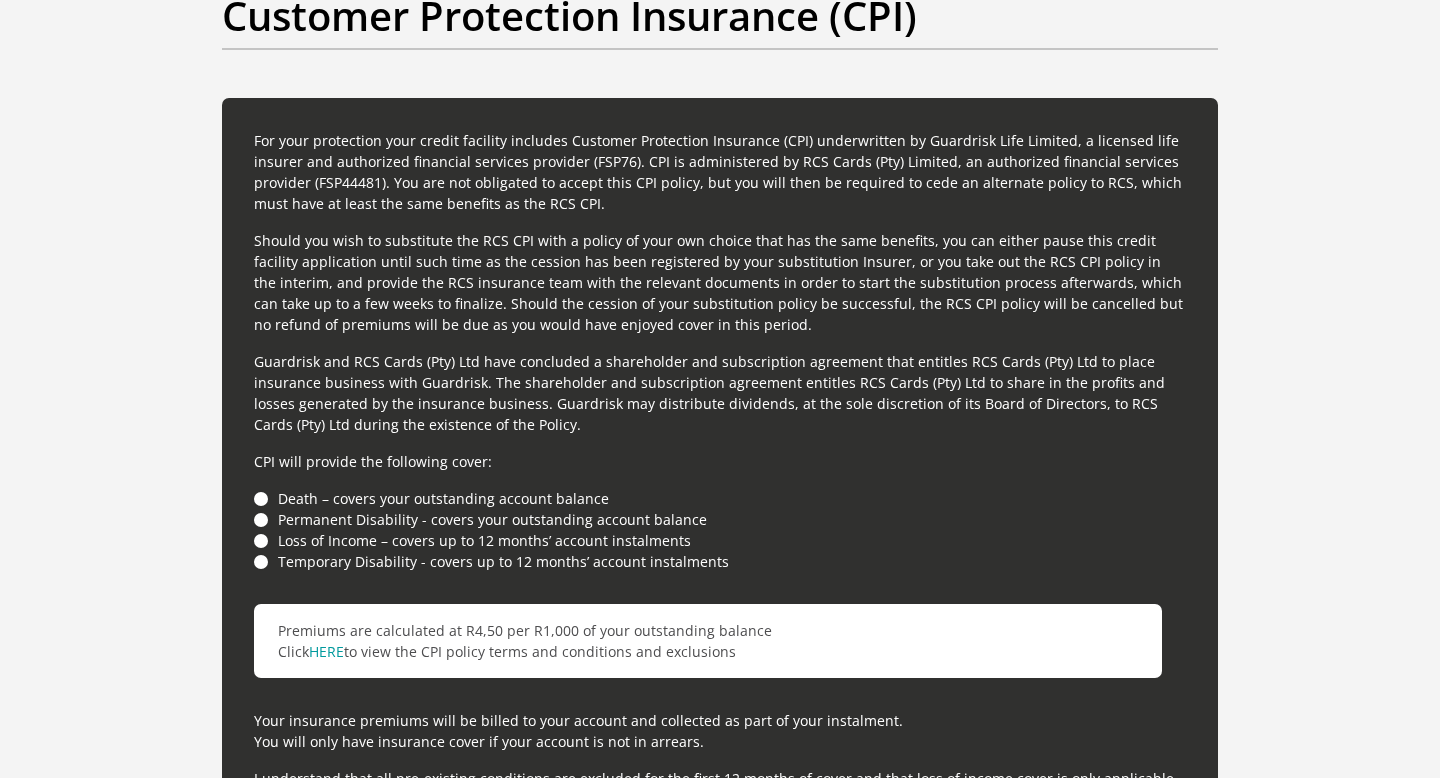 click on "Should you wish to substitute the RCS CPI with a policy of your own choice that has the same benefits,
you can either pause this credit facility application until such time as the cession has been registered by your substitution Insurer,
or you take out the RCS CPI policy in the interim, and provide the RCS insurance team
with the relevant documents in order to start the substitution process afterwards,
which can take up to a few weeks to finalize. Should the cession of your substitution policy be successful,
the RCS CPI policy will be cancelled but no refund of premiums will be due as you would have enjoyed cover in this period." at bounding box center [720, 282] 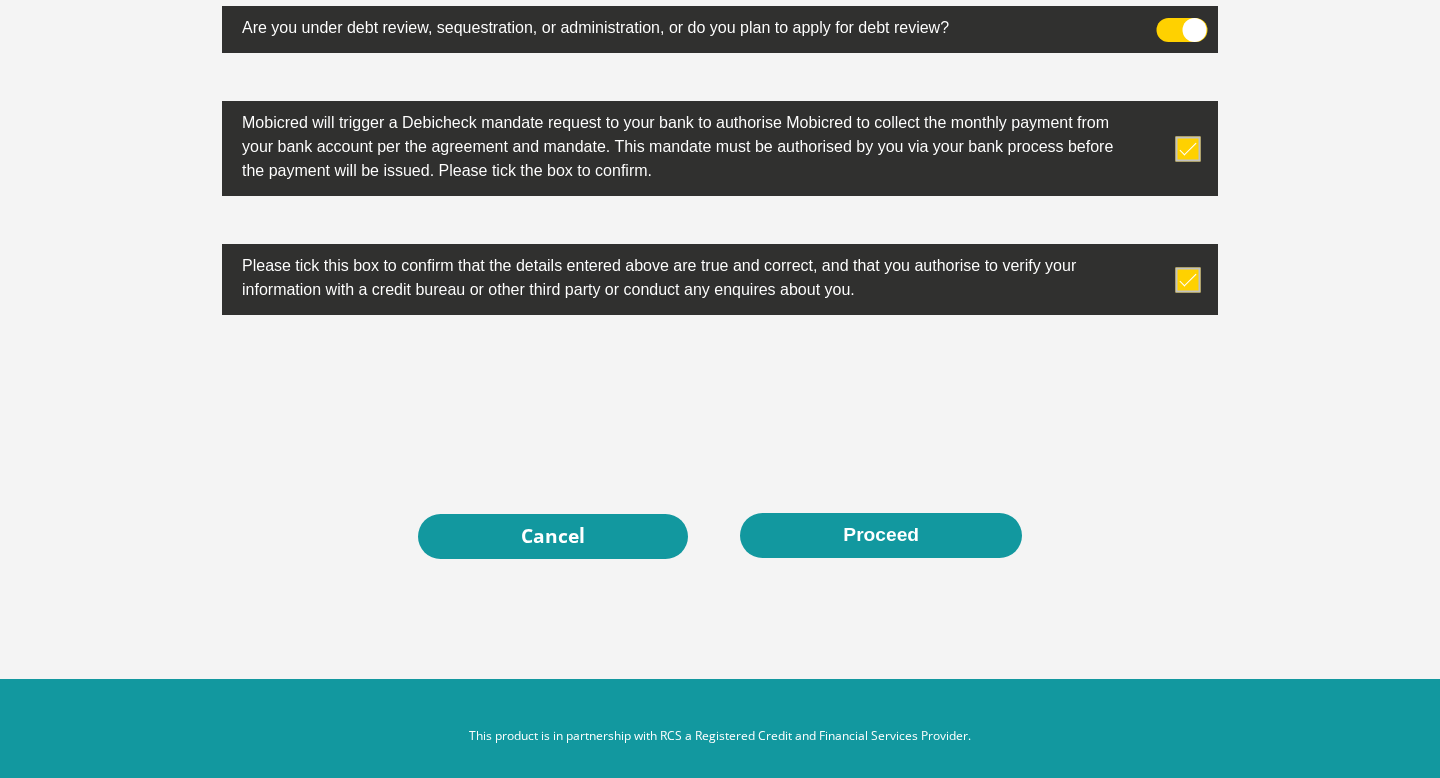 scroll, scrollTop: 6397, scrollLeft: 0, axis: vertical 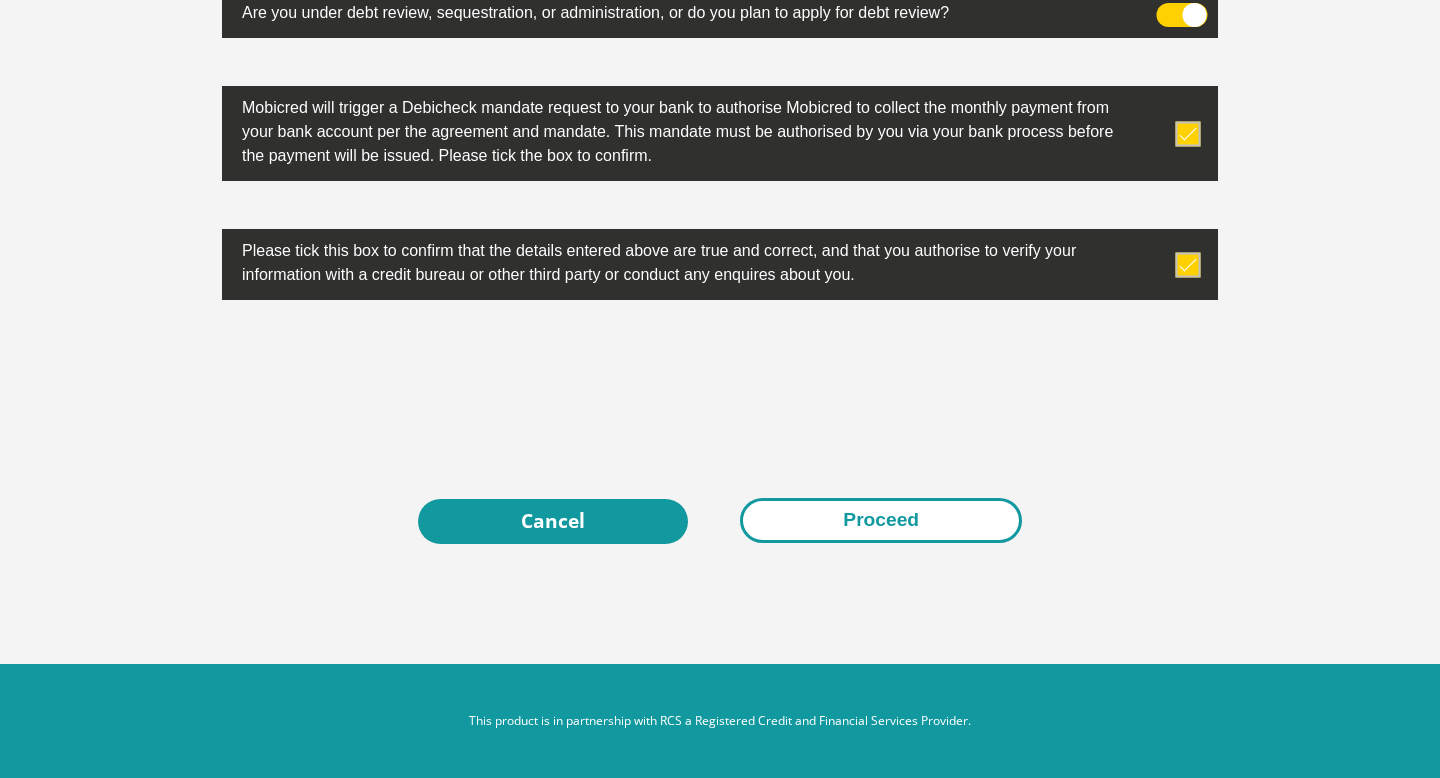 click on "Proceed" at bounding box center (881, 520) 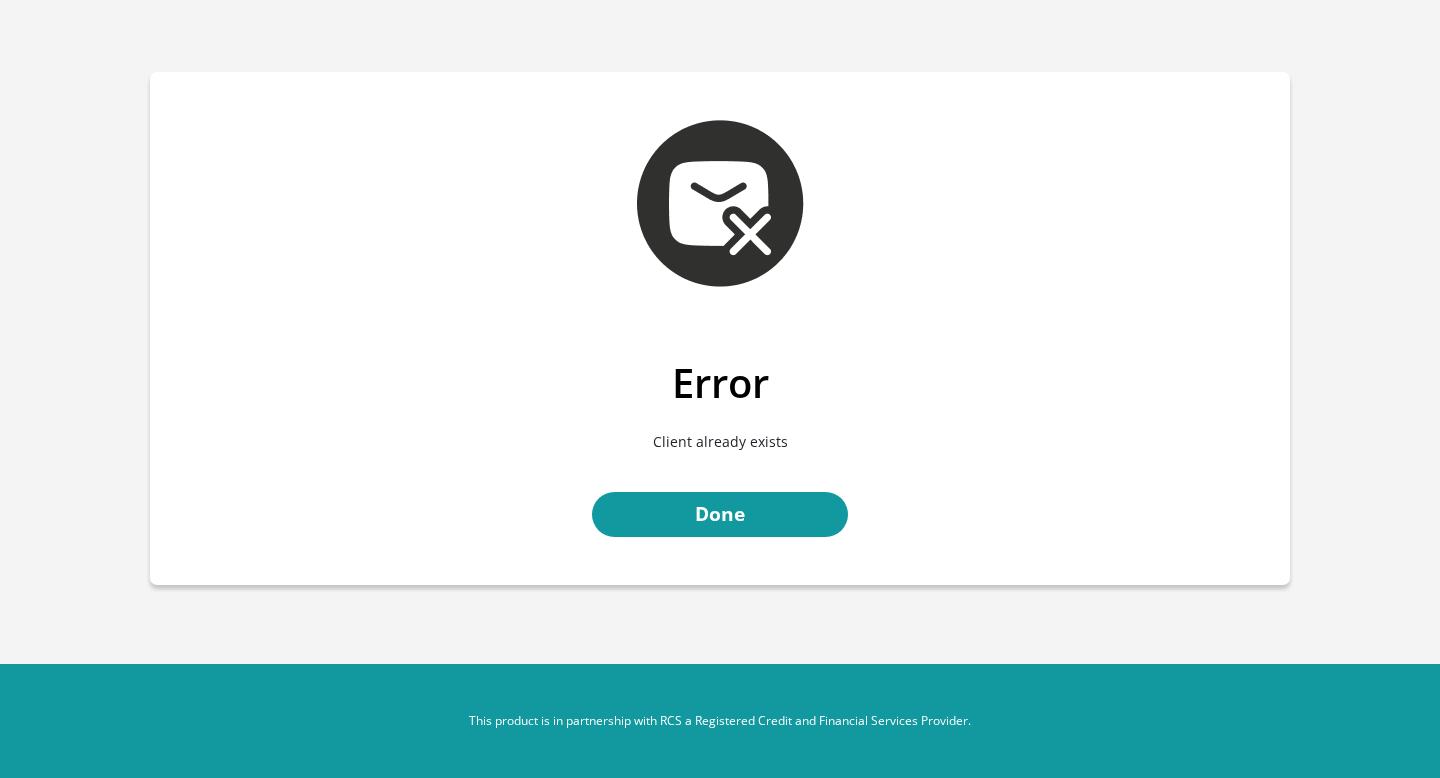 scroll, scrollTop: 0, scrollLeft: 0, axis: both 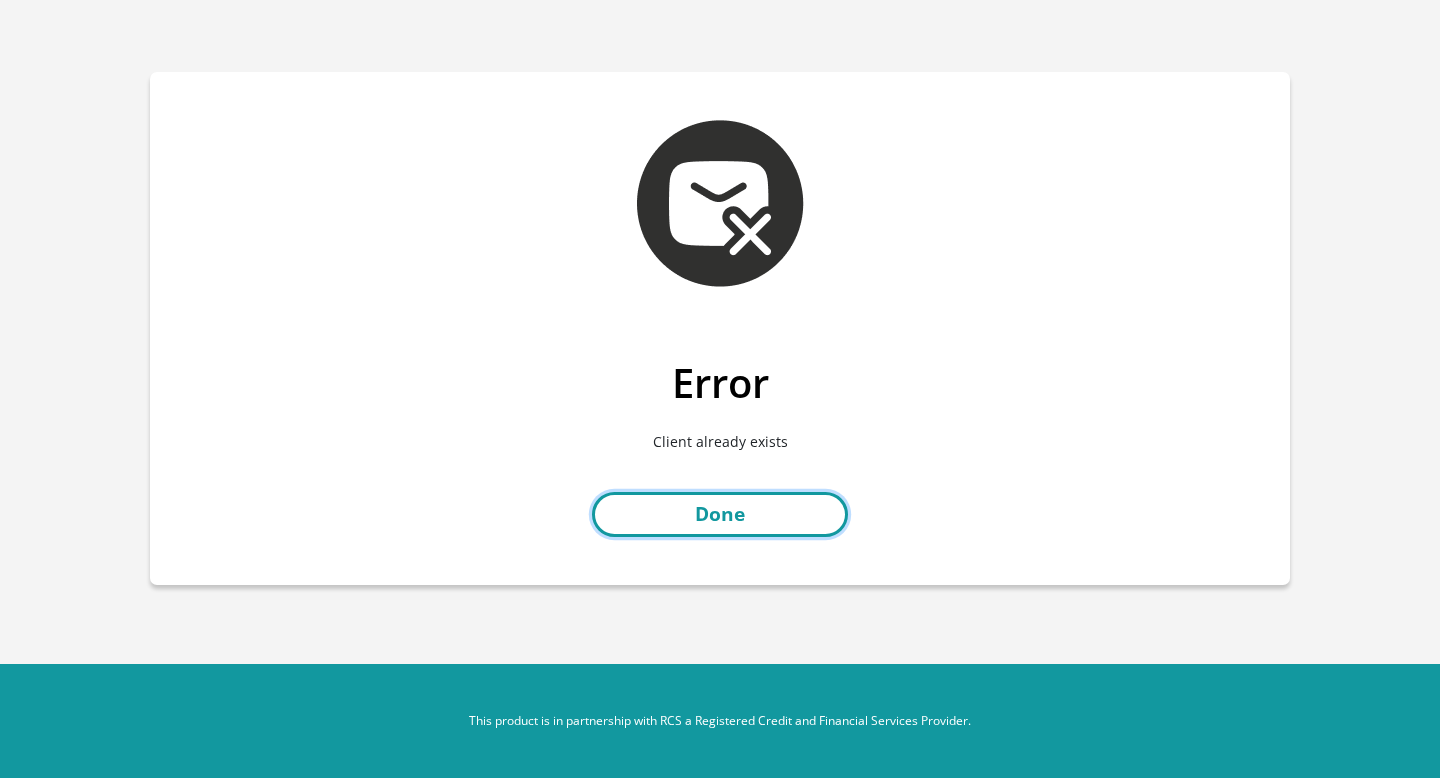 click on "Done" at bounding box center (720, 514) 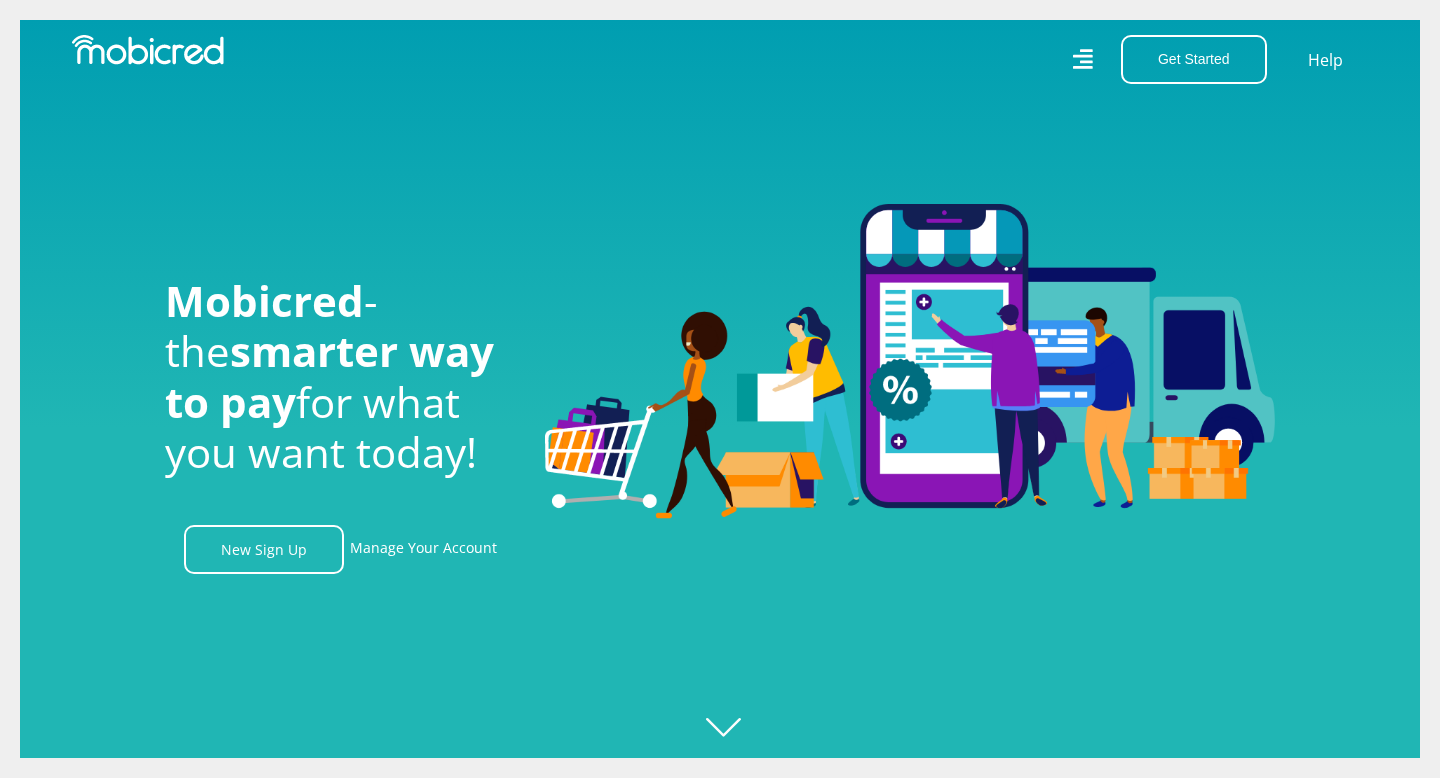 scroll, scrollTop: 0, scrollLeft: 0, axis: both 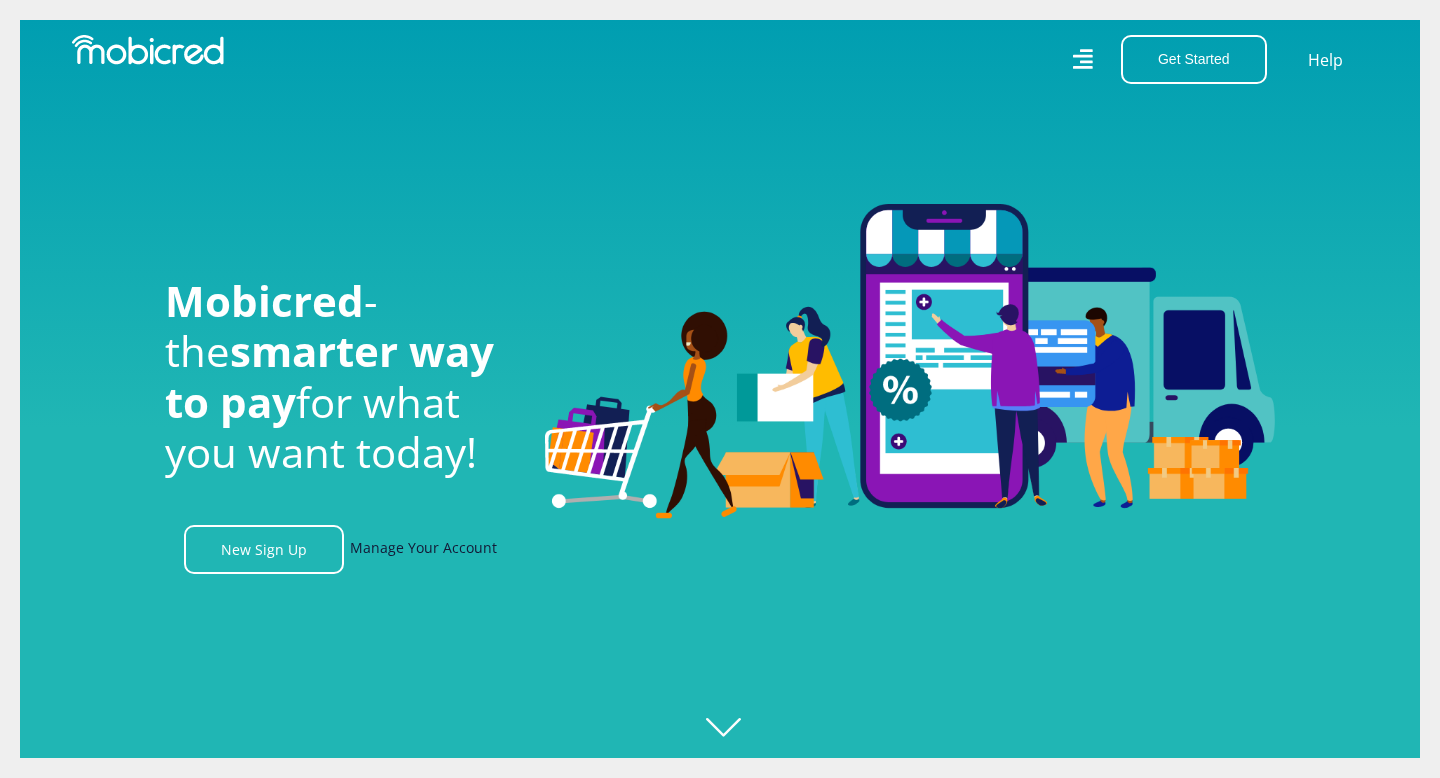 click on "Manage Your Account" at bounding box center [423, 549] 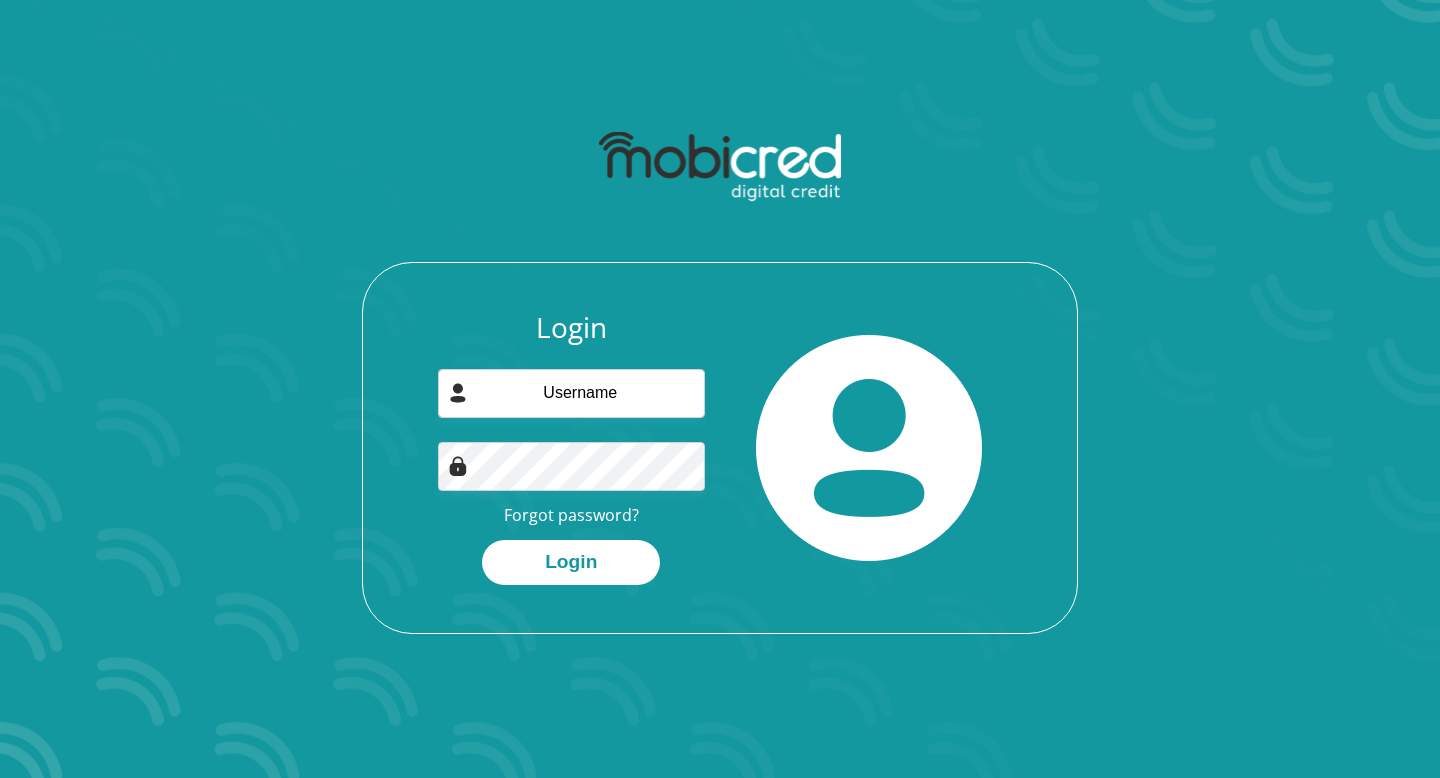 scroll, scrollTop: 0, scrollLeft: 0, axis: both 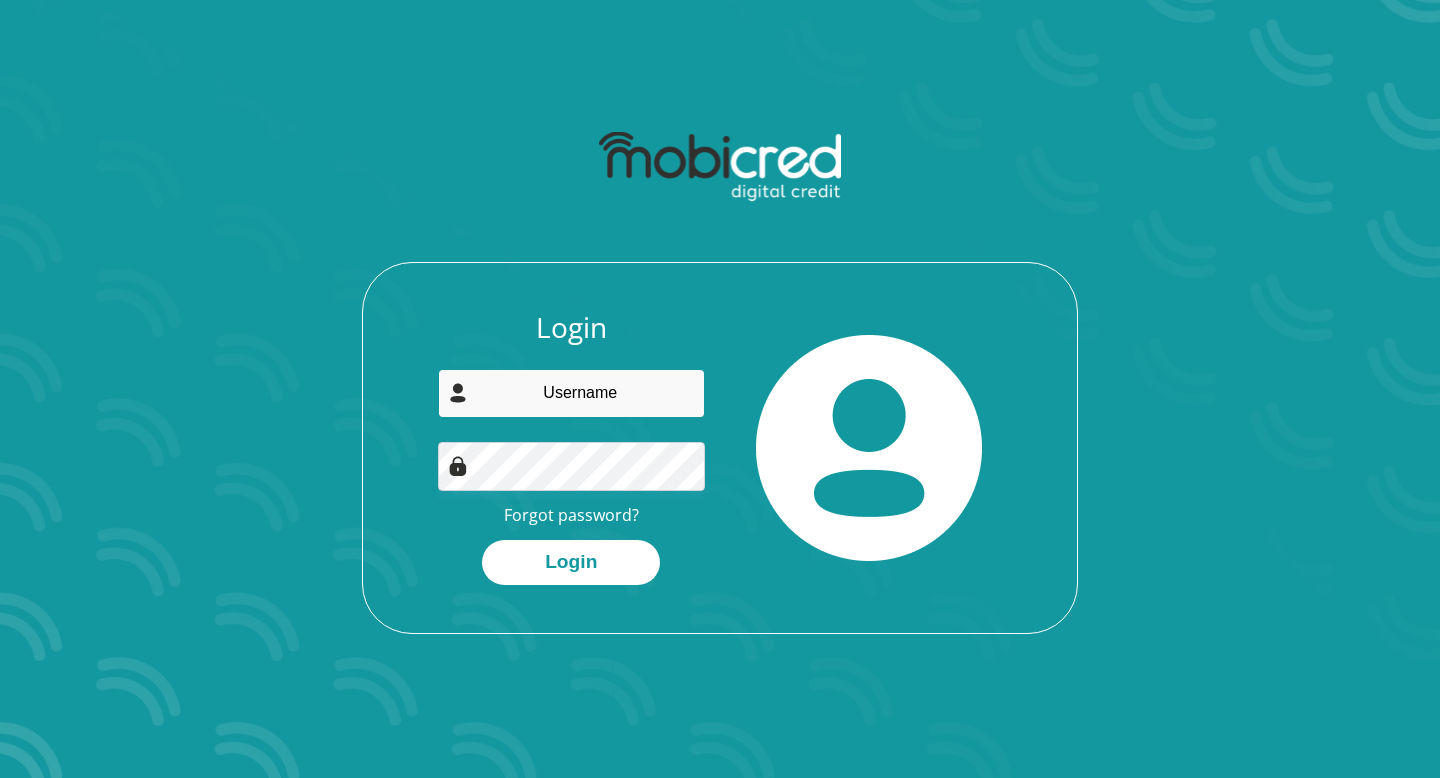 click at bounding box center [572, 393] 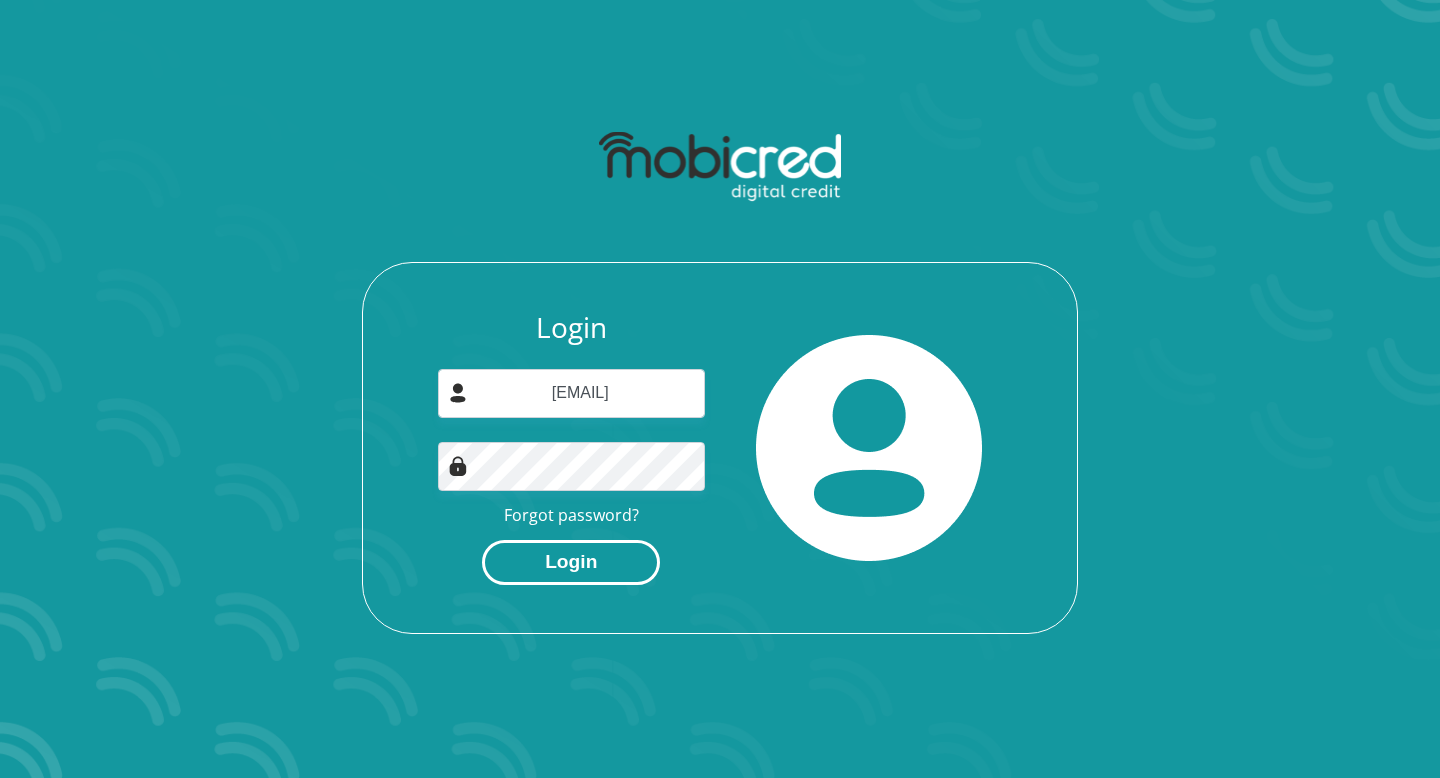 click on "Login" at bounding box center [571, 562] 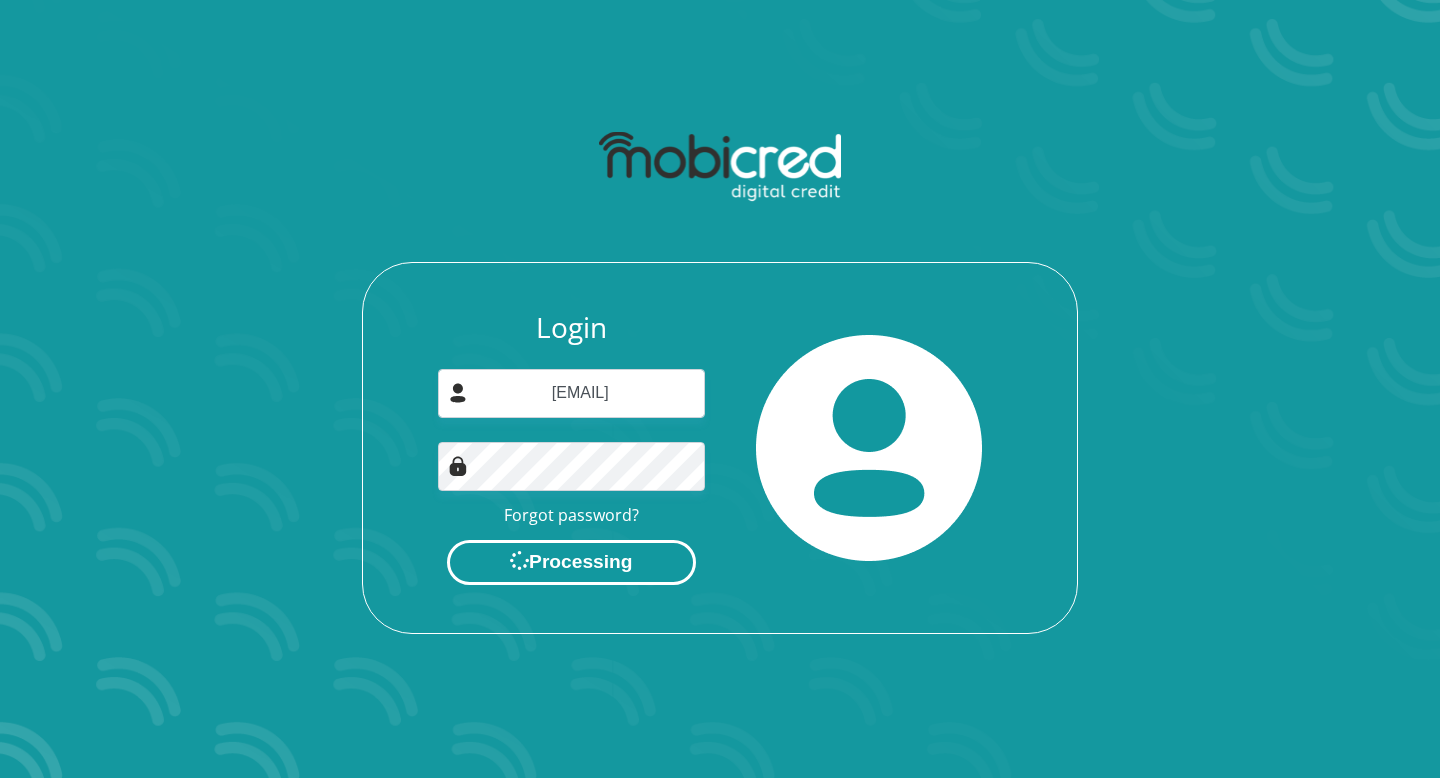 scroll, scrollTop: 0, scrollLeft: 0, axis: both 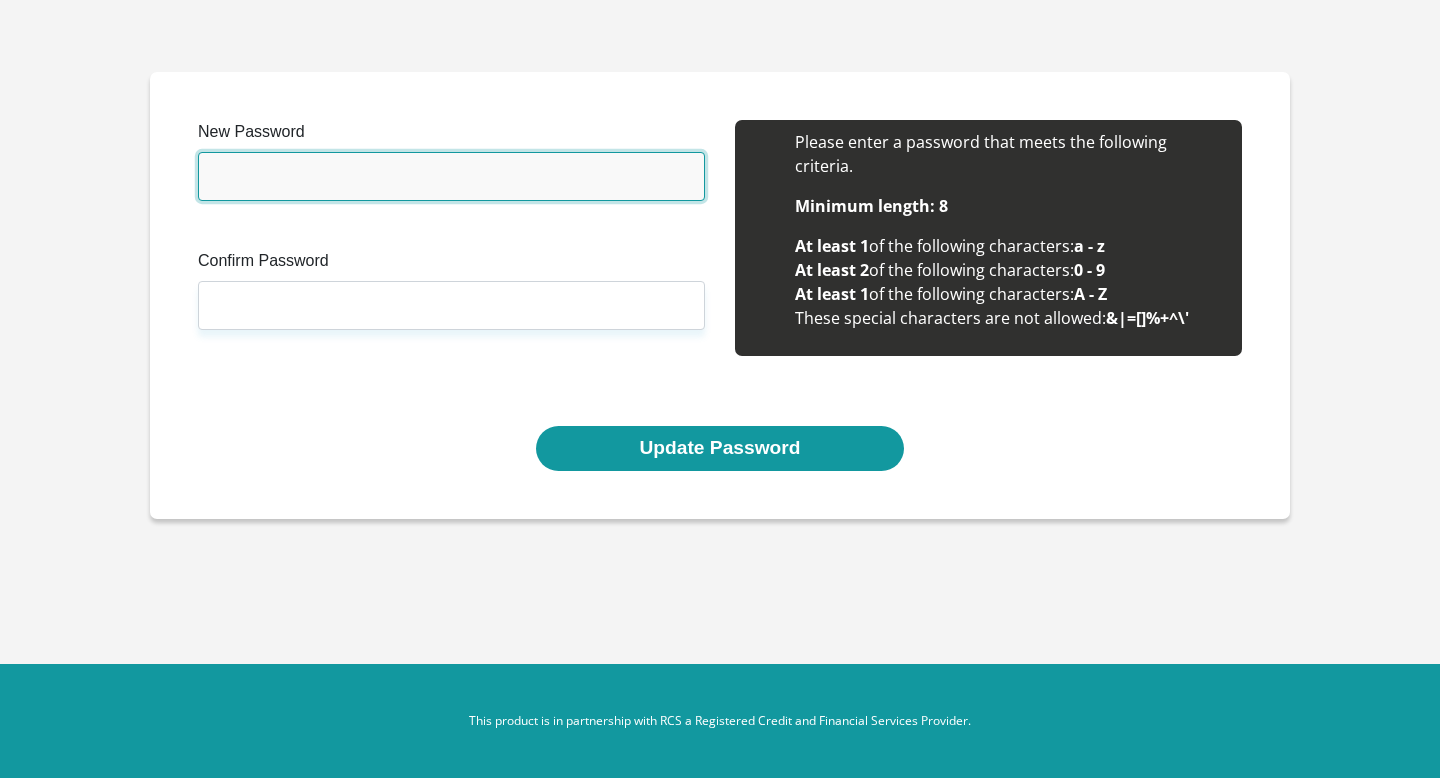 click on "New Password" at bounding box center [451, 176] 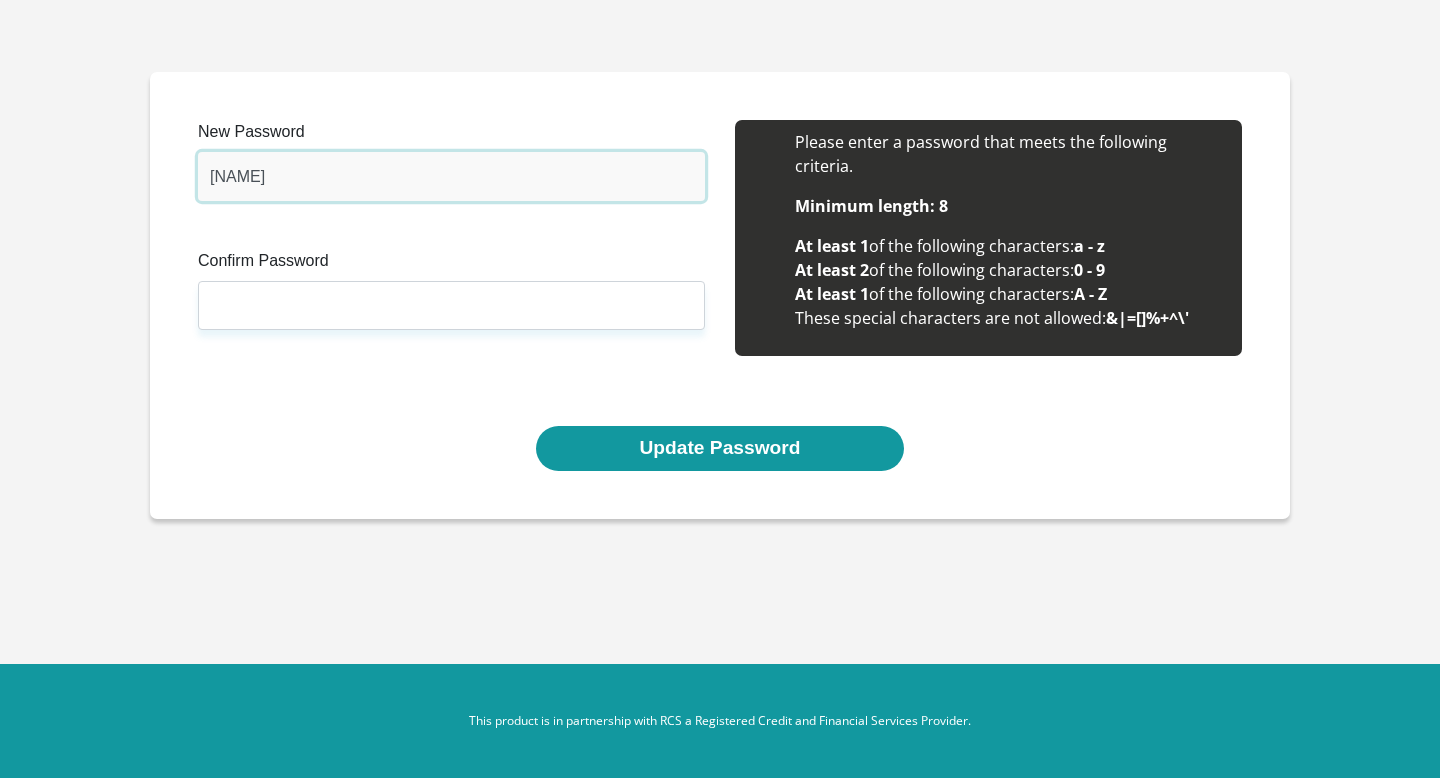 type on "[NAME]" 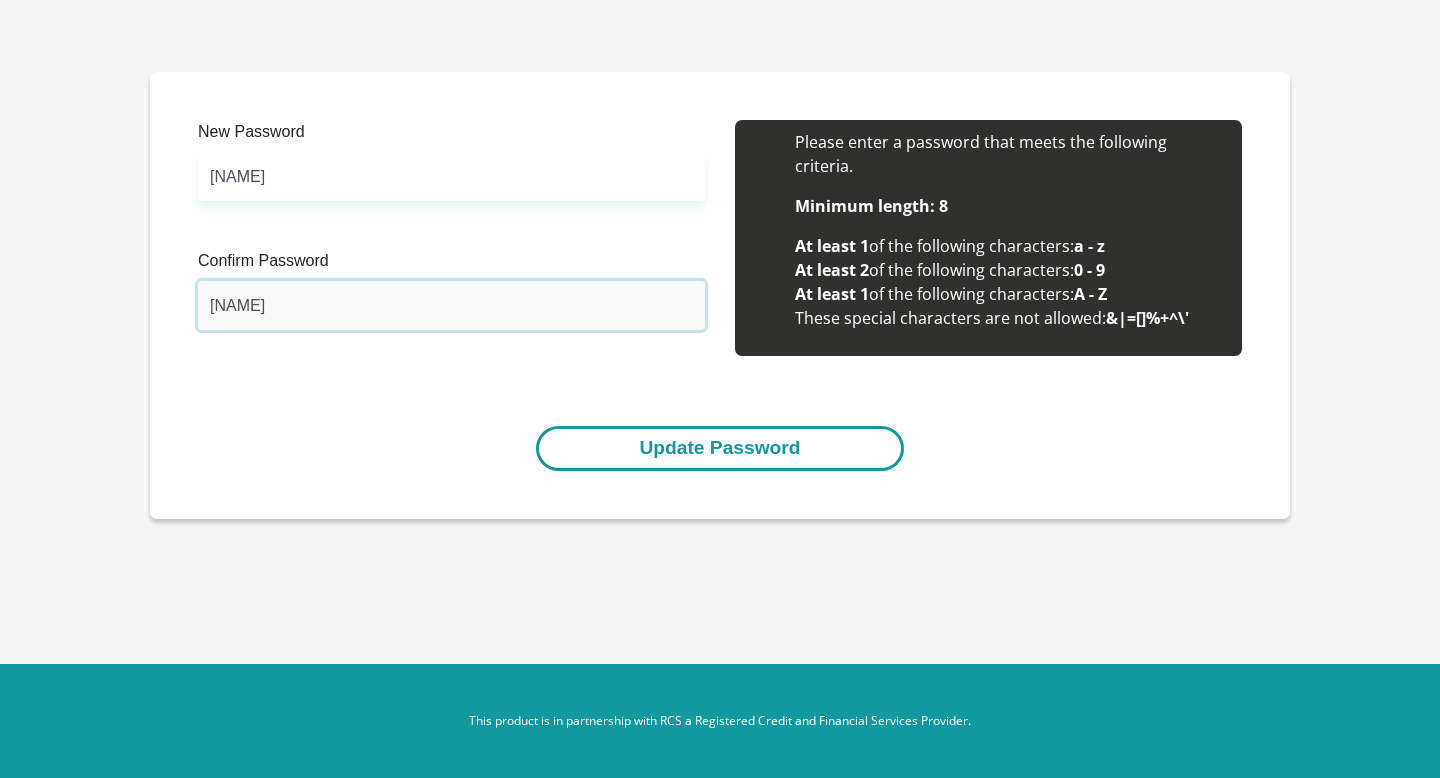 type on "[NAME]" 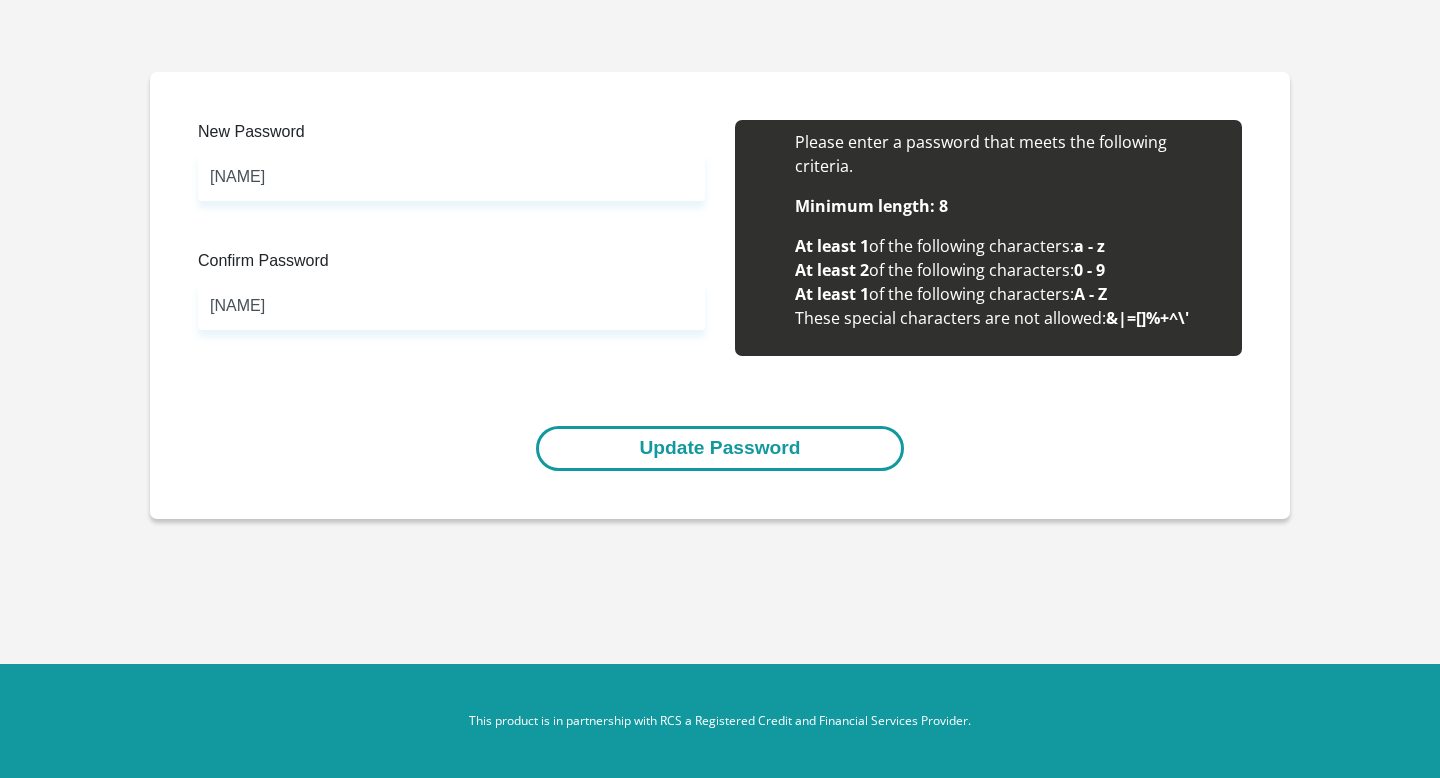 click on "Update Password" at bounding box center (719, 448) 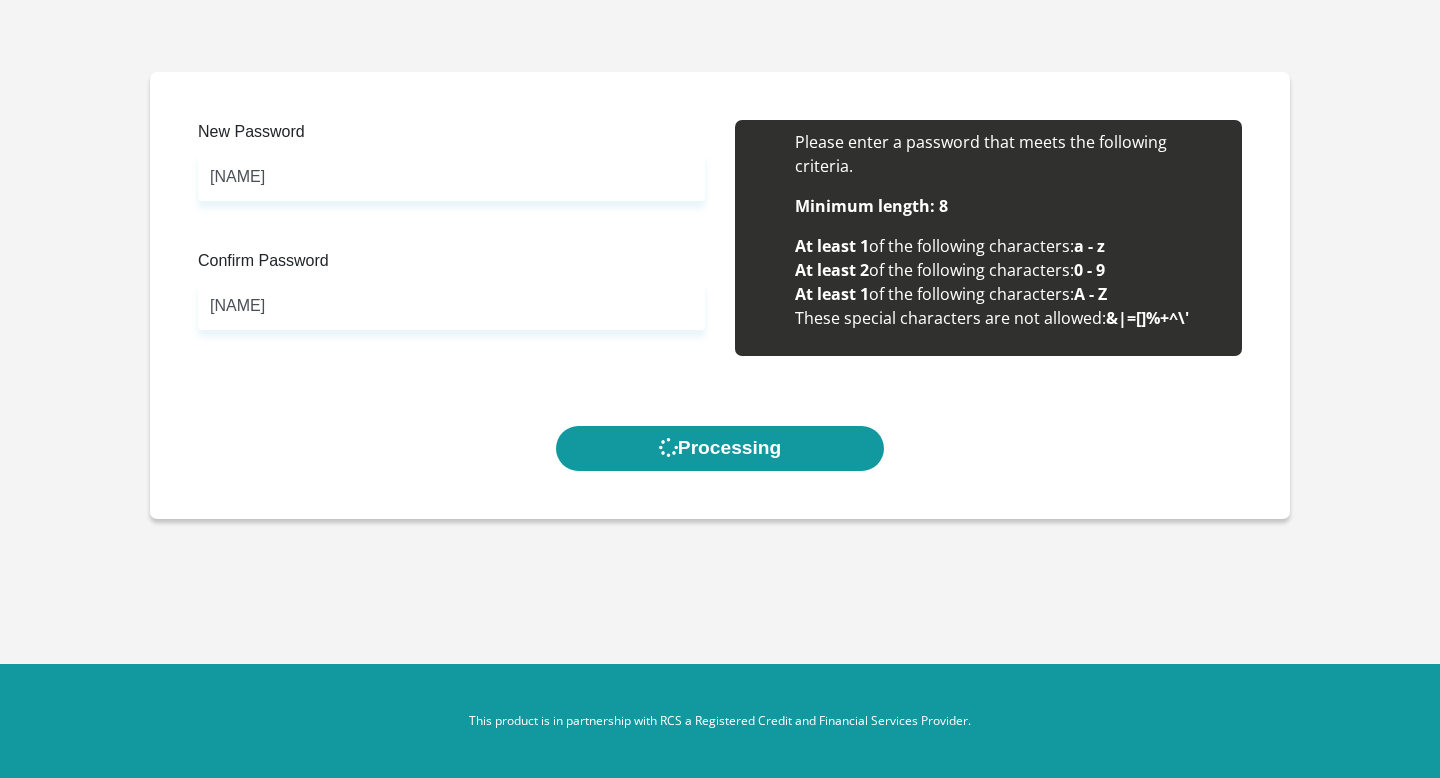 scroll, scrollTop: 0, scrollLeft: 0, axis: both 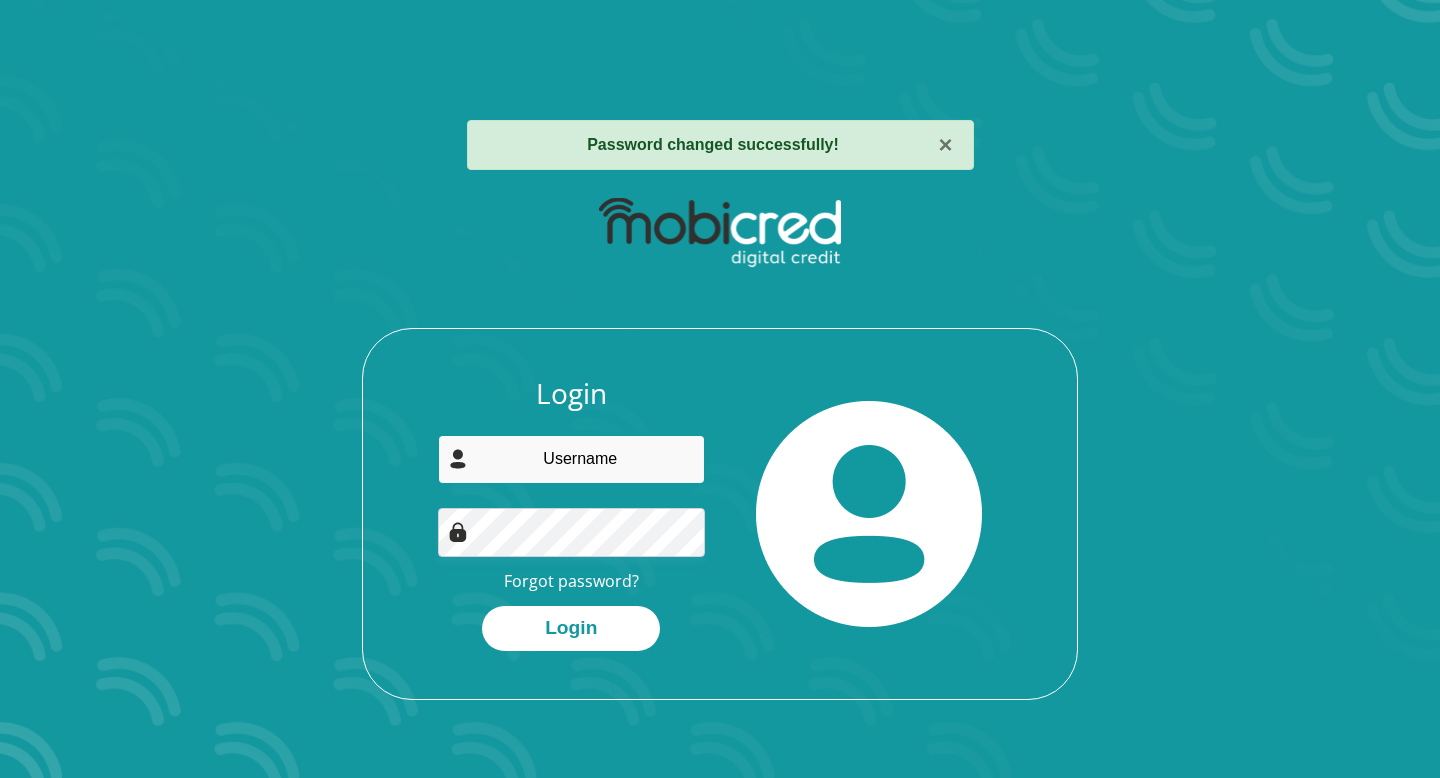 click at bounding box center [572, 459] 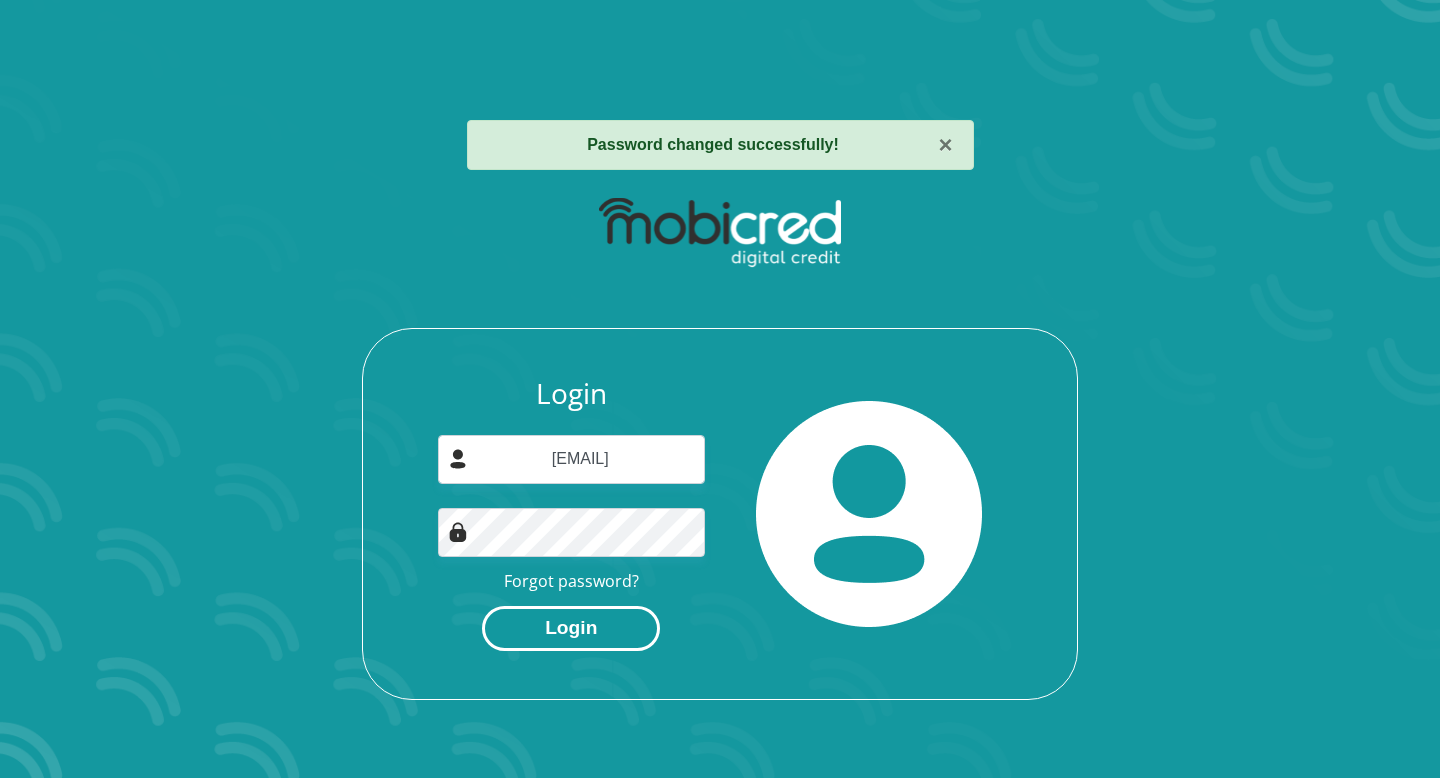 click on "Login" at bounding box center [571, 628] 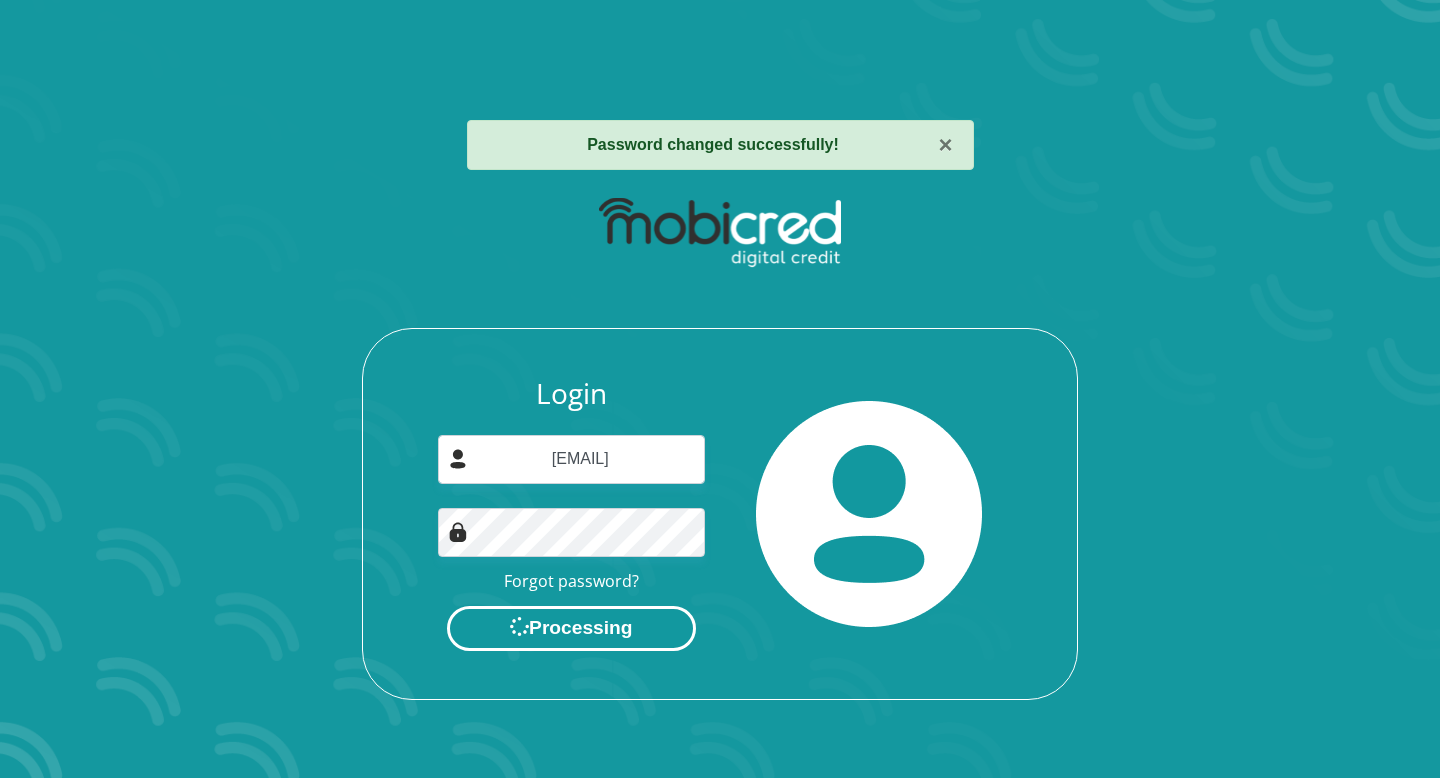 scroll, scrollTop: 0, scrollLeft: 0, axis: both 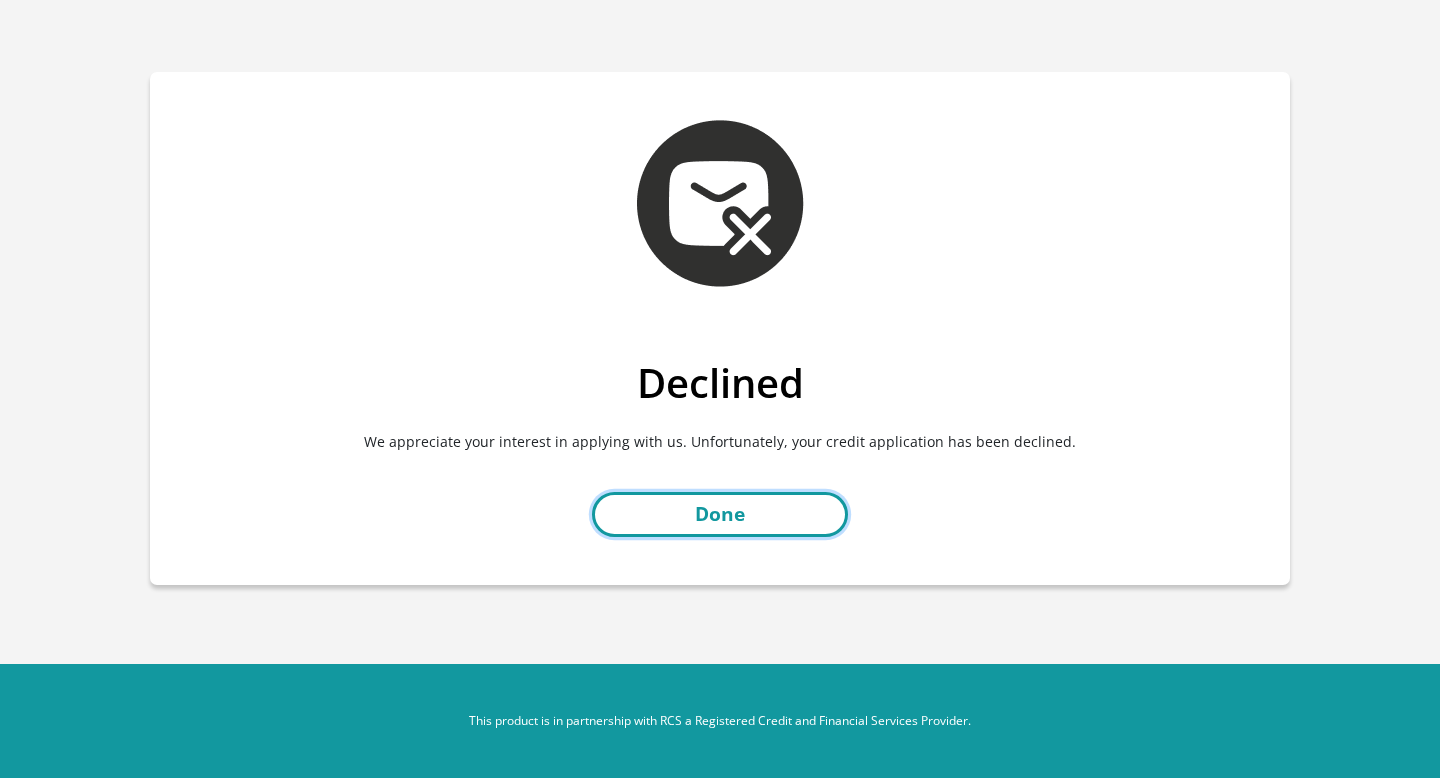 click on "Done" at bounding box center [720, 514] 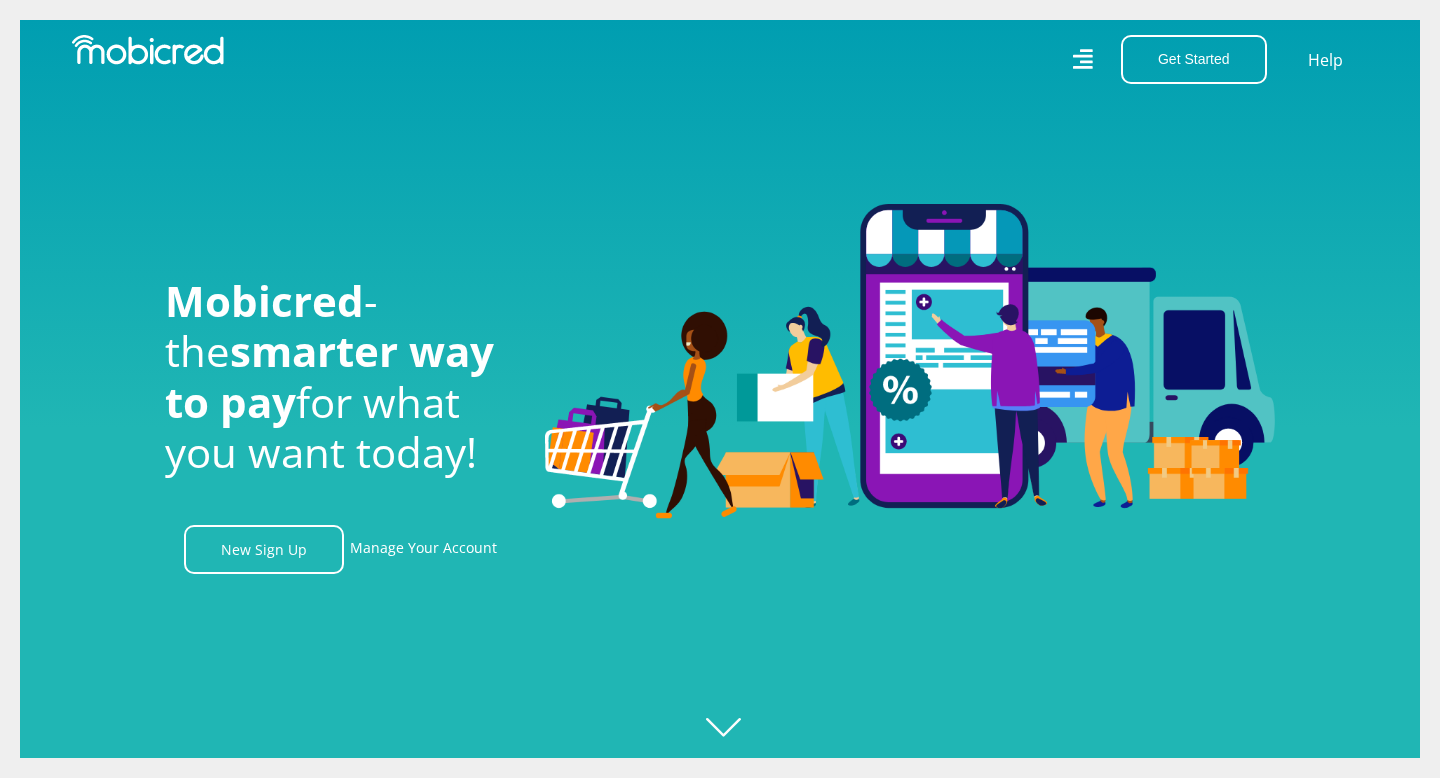 scroll, scrollTop: 0, scrollLeft: 0, axis: both 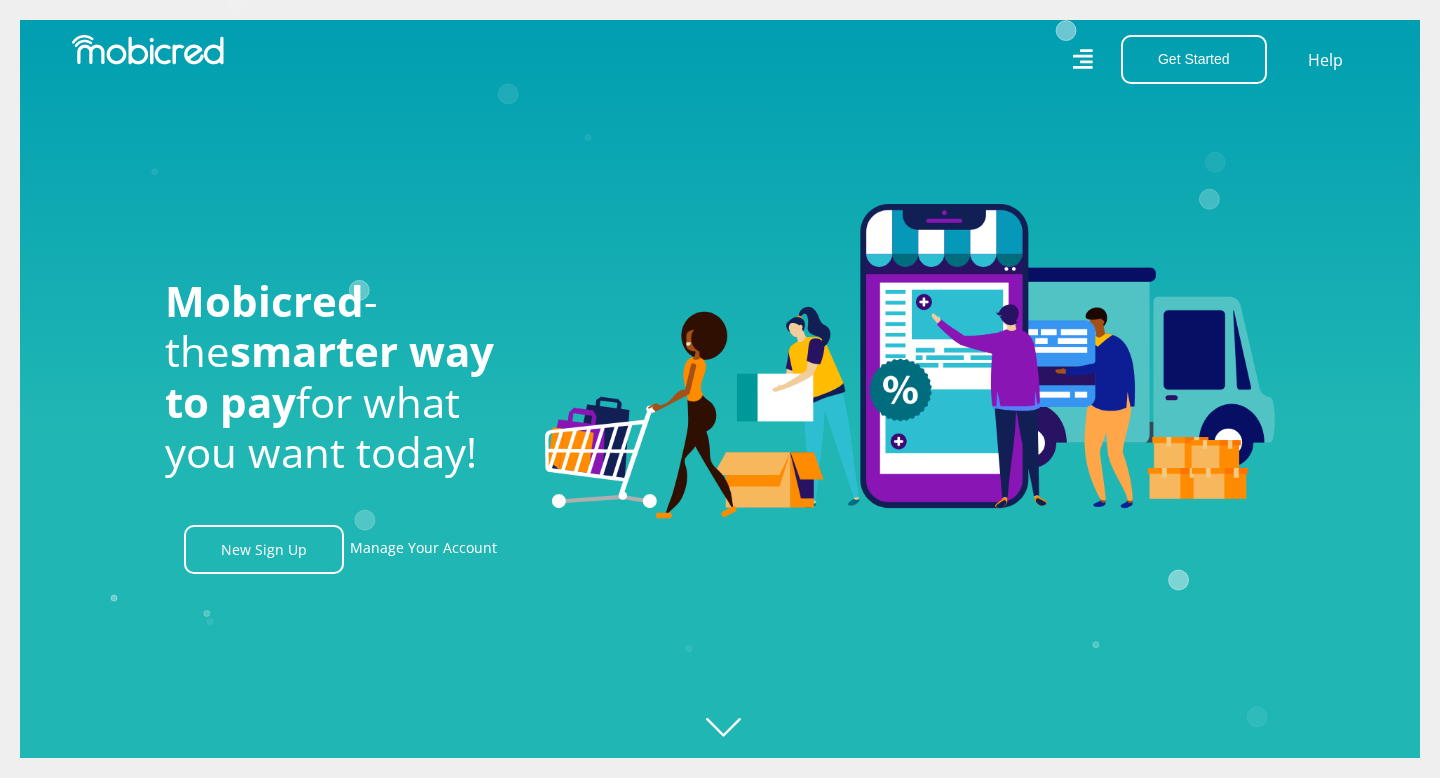 click 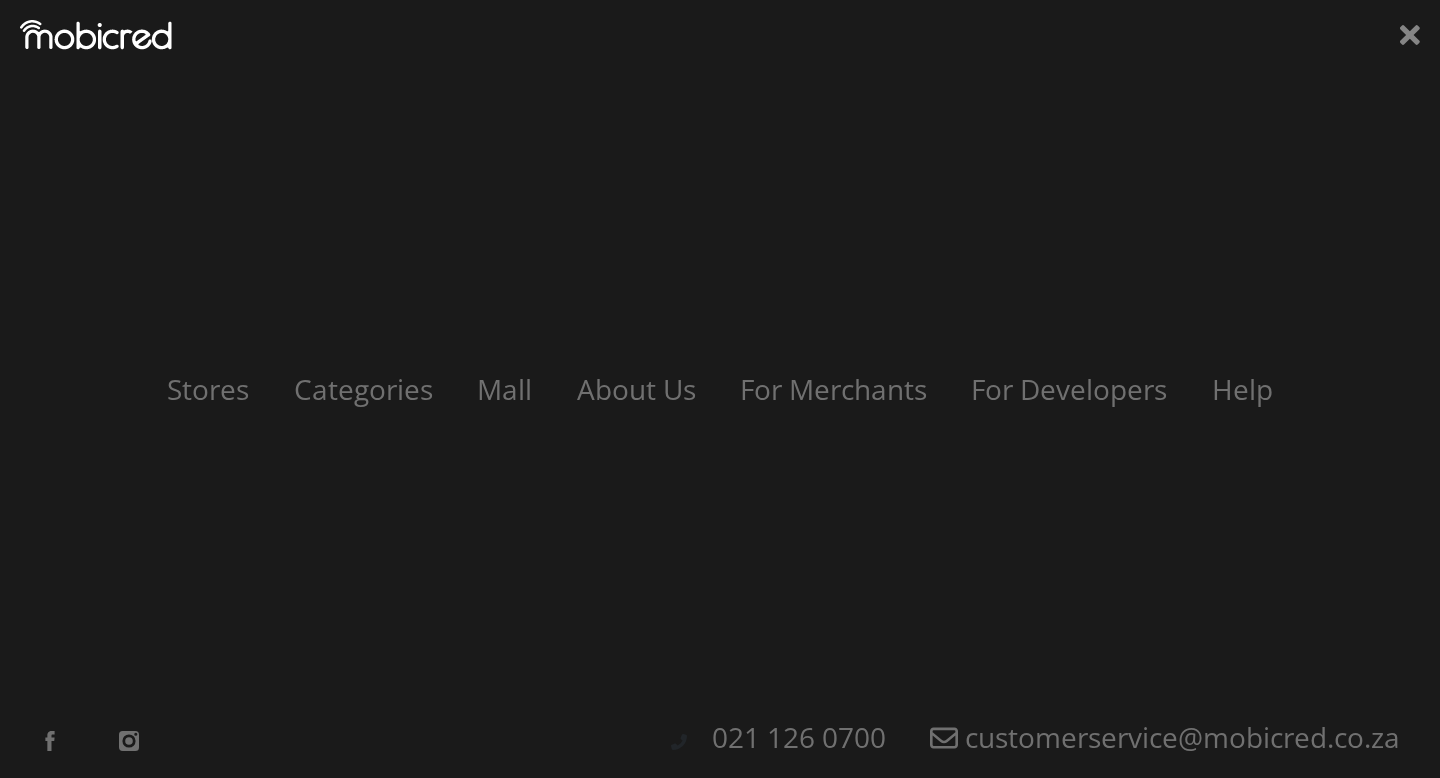 scroll, scrollTop: 0, scrollLeft: 2565, axis: horizontal 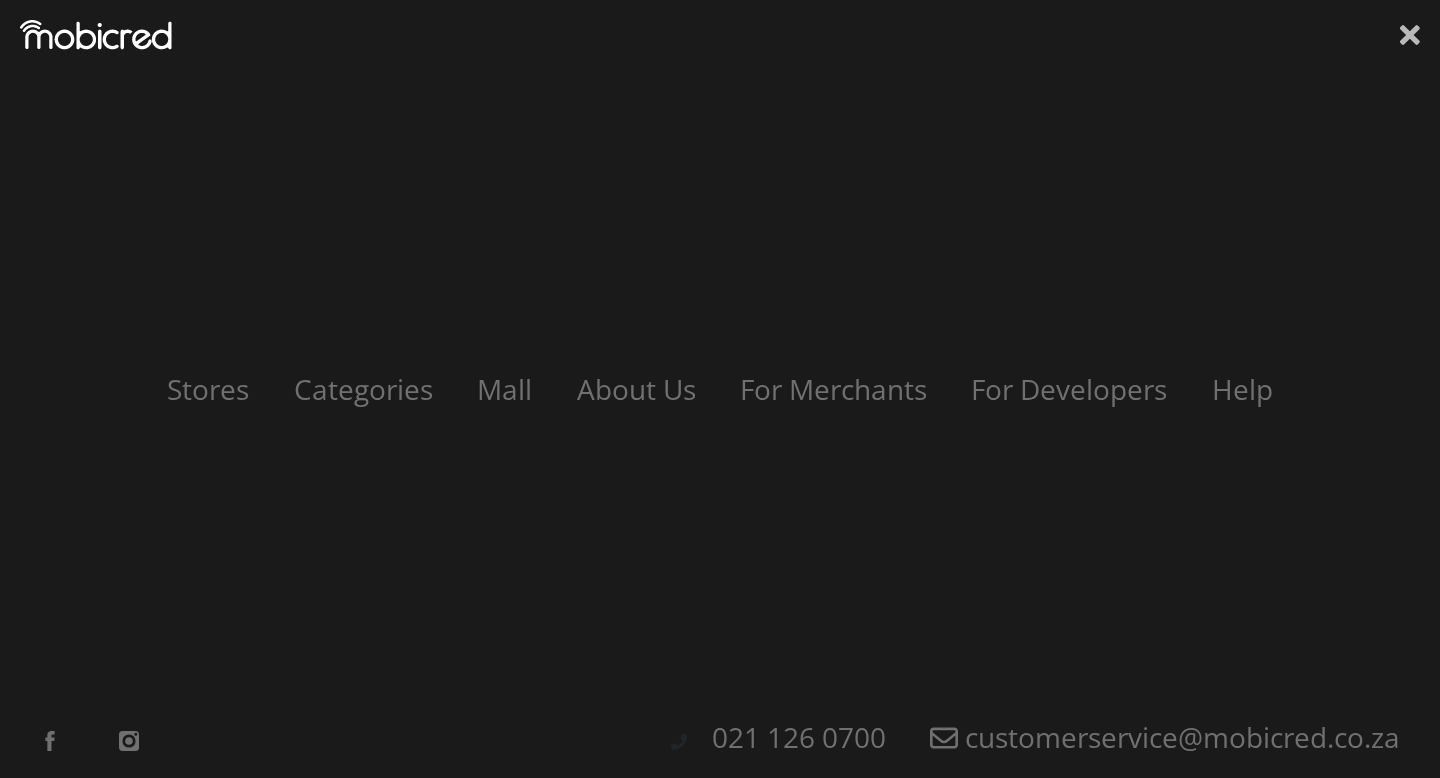 click 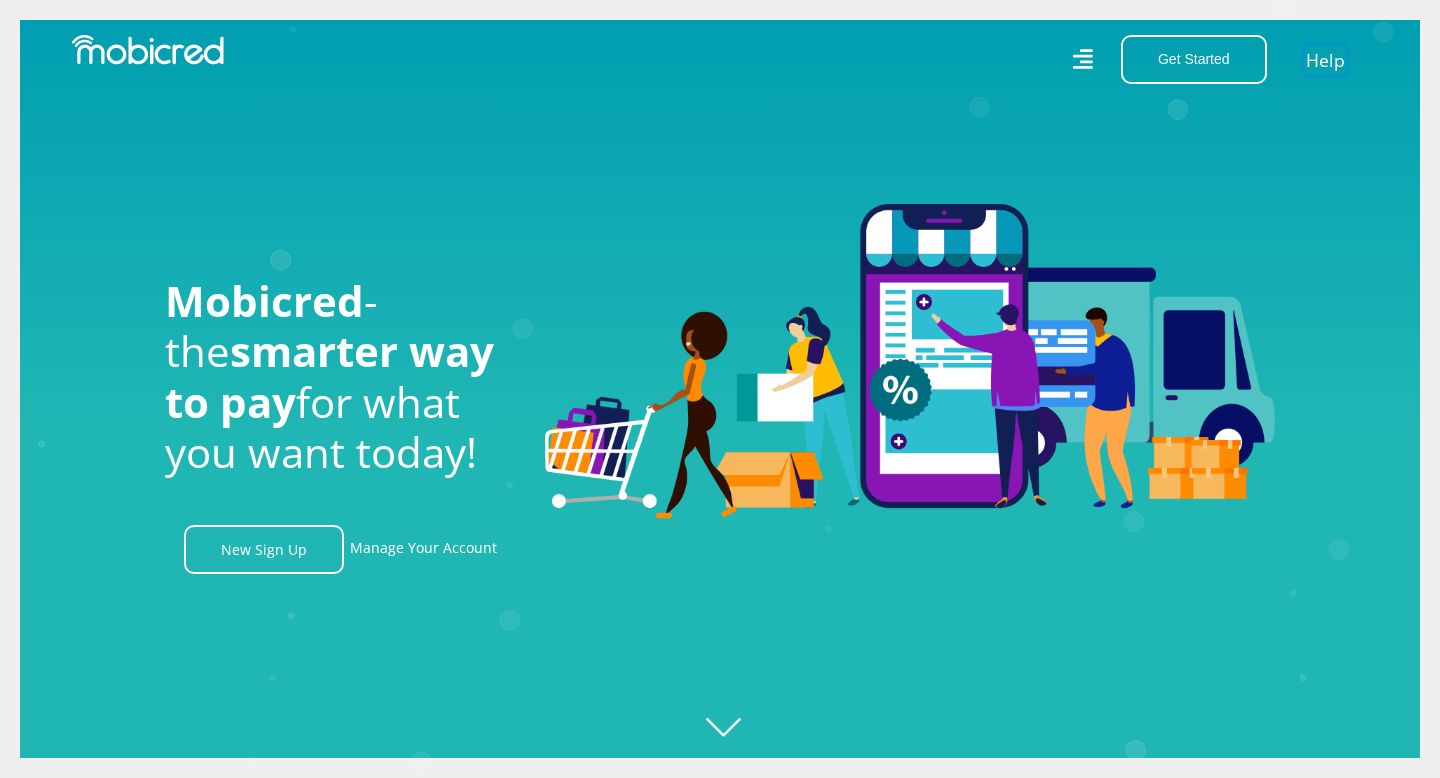 click on "Help" at bounding box center (1325, 59) 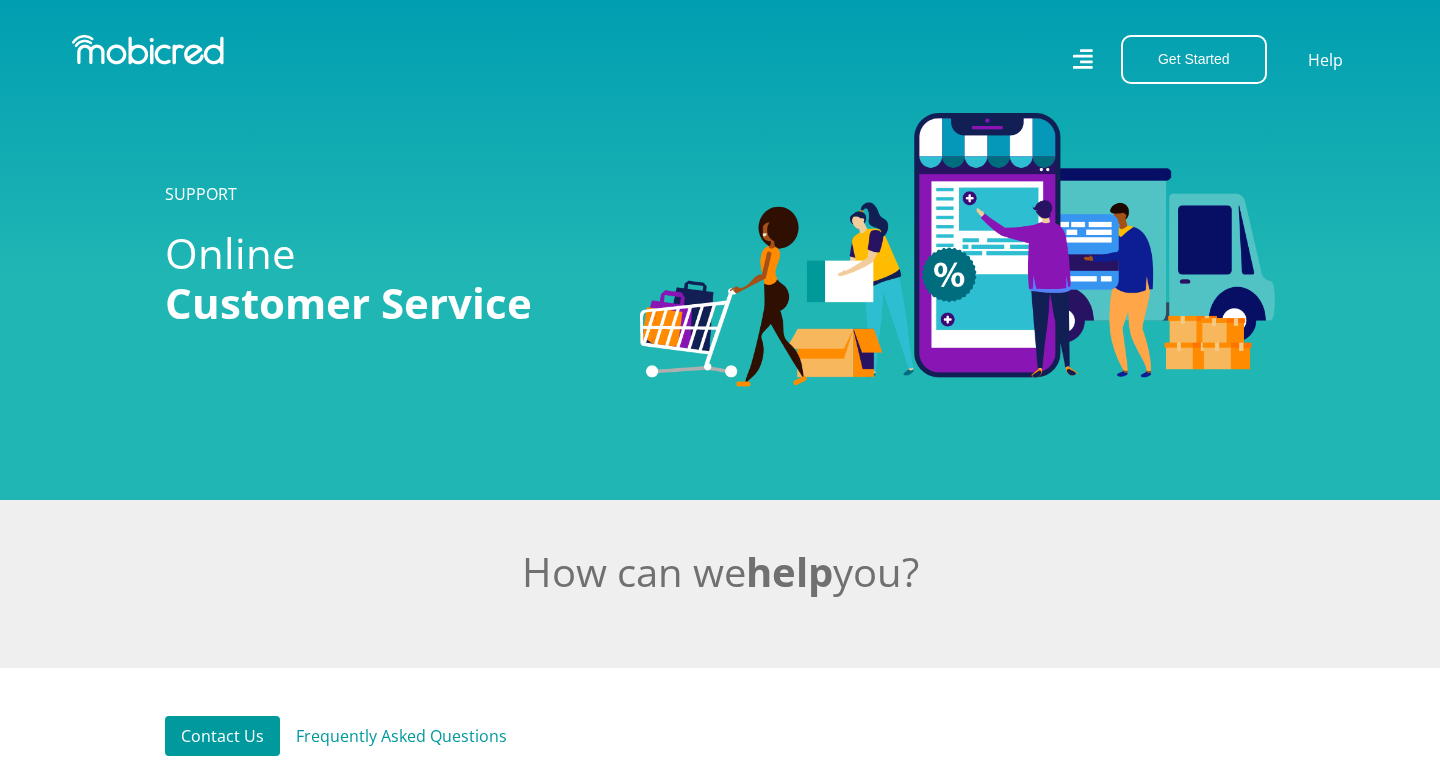 scroll, scrollTop: 0, scrollLeft: 0, axis: both 